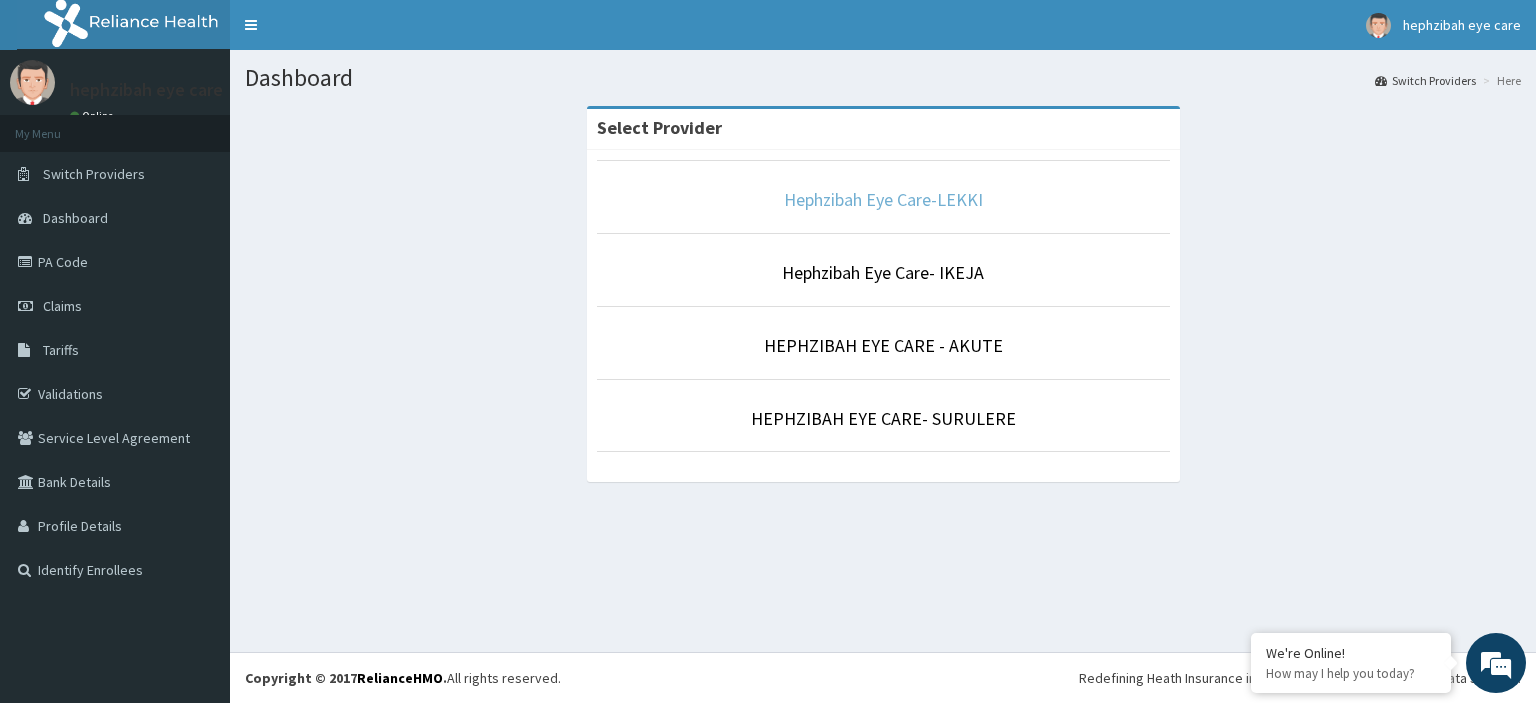 scroll, scrollTop: 0, scrollLeft: 0, axis: both 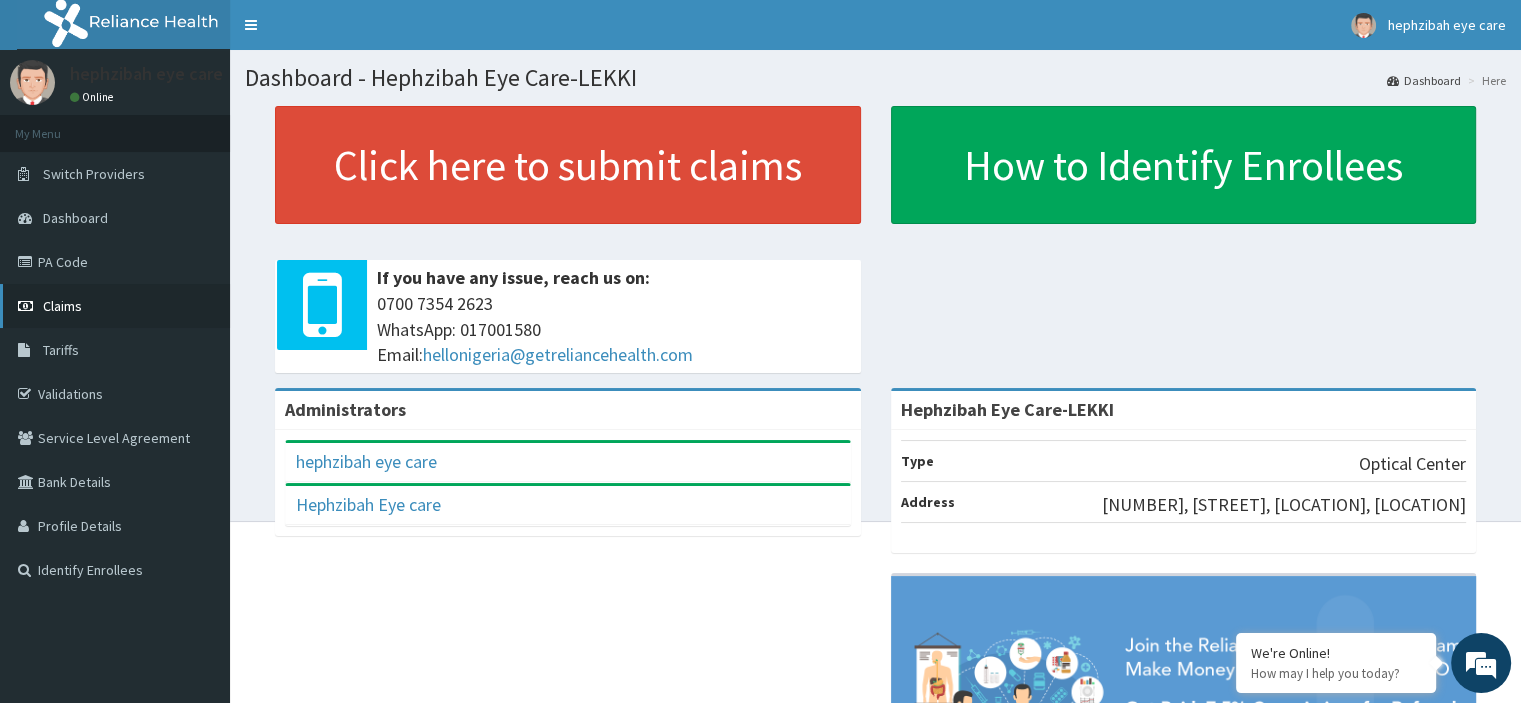 click on "Claims" at bounding box center (62, 306) 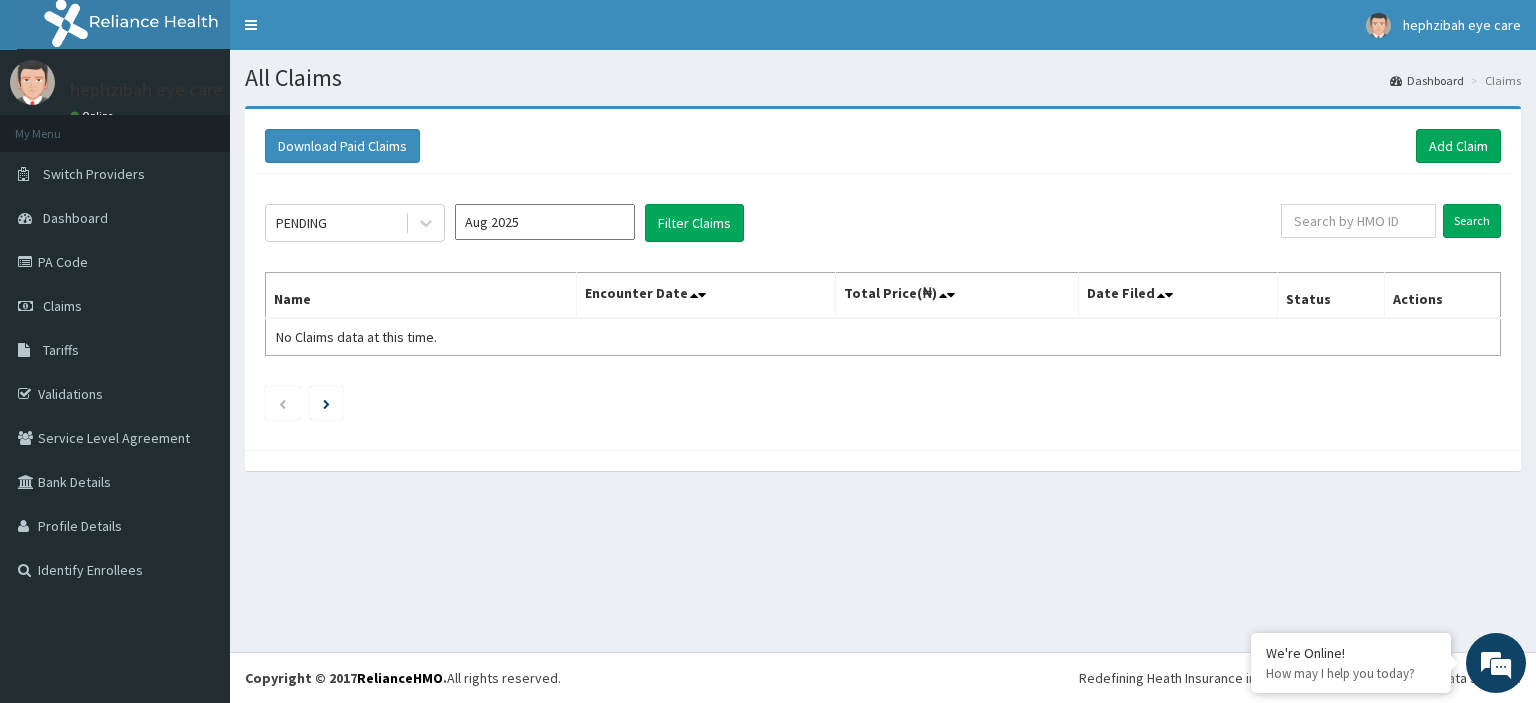 scroll, scrollTop: 0, scrollLeft: 0, axis: both 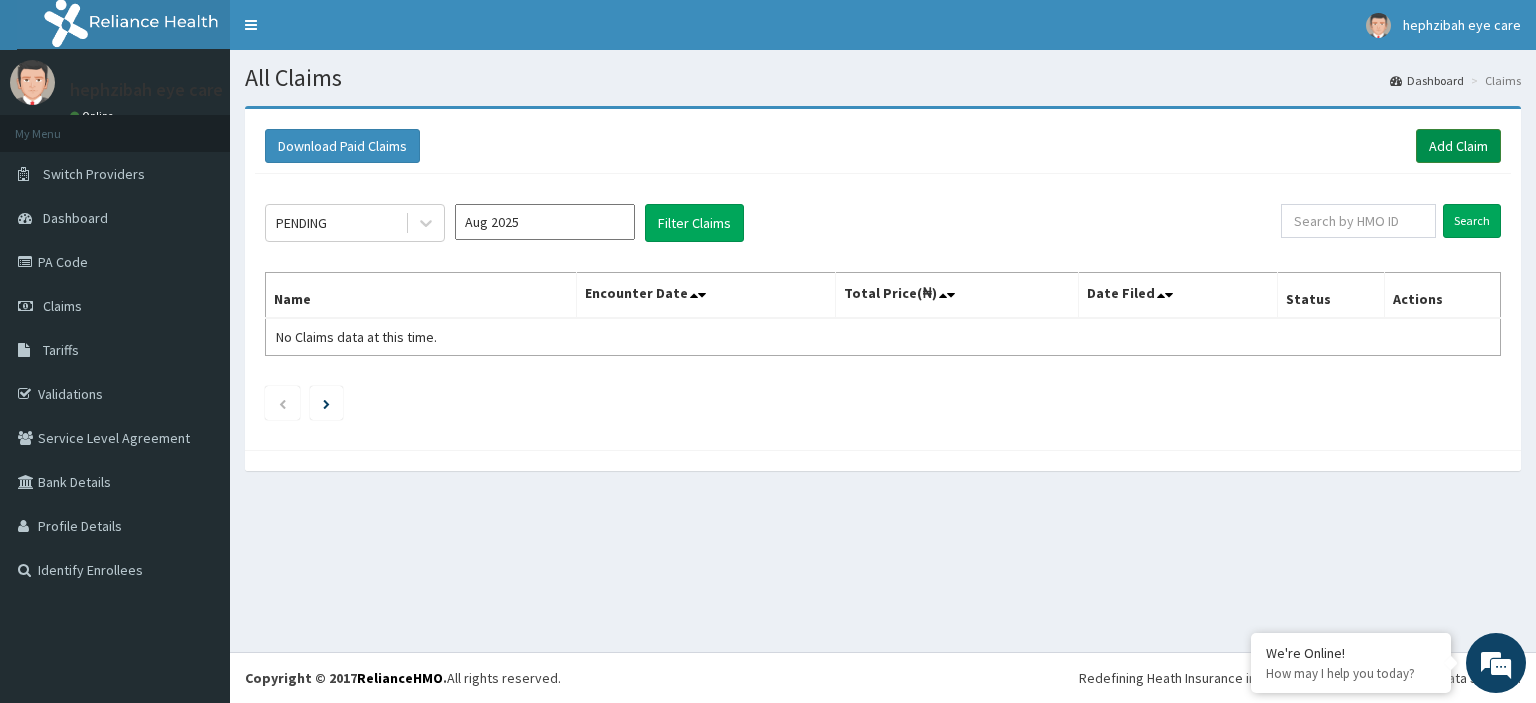 click on "Add Claim" at bounding box center (1458, 146) 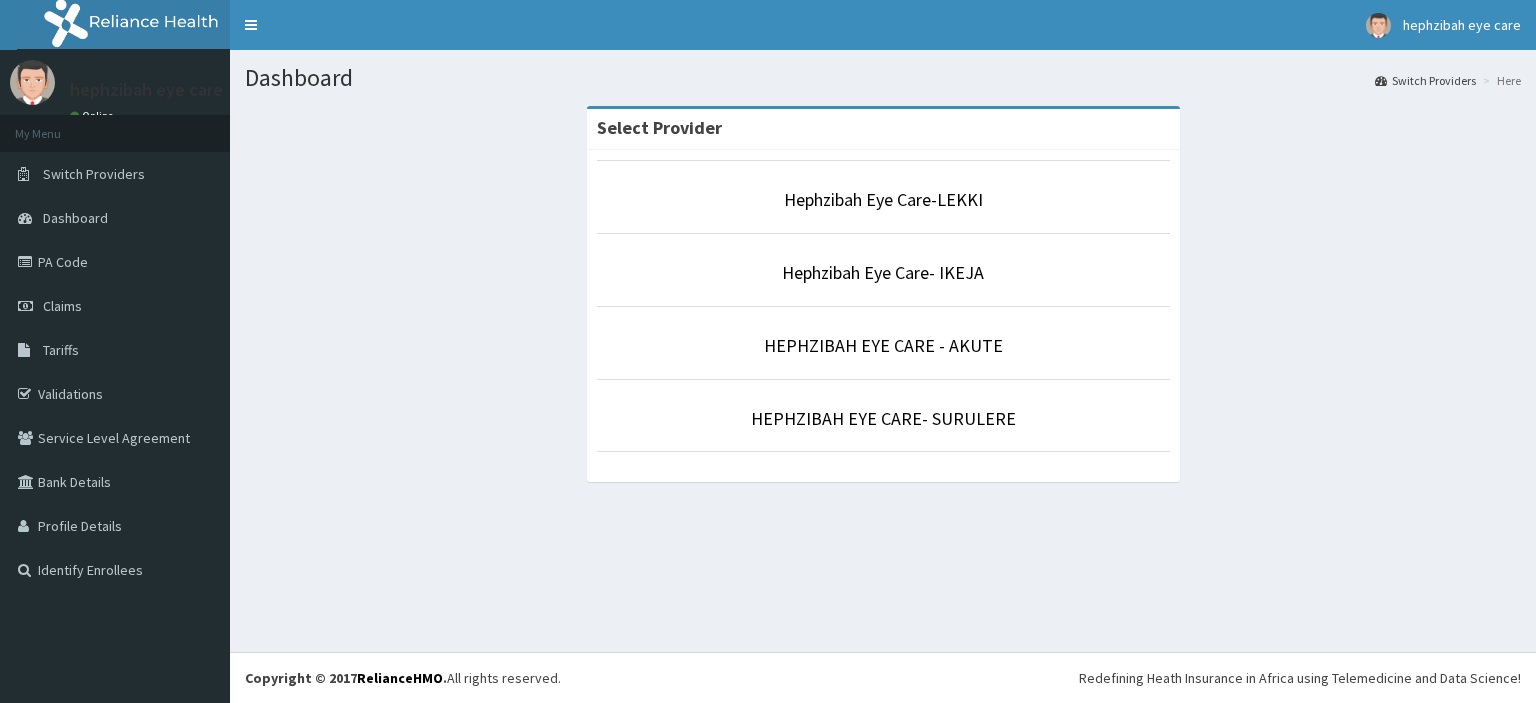 scroll, scrollTop: 0, scrollLeft: 0, axis: both 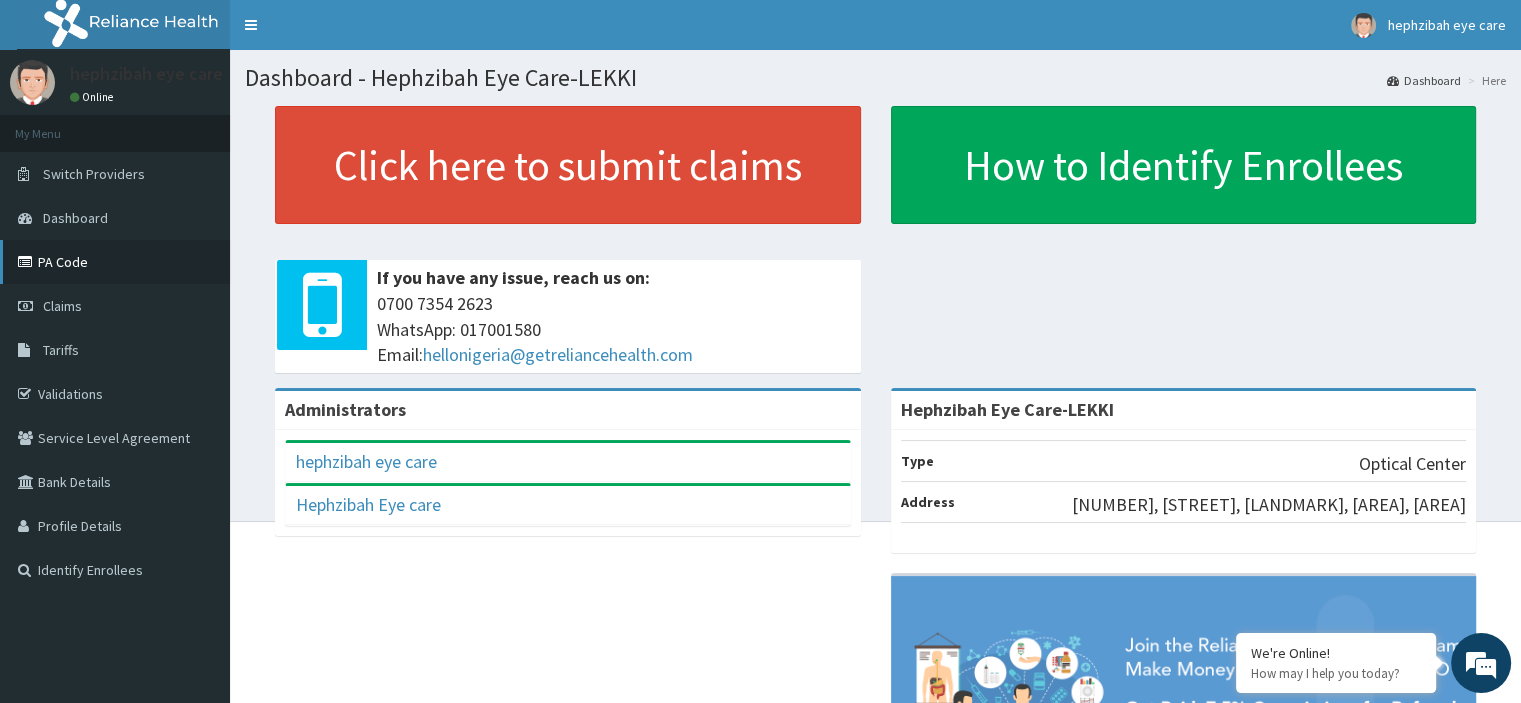 click on "PA Code" at bounding box center (115, 262) 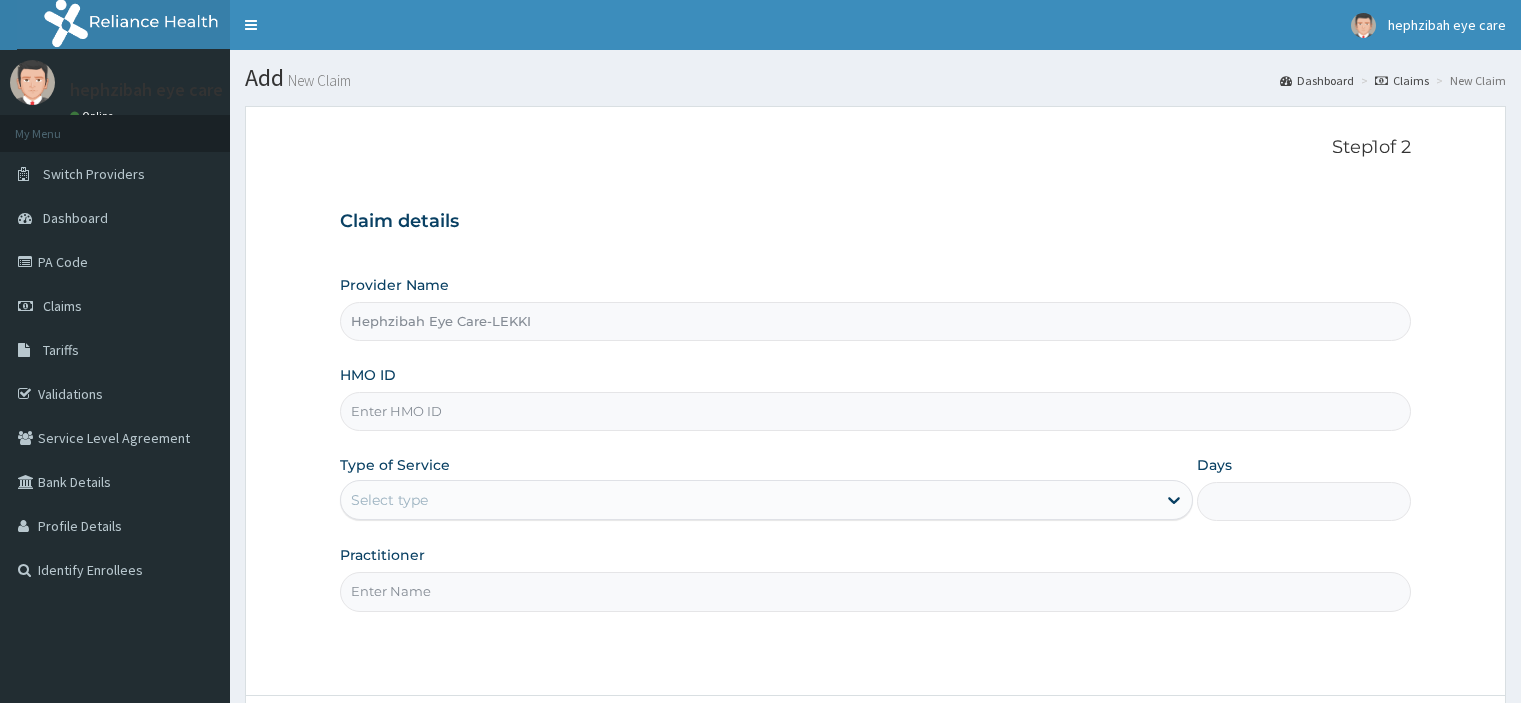 scroll, scrollTop: 0, scrollLeft: 0, axis: both 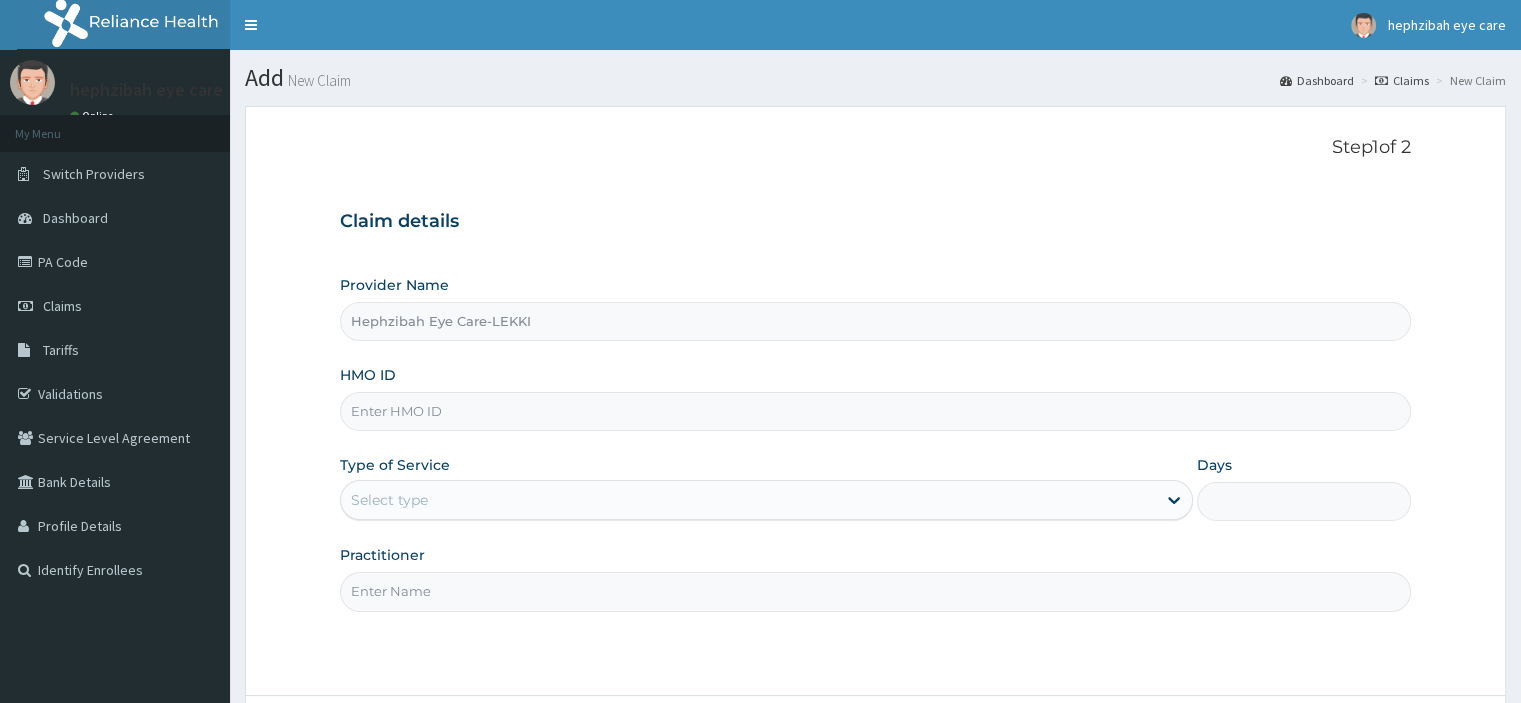 click on "HMO ID" at bounding box center (875, 411) 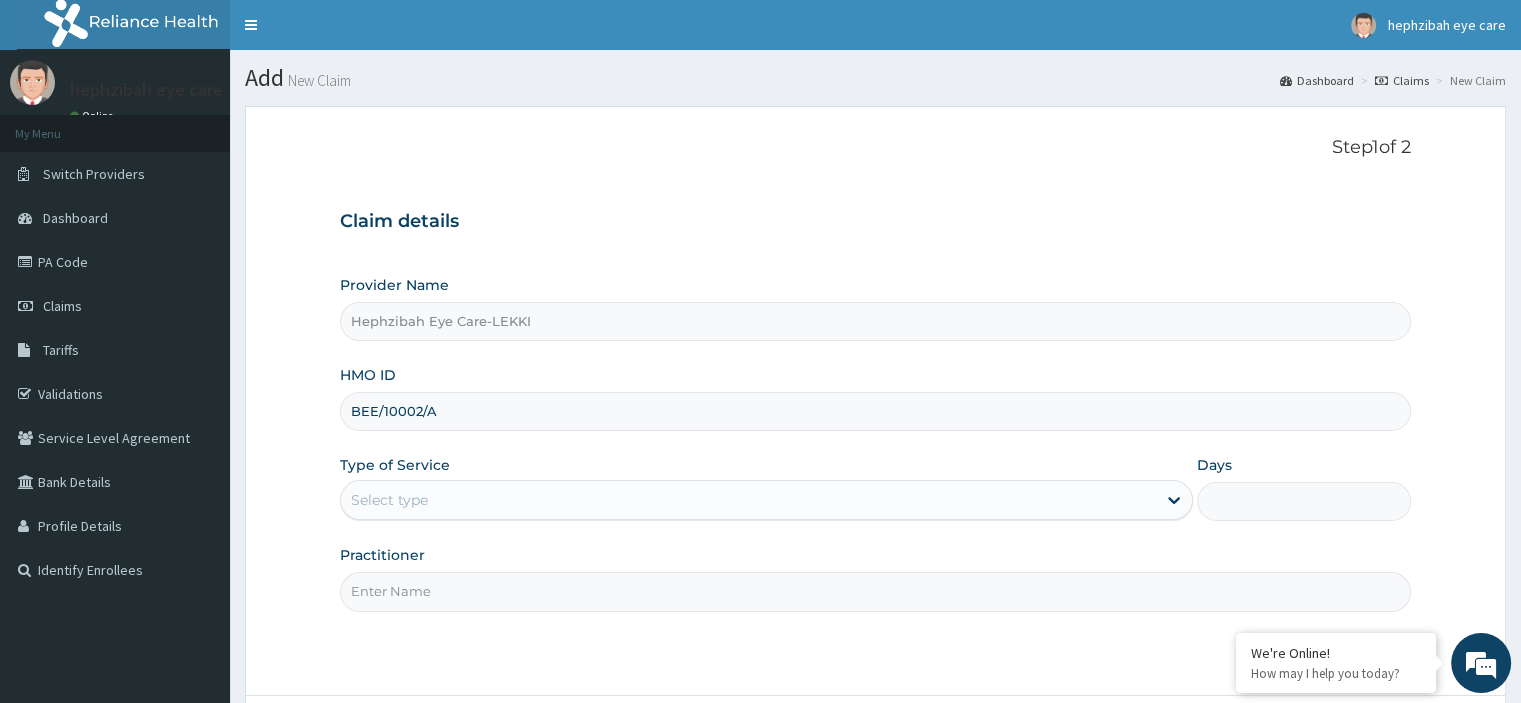 type on "BEE/10002/A" 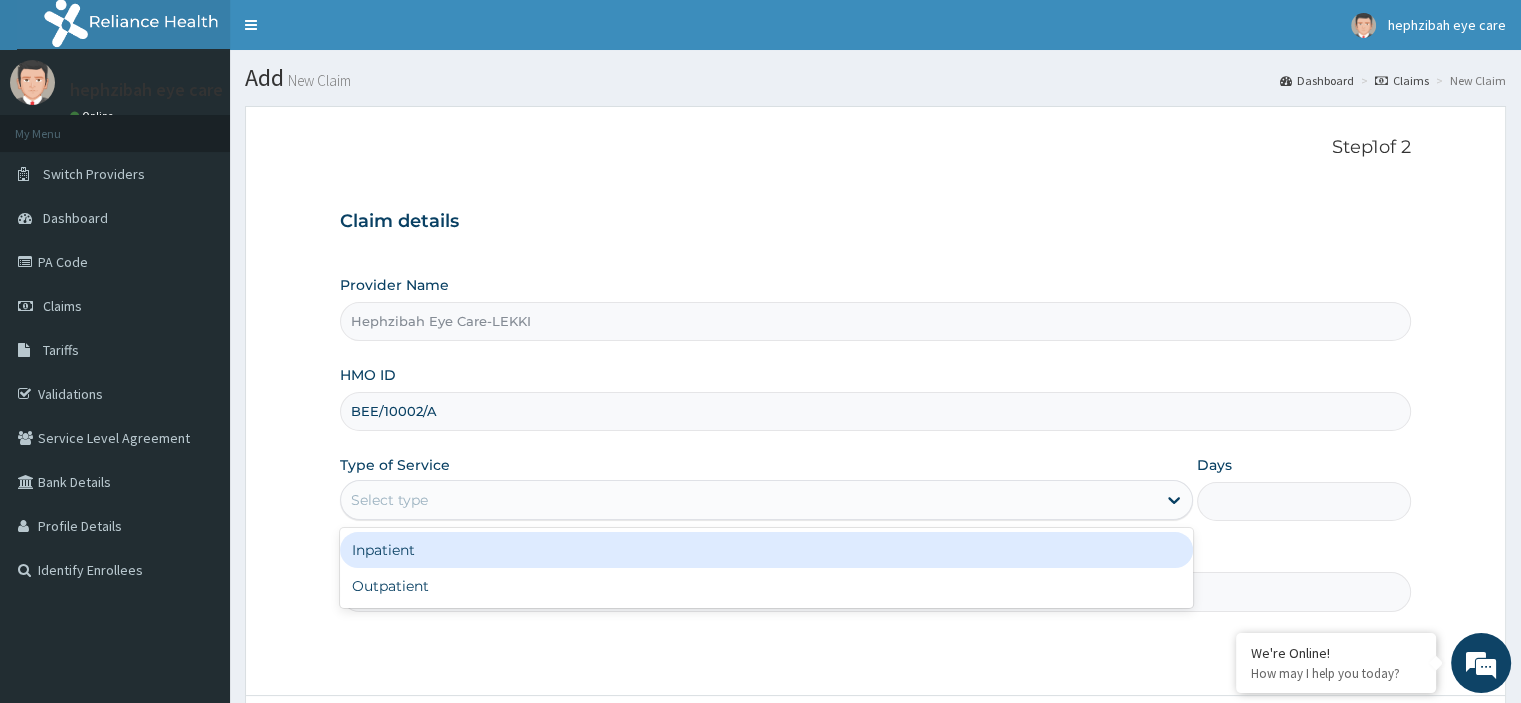 click on "Select type" at bounding box center (748, 500) 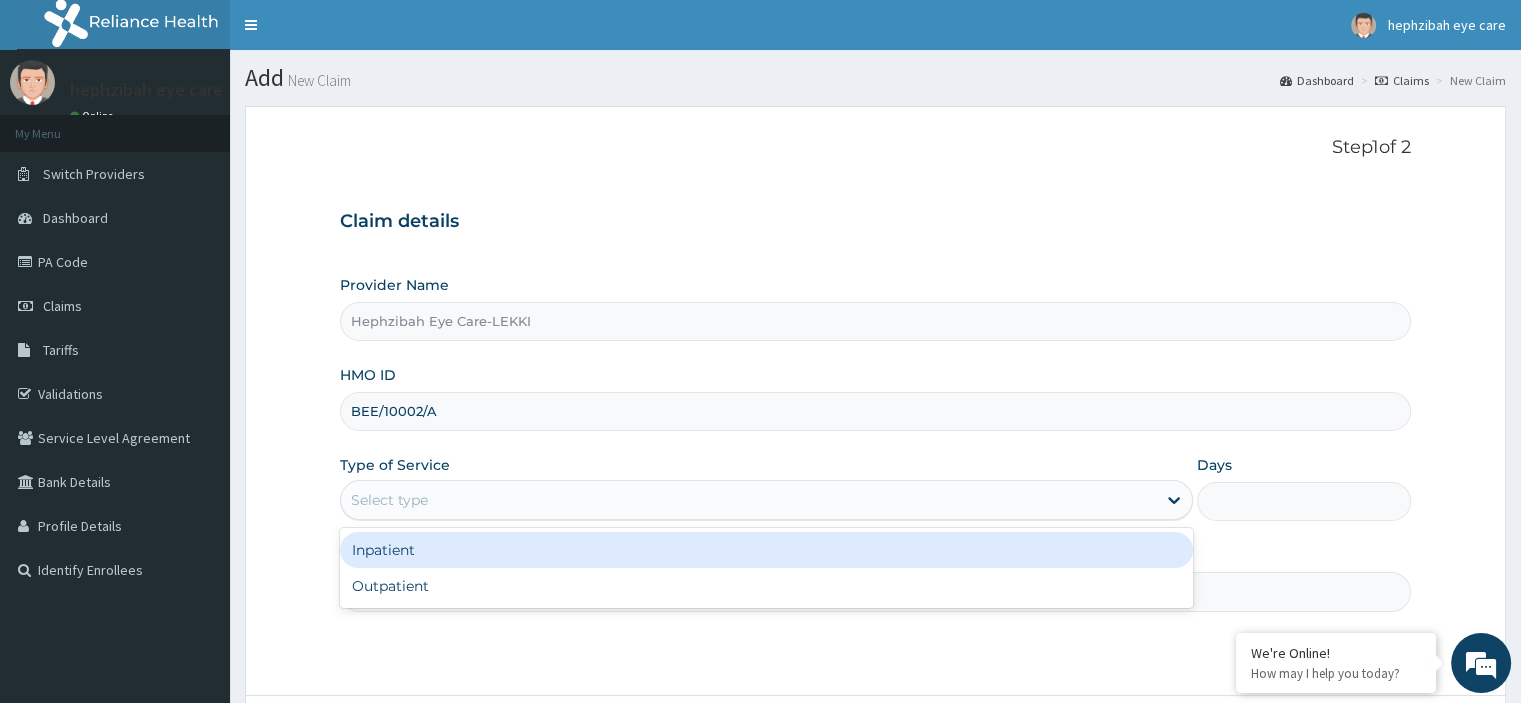 scroll, scrollTop: 0, scrollLeft: 0, axis: both 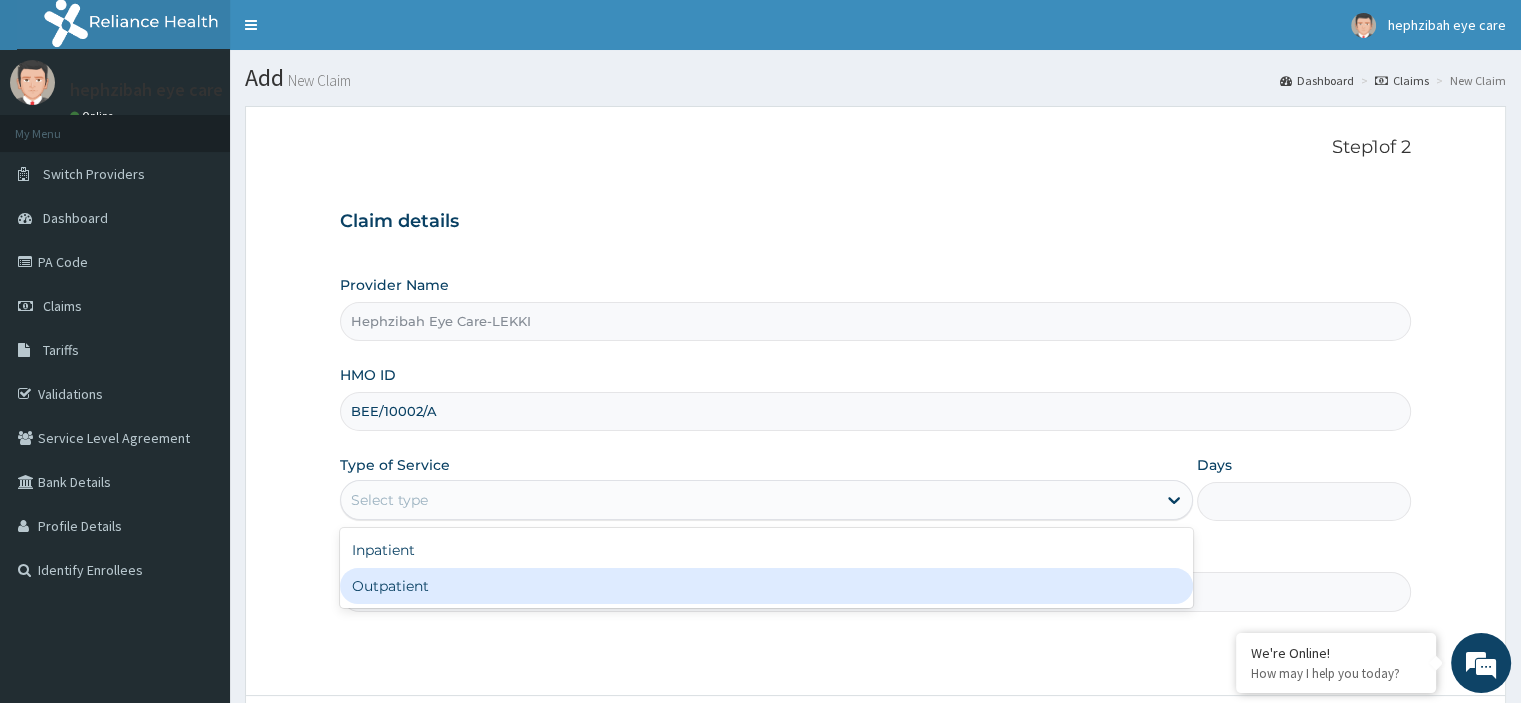 click on "Outpatient" at bounding box center (766, 586) 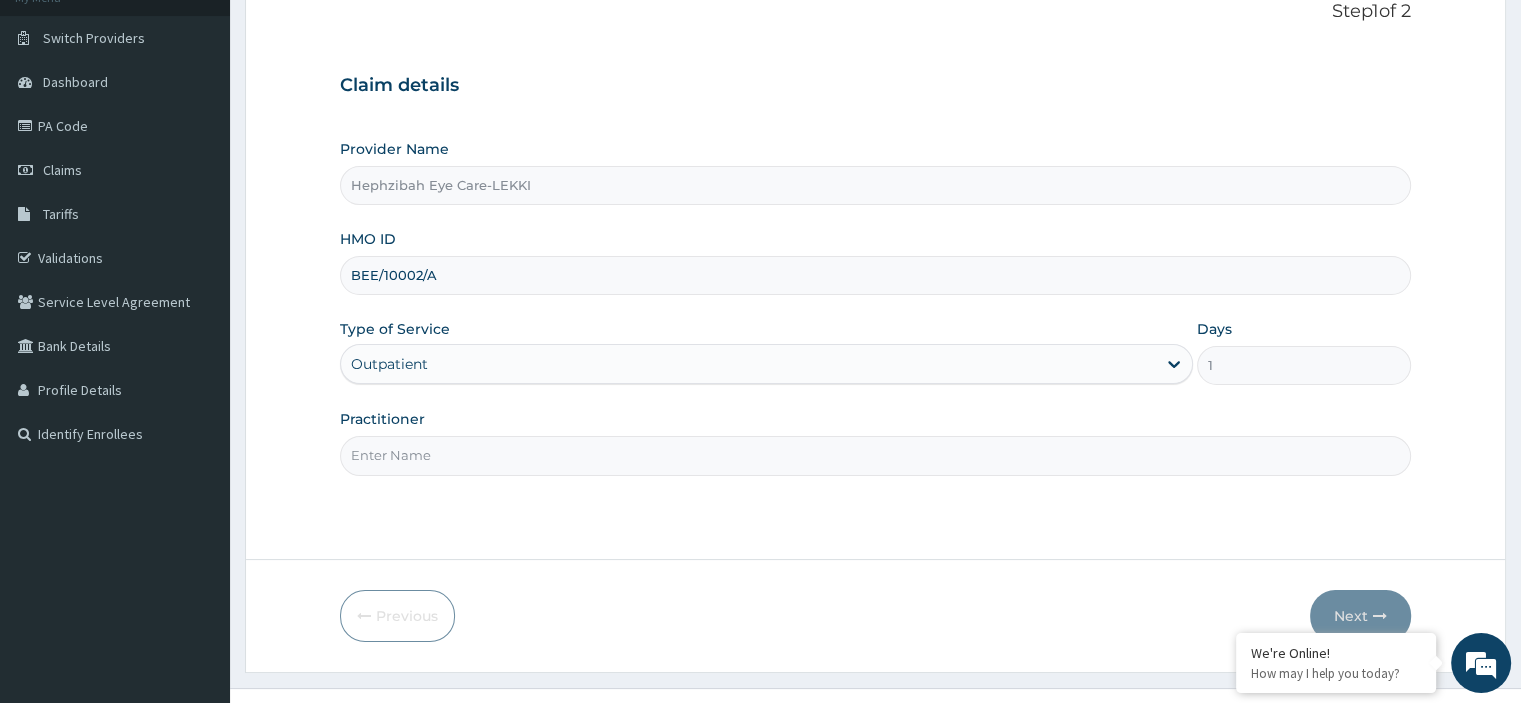 scroll, scrollTop: 171, scrollLeft: 0, axis: vertical 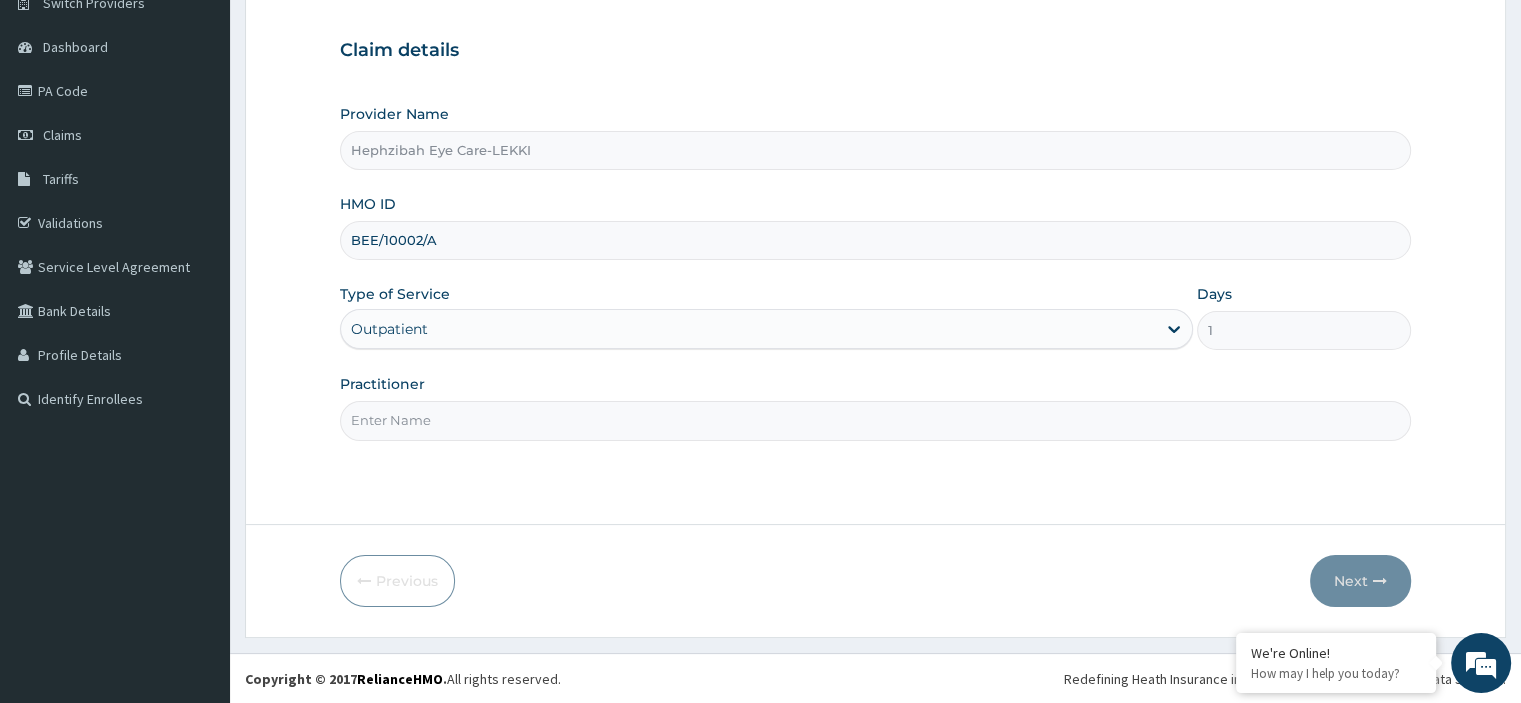 click on "Practitioner" at bounding box center (875, 420) 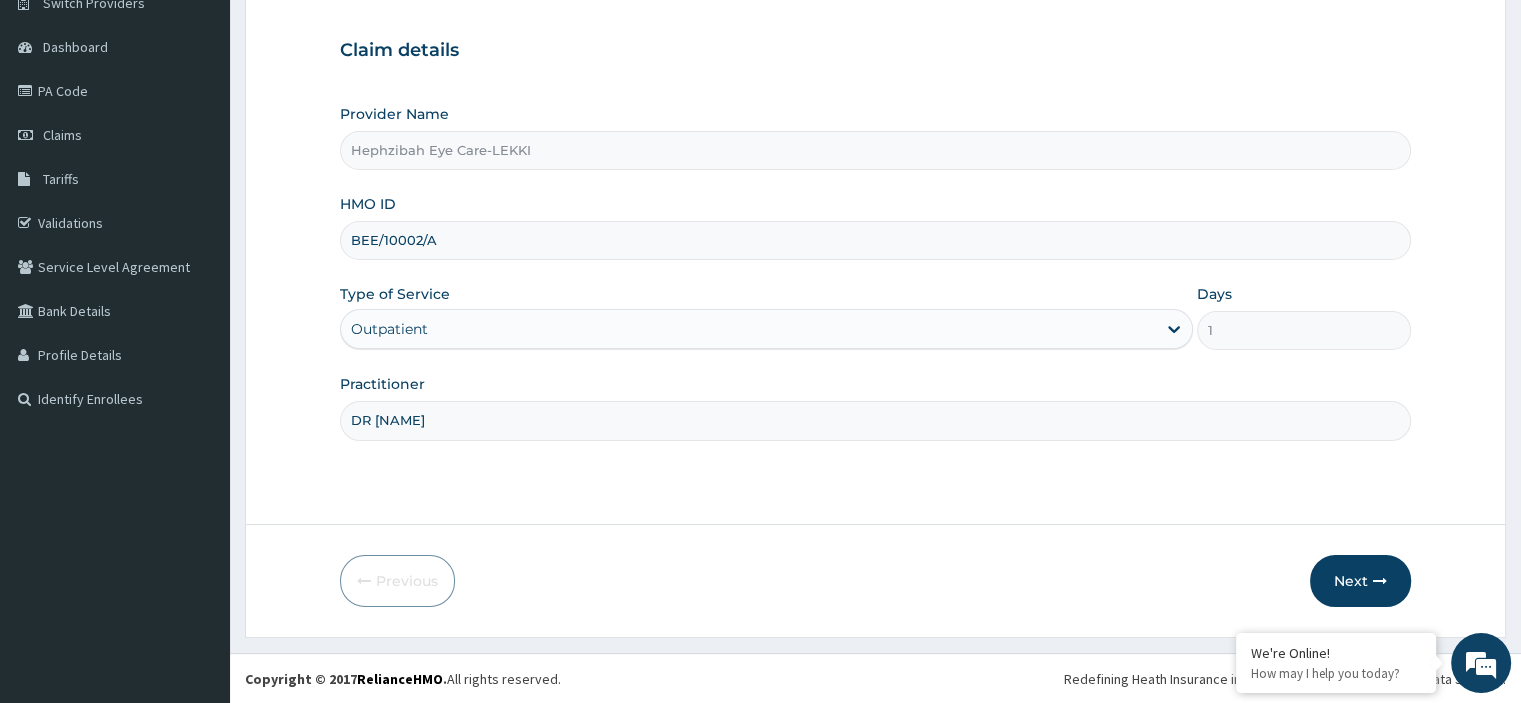 type on "DR AGNES" 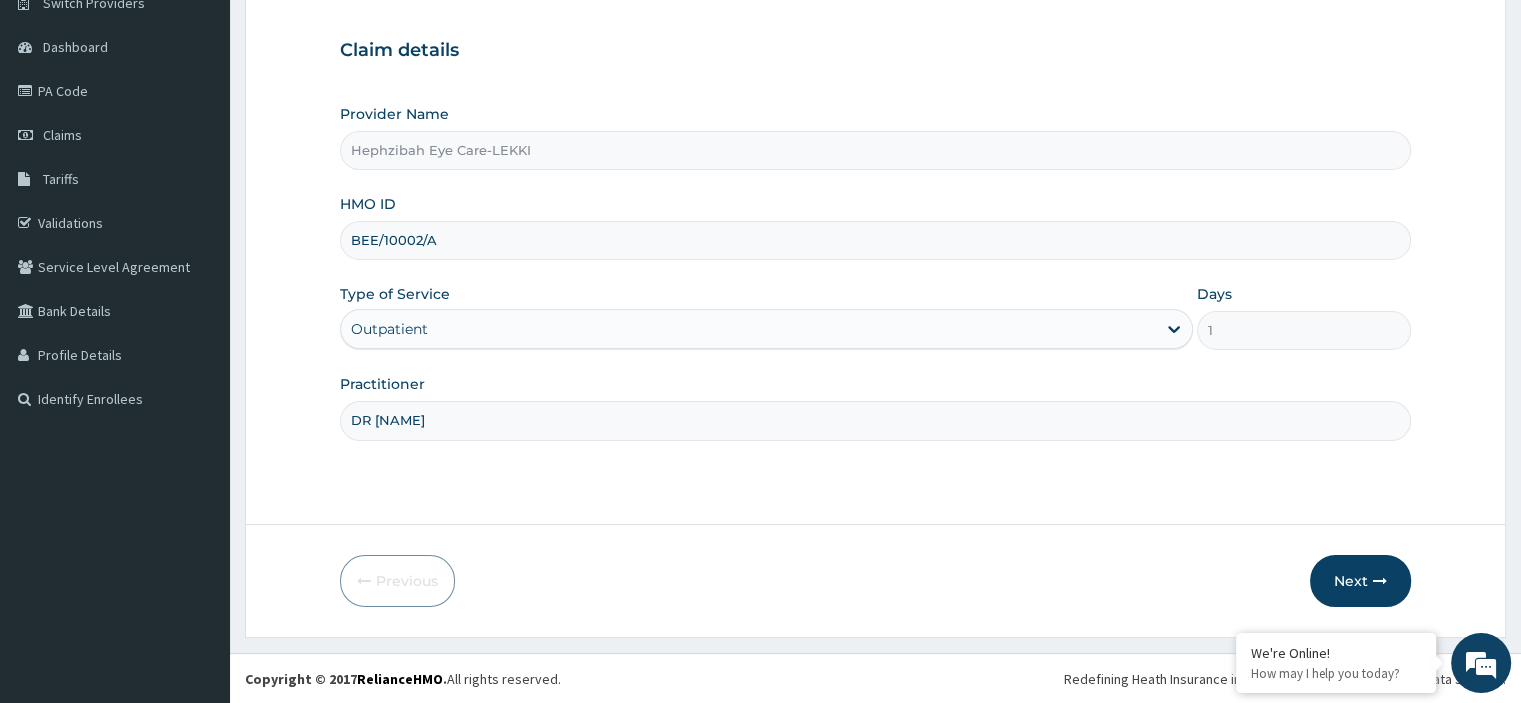 click on "BEE/10002/A" at bounding box center [875, 240] 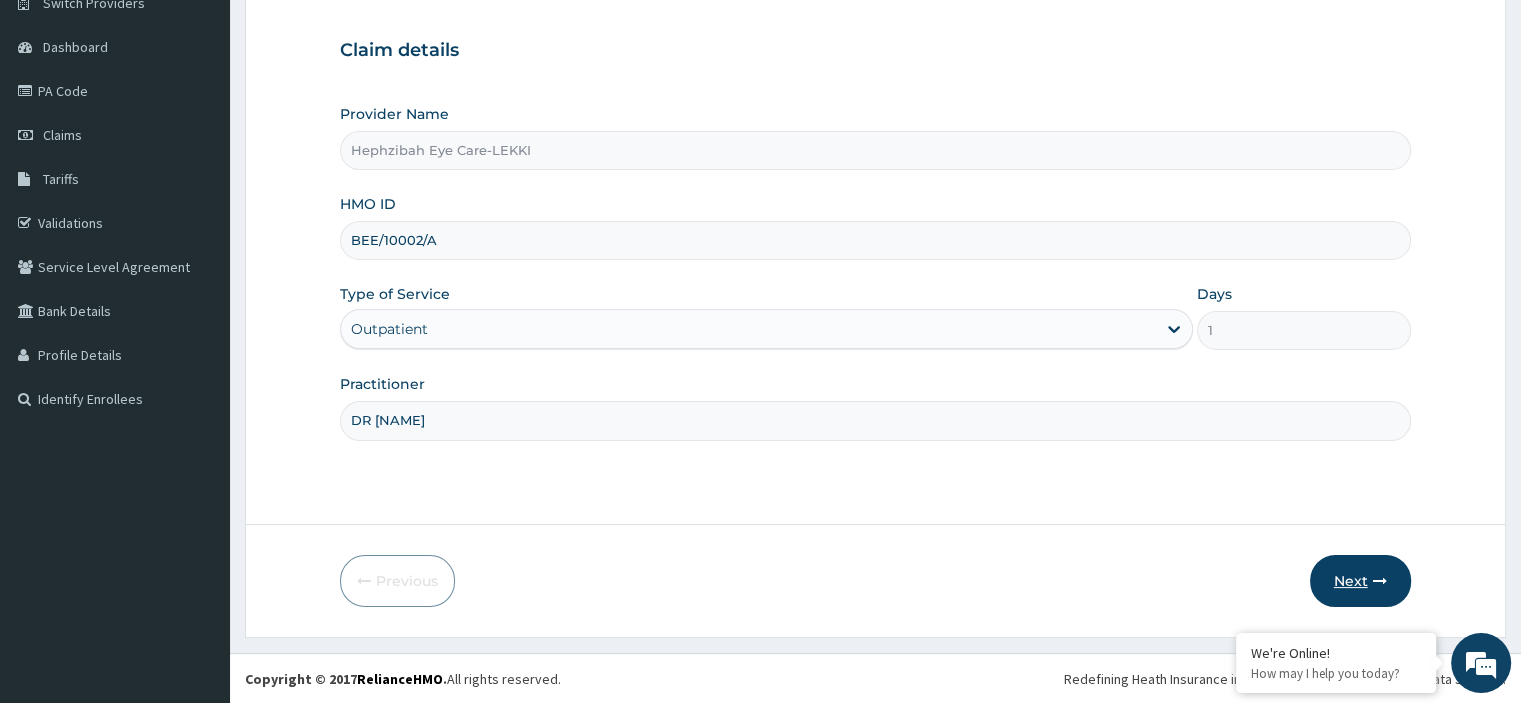 click on "Next" at bounding box center (1360, 581) 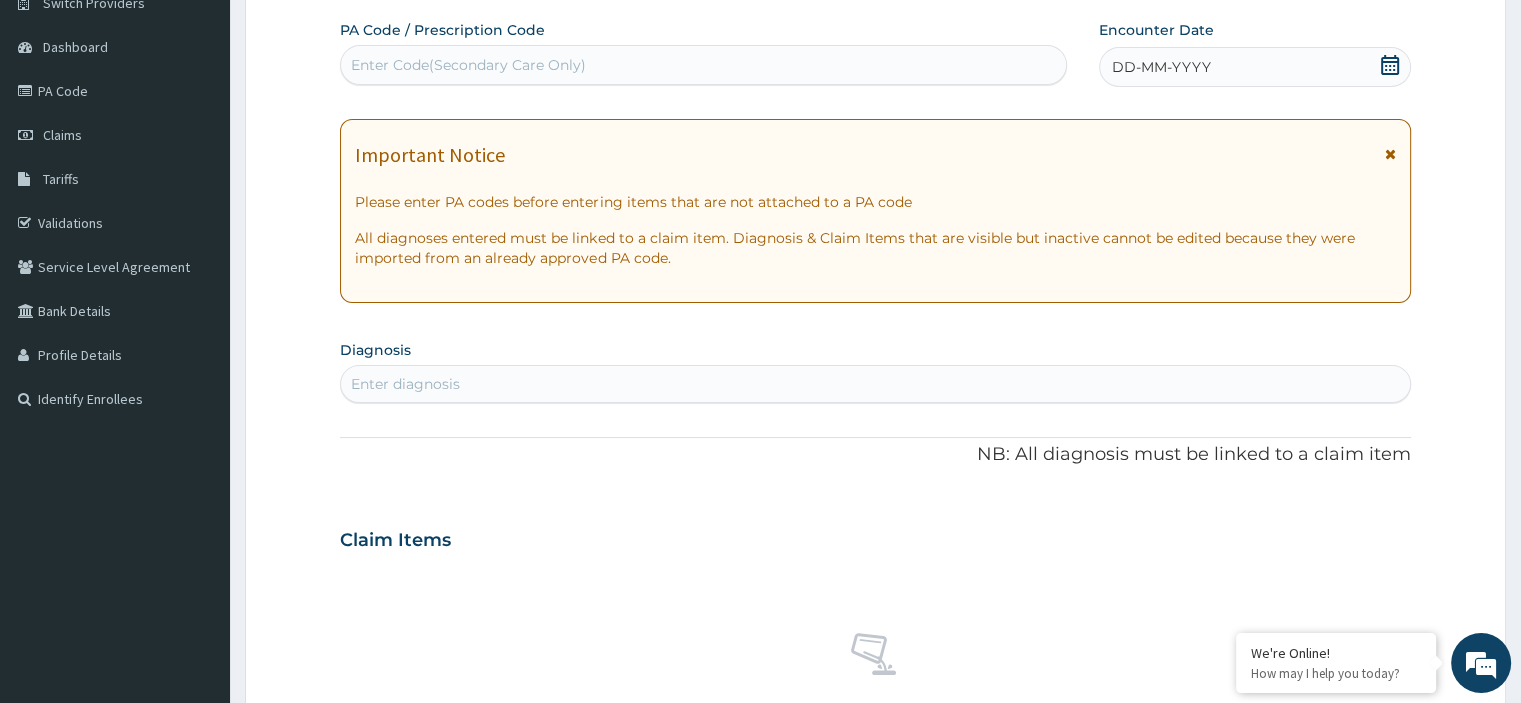 click on "Enter Code(Secondary Care Only)" at bounding box center [468, 65] 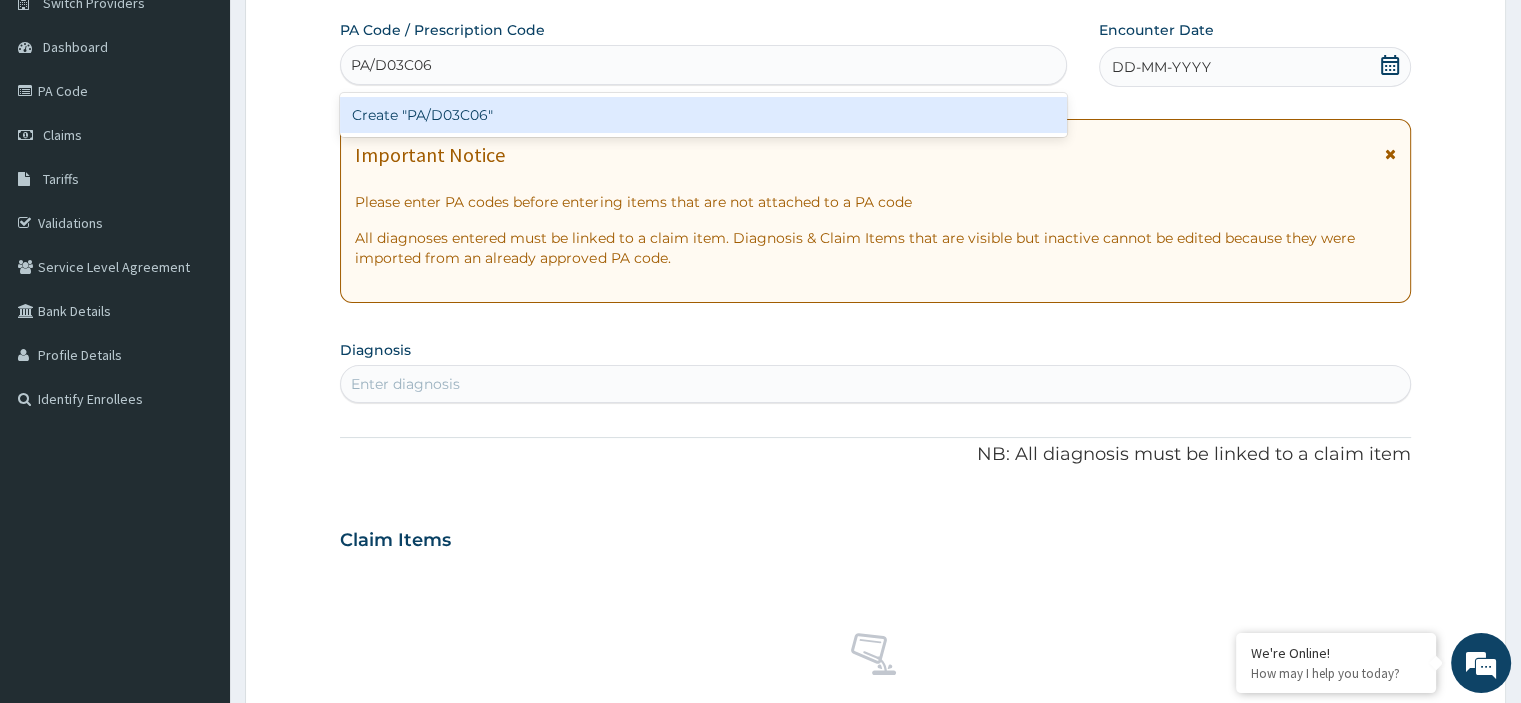 click on "Create "PA/D03C06"" at bounding box center [703, 115] 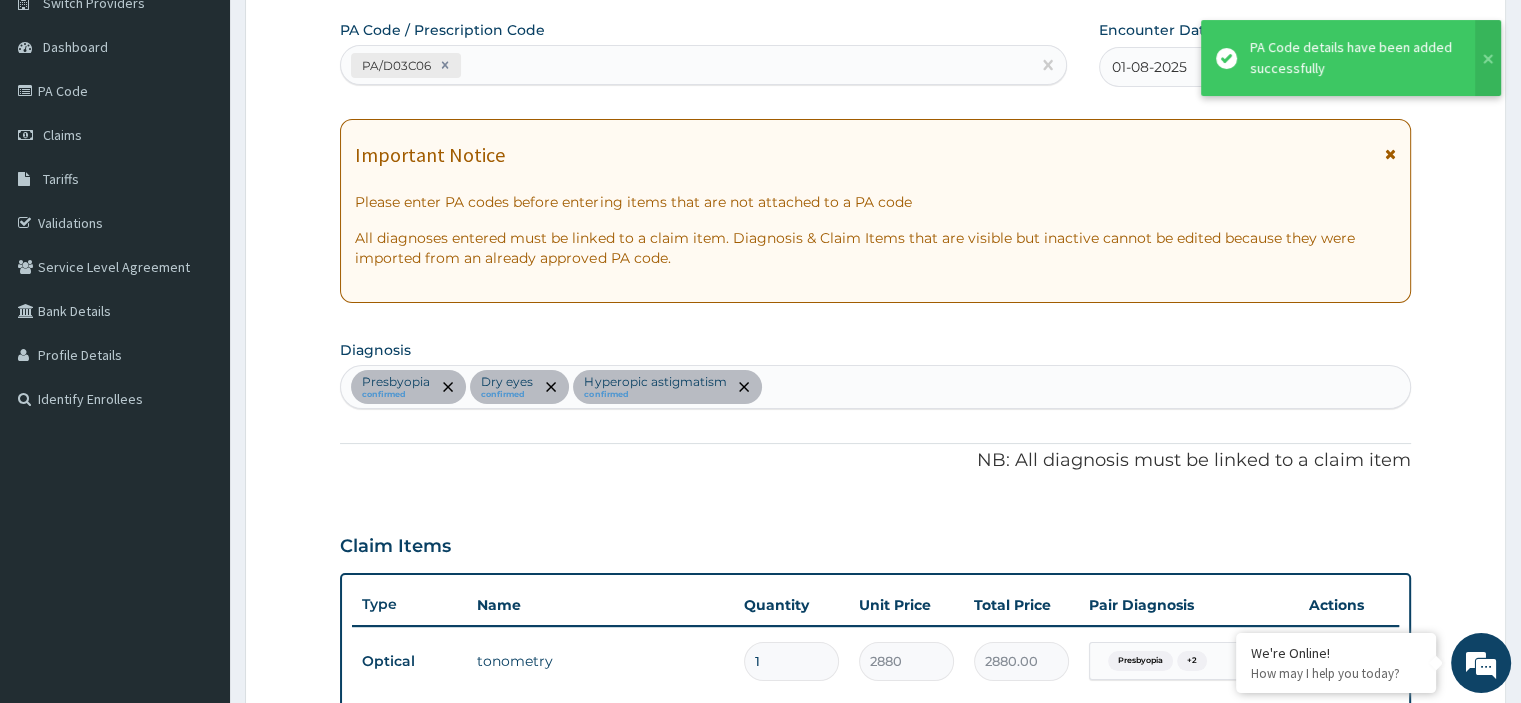 scroll, scrollTop: 835, scrollLeft: 0, axis: vertical 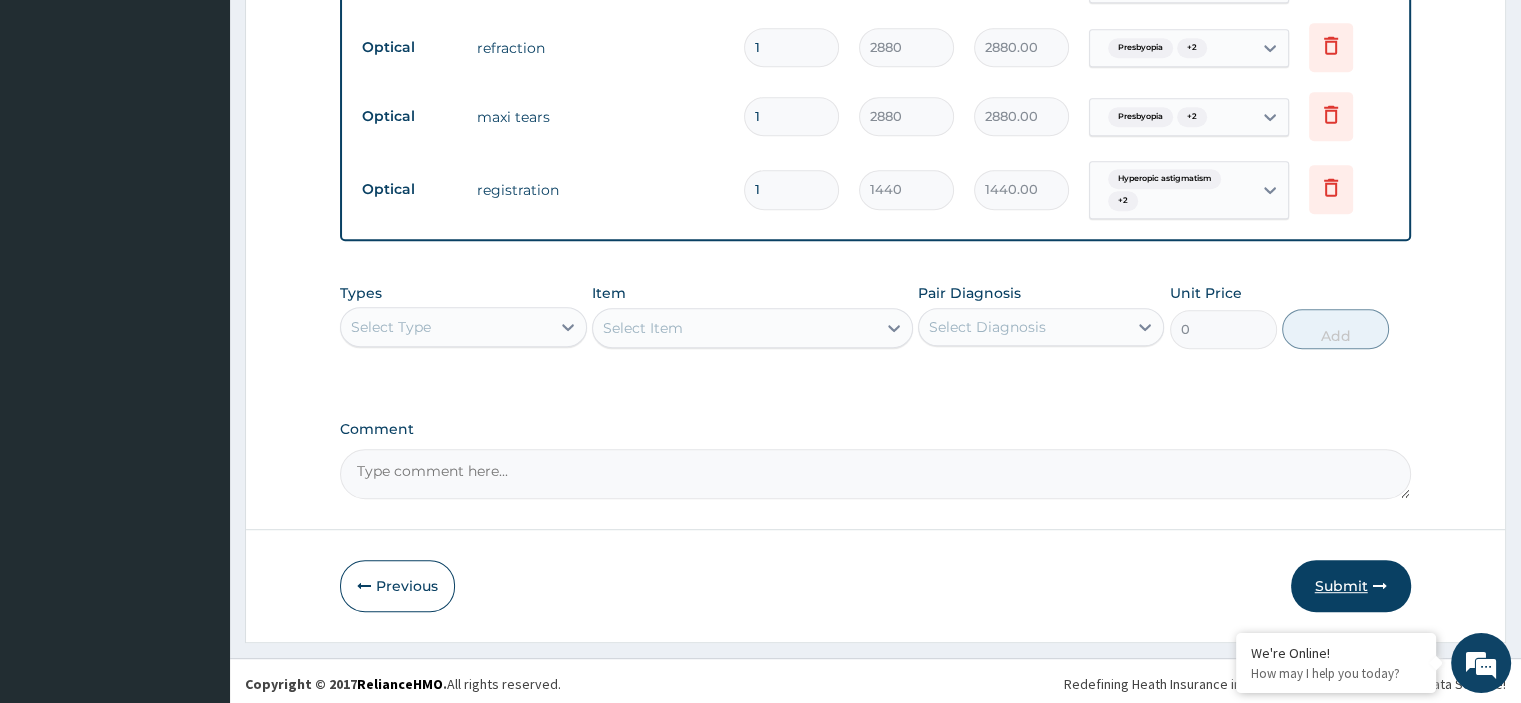 click on "Submit" at bounding box center [1351, 586] 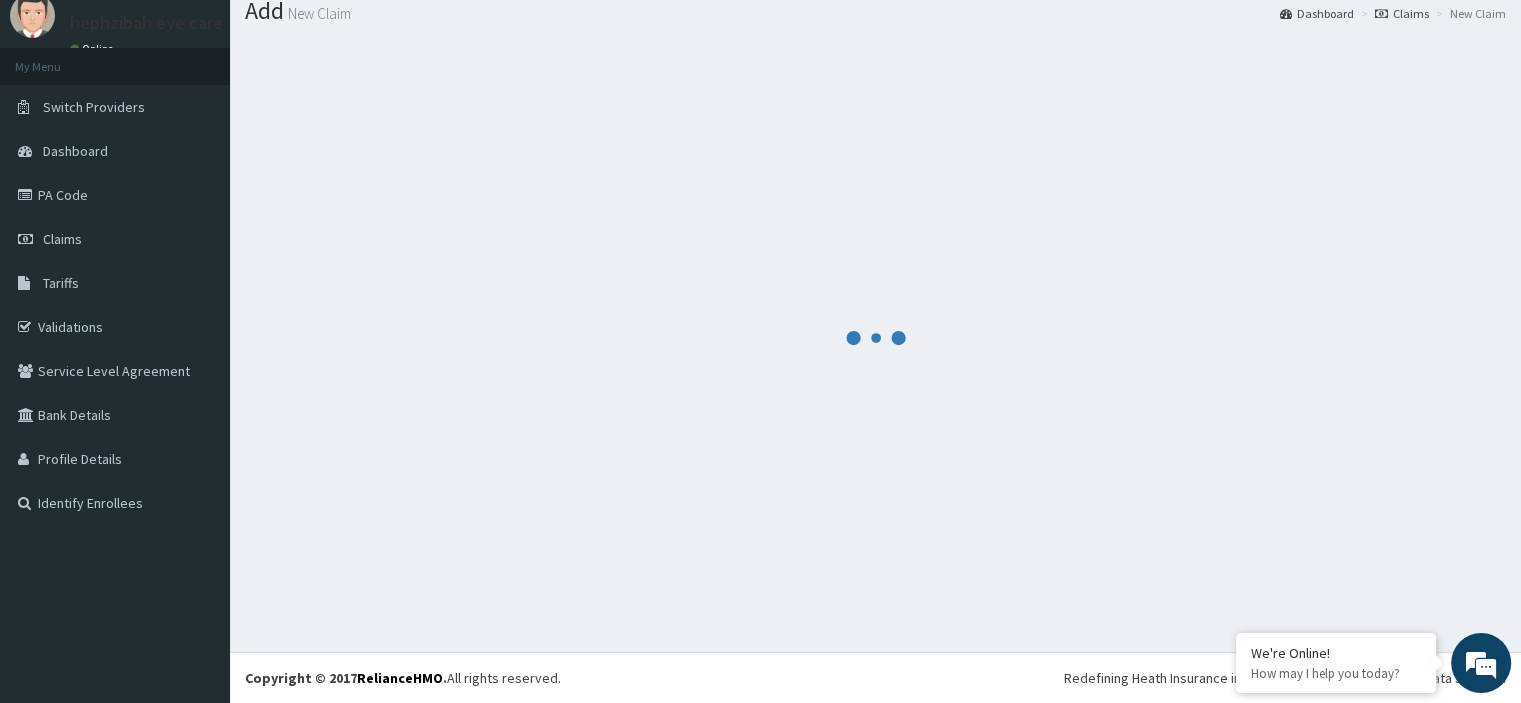 scroll, scrollTop: 66, scrollLeft: 0, axis: vertical 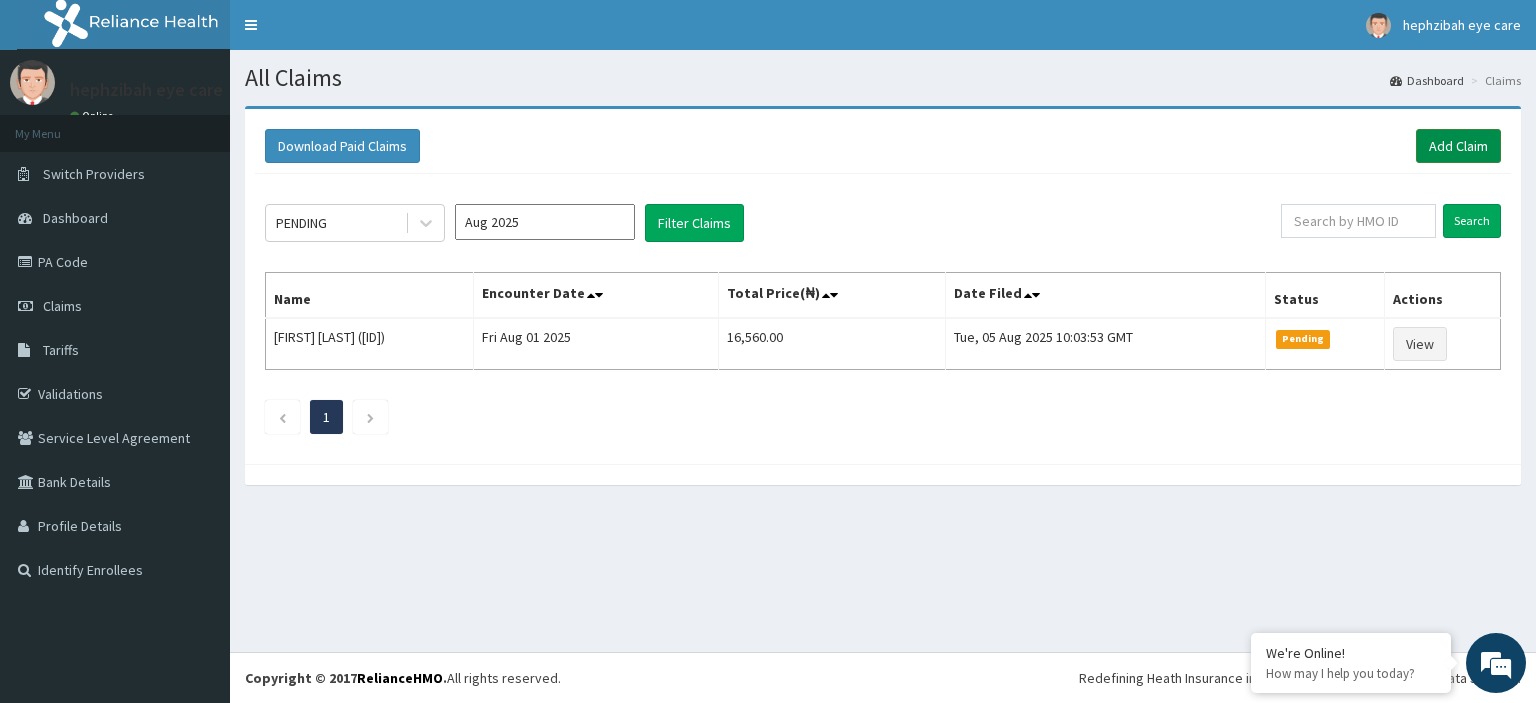click on "Add Claim" at bounding box center [1458, 146] 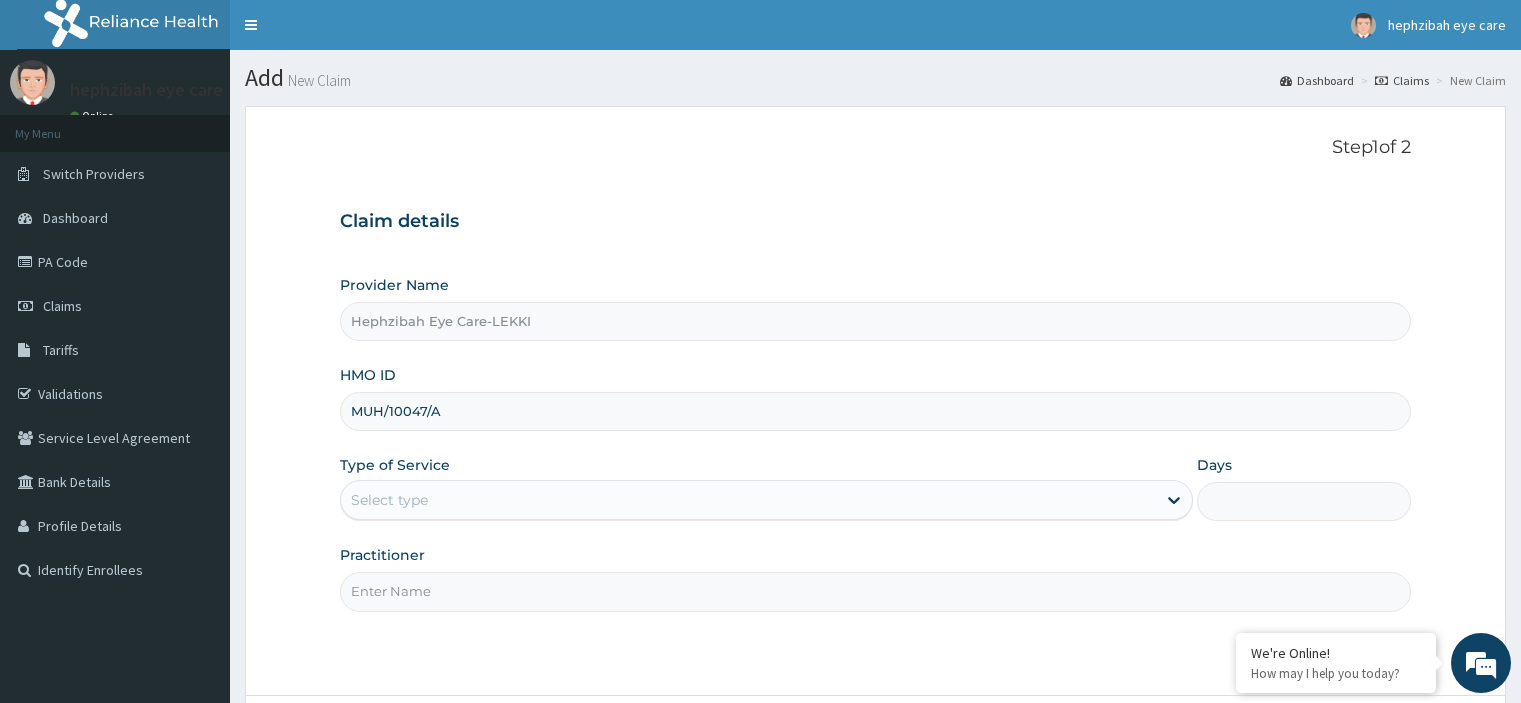 scroll, scrollTop: 0, scrollLeft: 0, axis: both 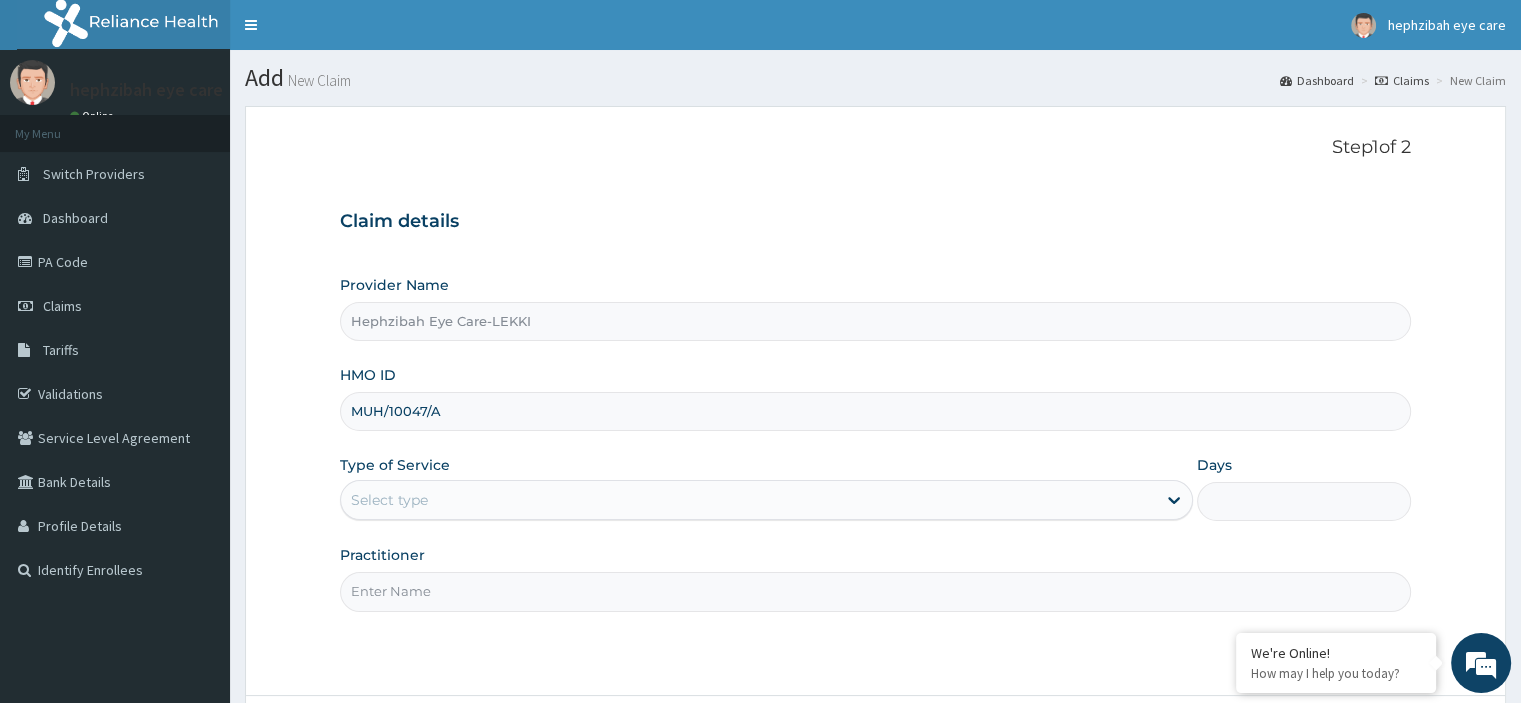 type on "MUH/10047/A" 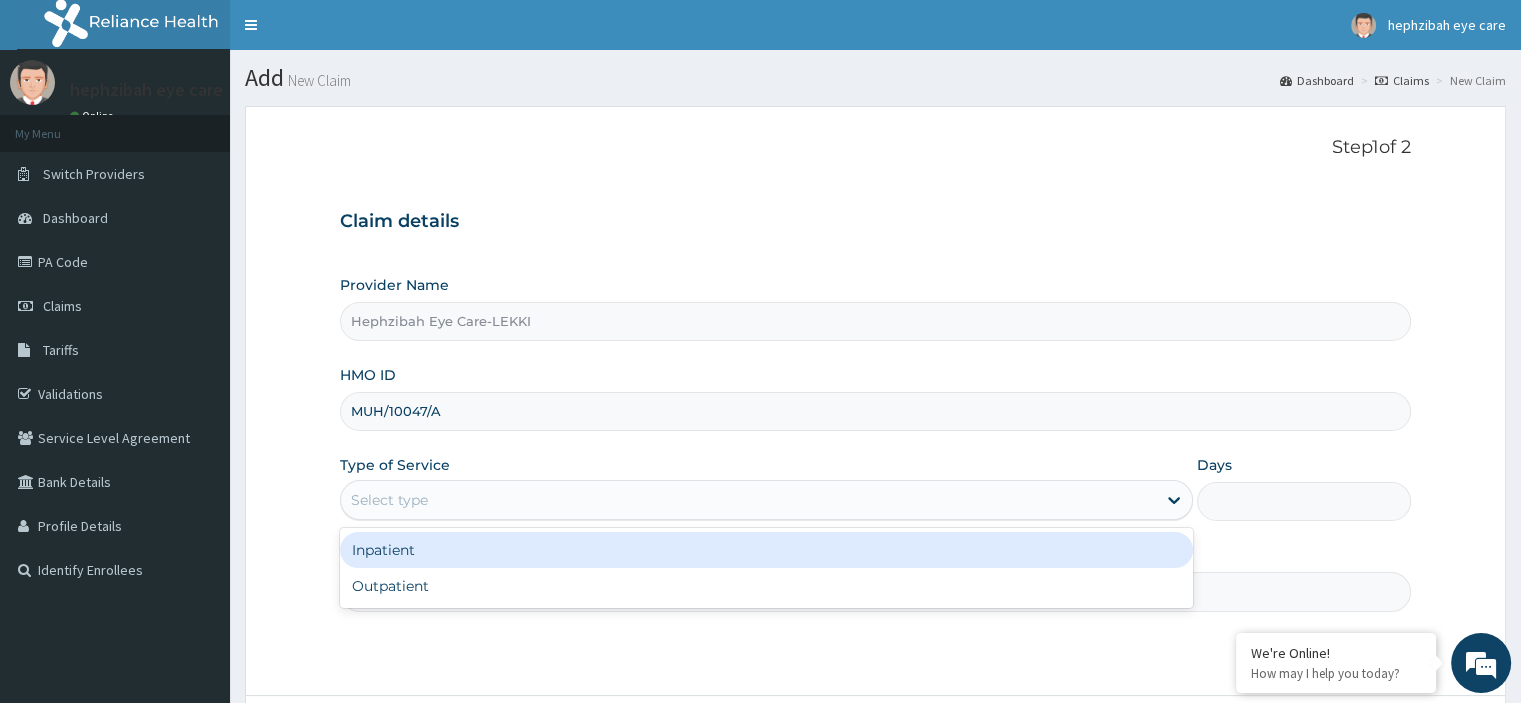 click on "Select type" at bounding box center (748, 500) 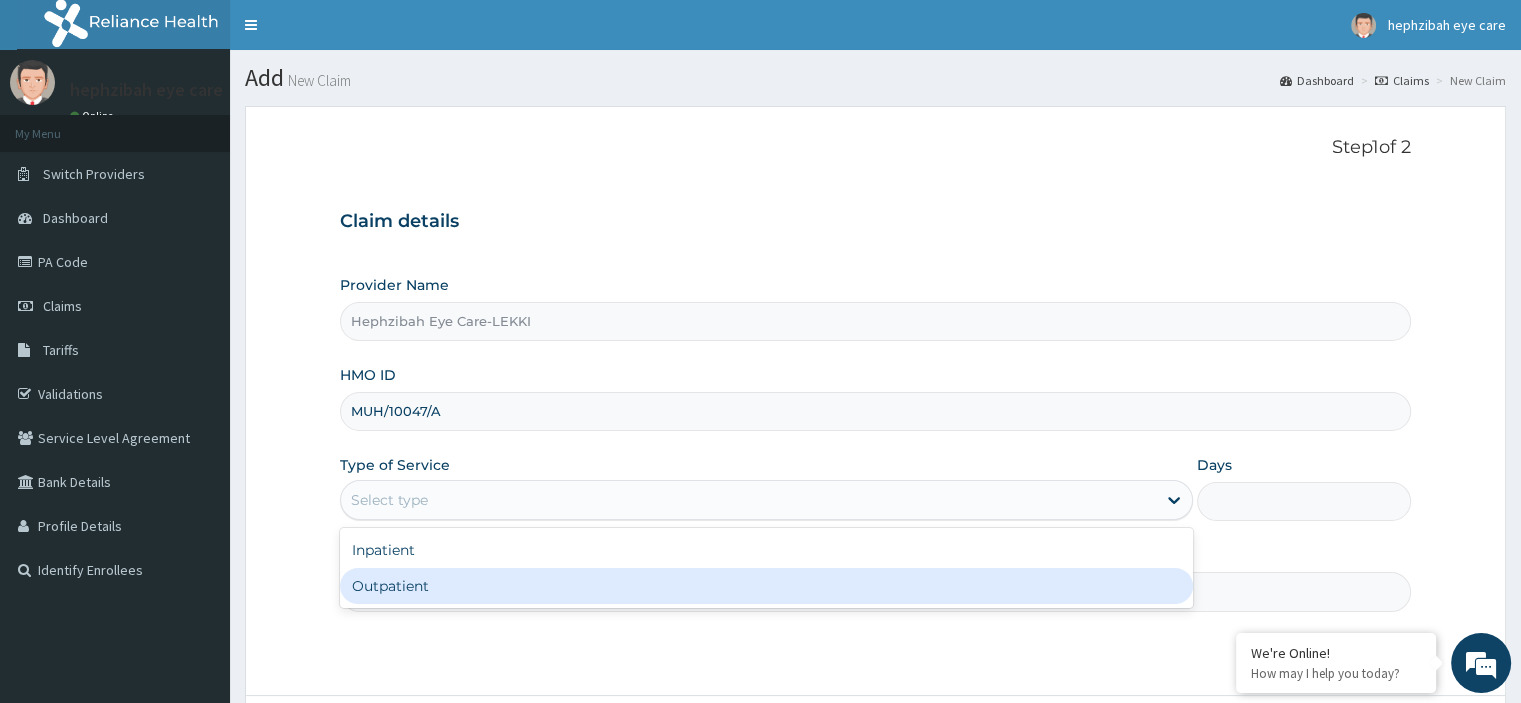 click on "Outpatient" at bounding box center [766, 586] 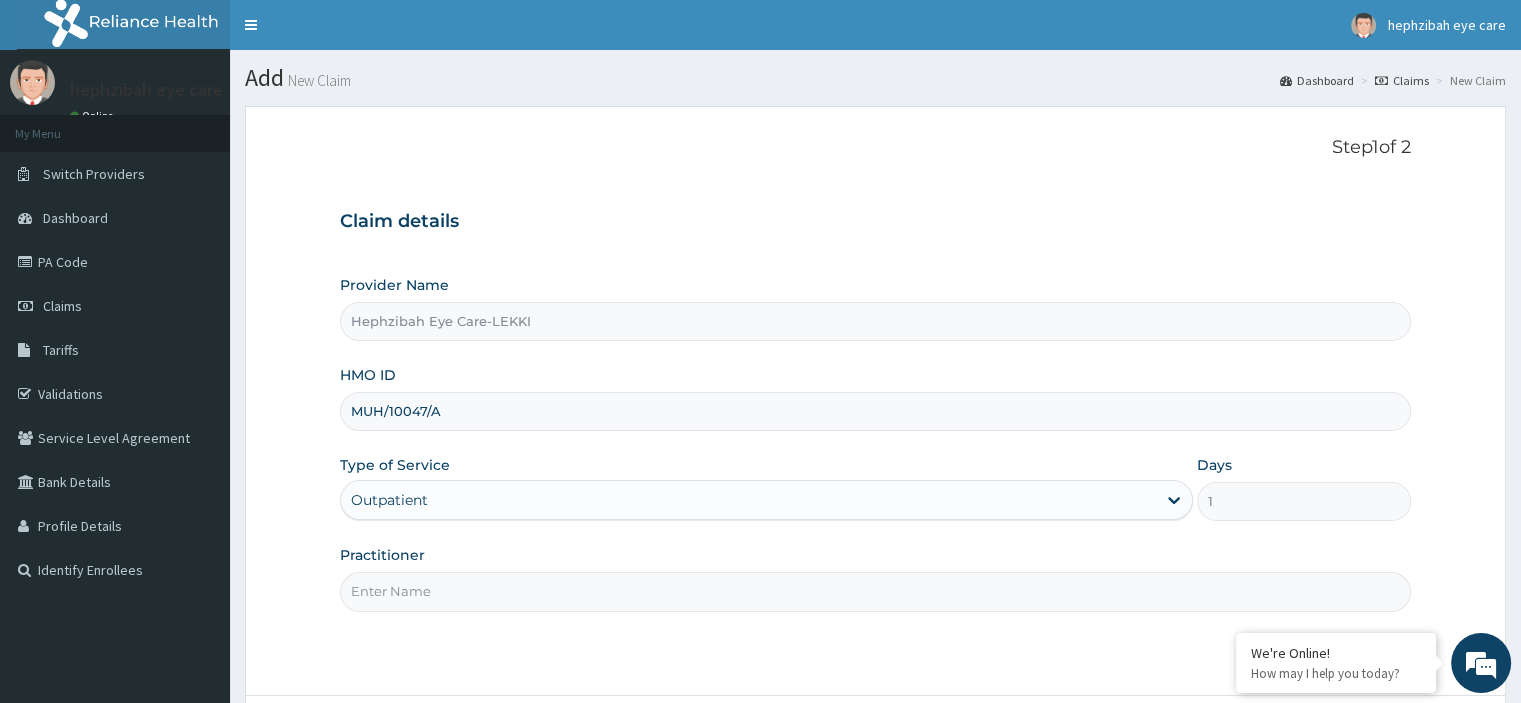 click on "Practitioner" at bounding box center [875, 591] 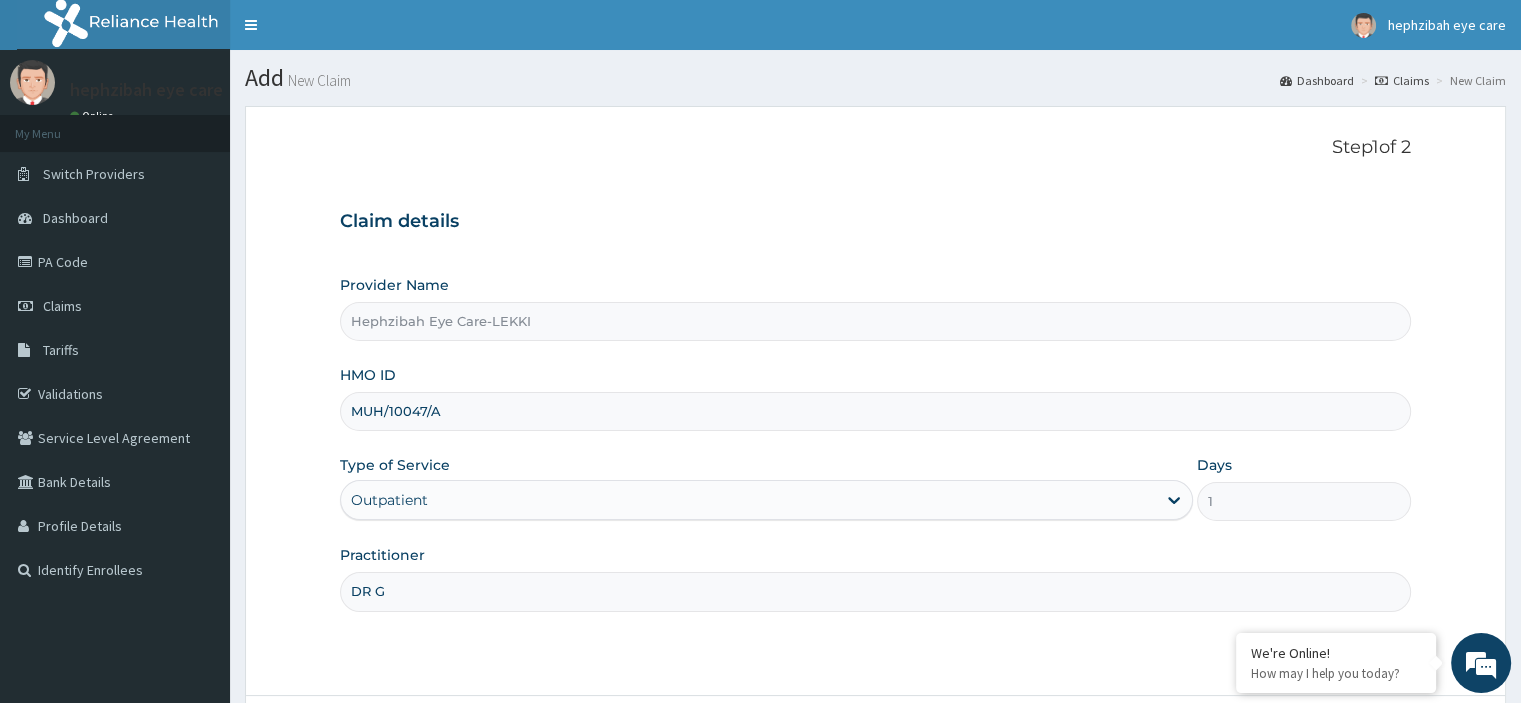 scroll, scrollTop: 0, scrollLeft: 0, axis: both 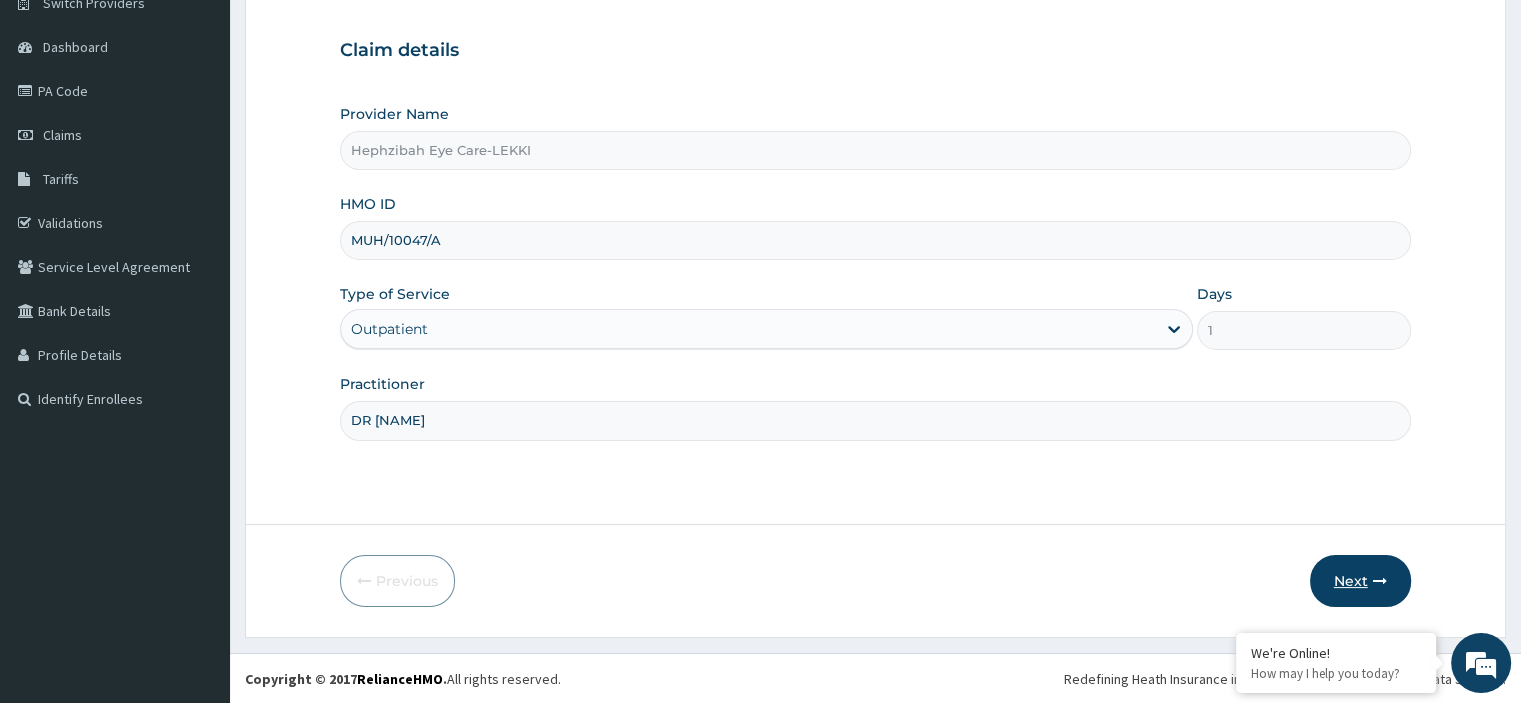 type on "DR [LAST]" 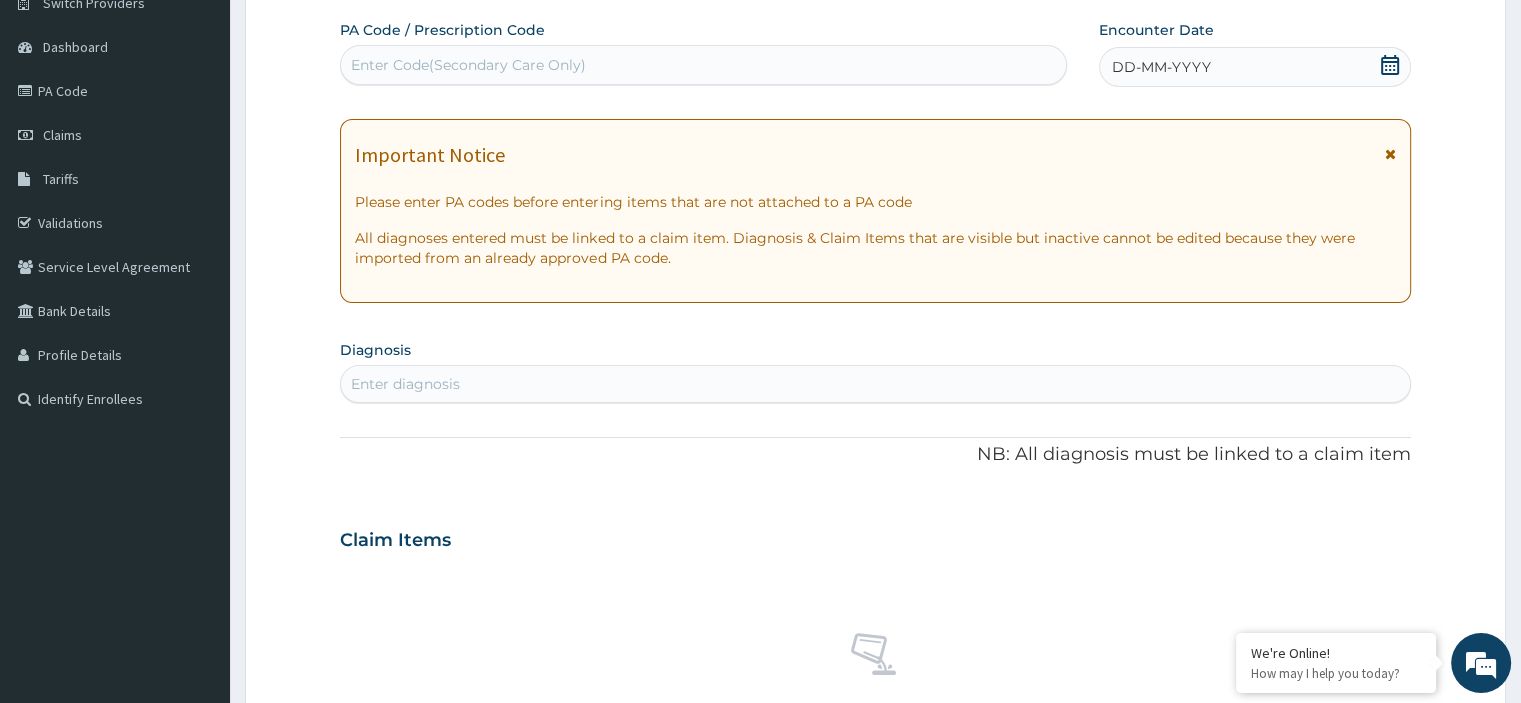 click on "Enter Code(Secondary Care Only)" at bounding box center [703, 65] 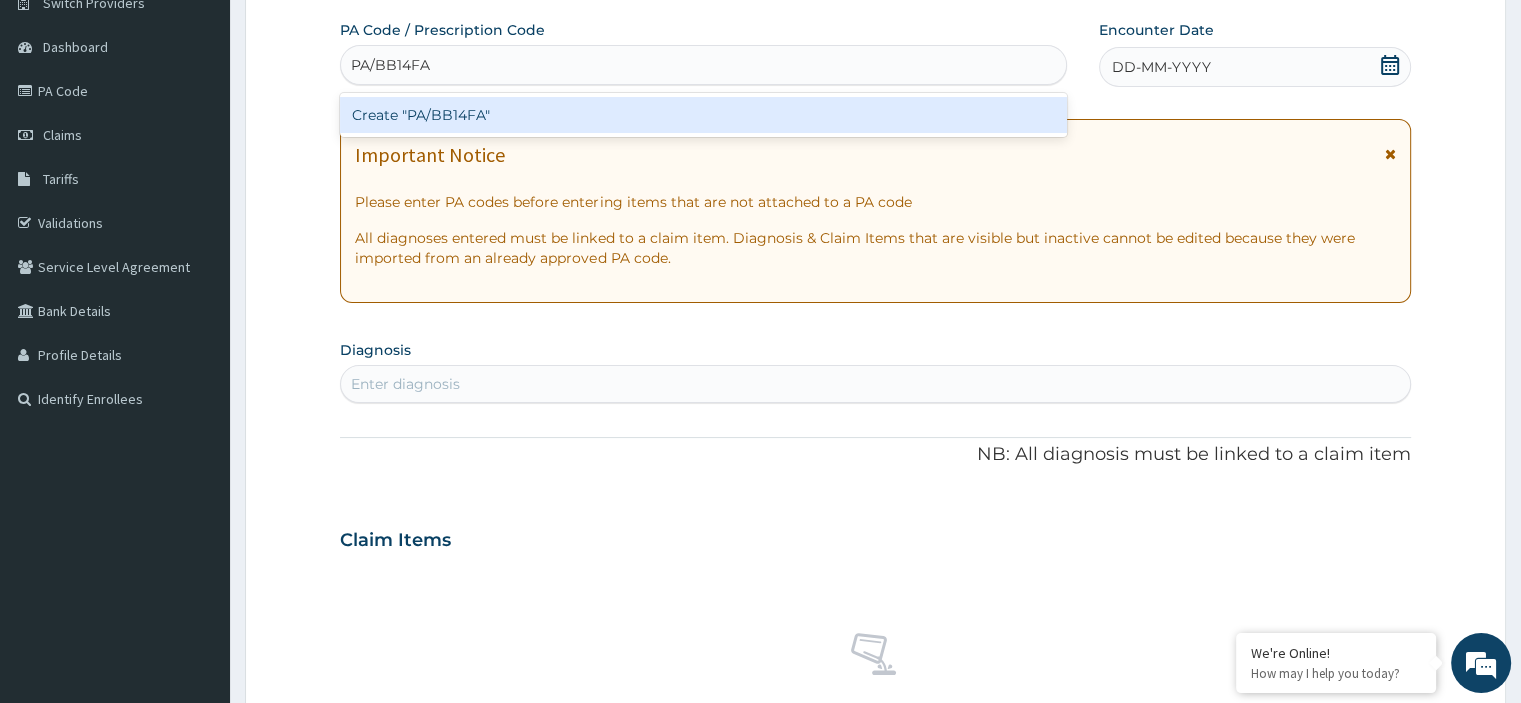 click on "Create "PA/BB14FA"" at bounding box center (703, 115) 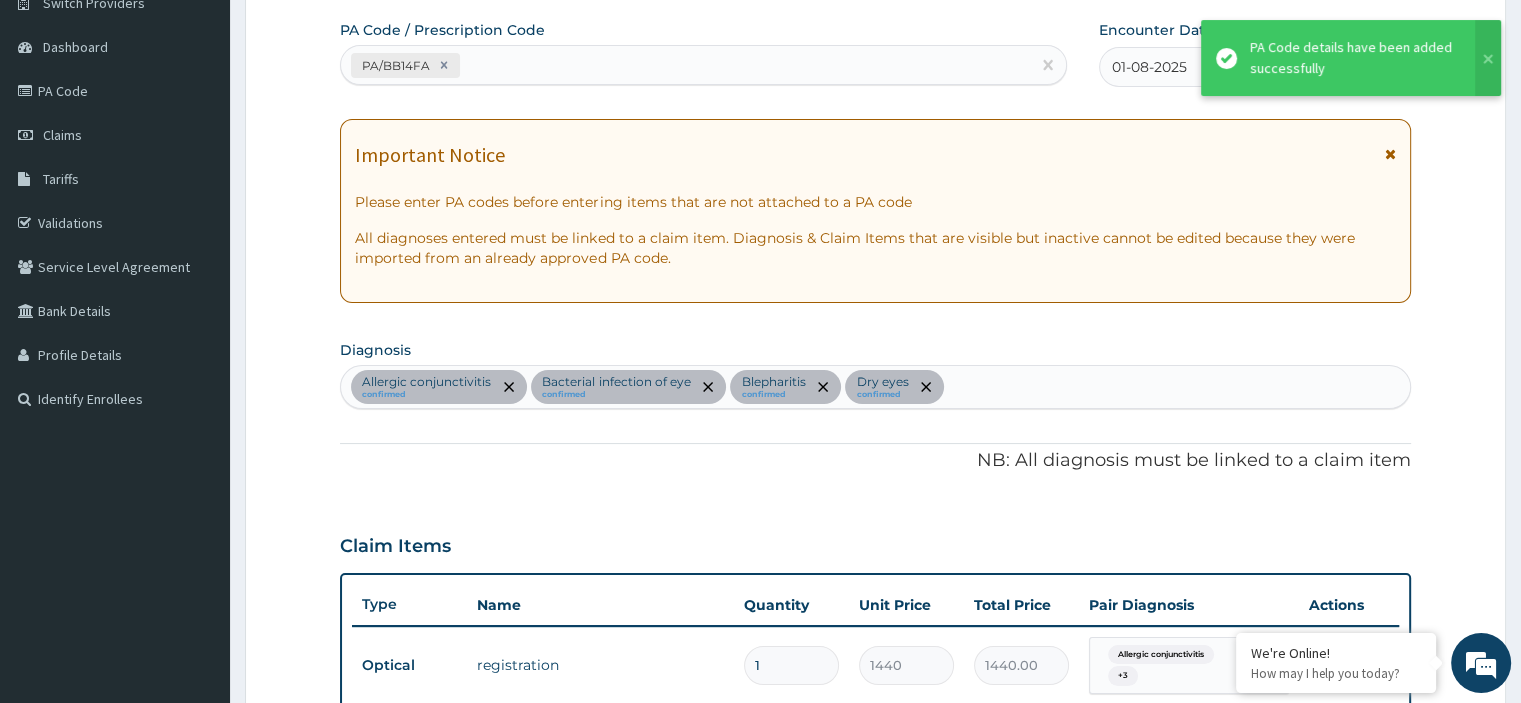 scroll, scrollTop: 1083, scrollLeft: 0, axis: vertical 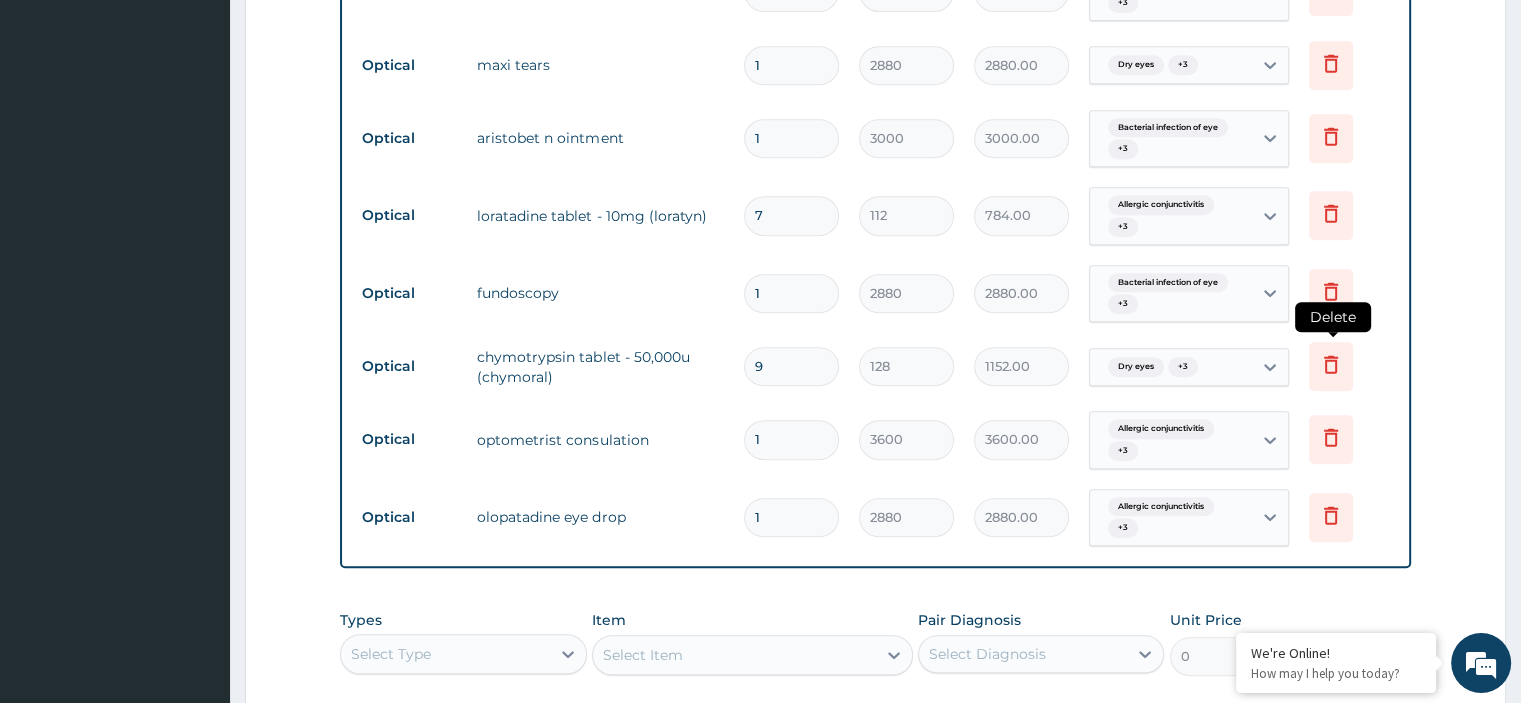 click 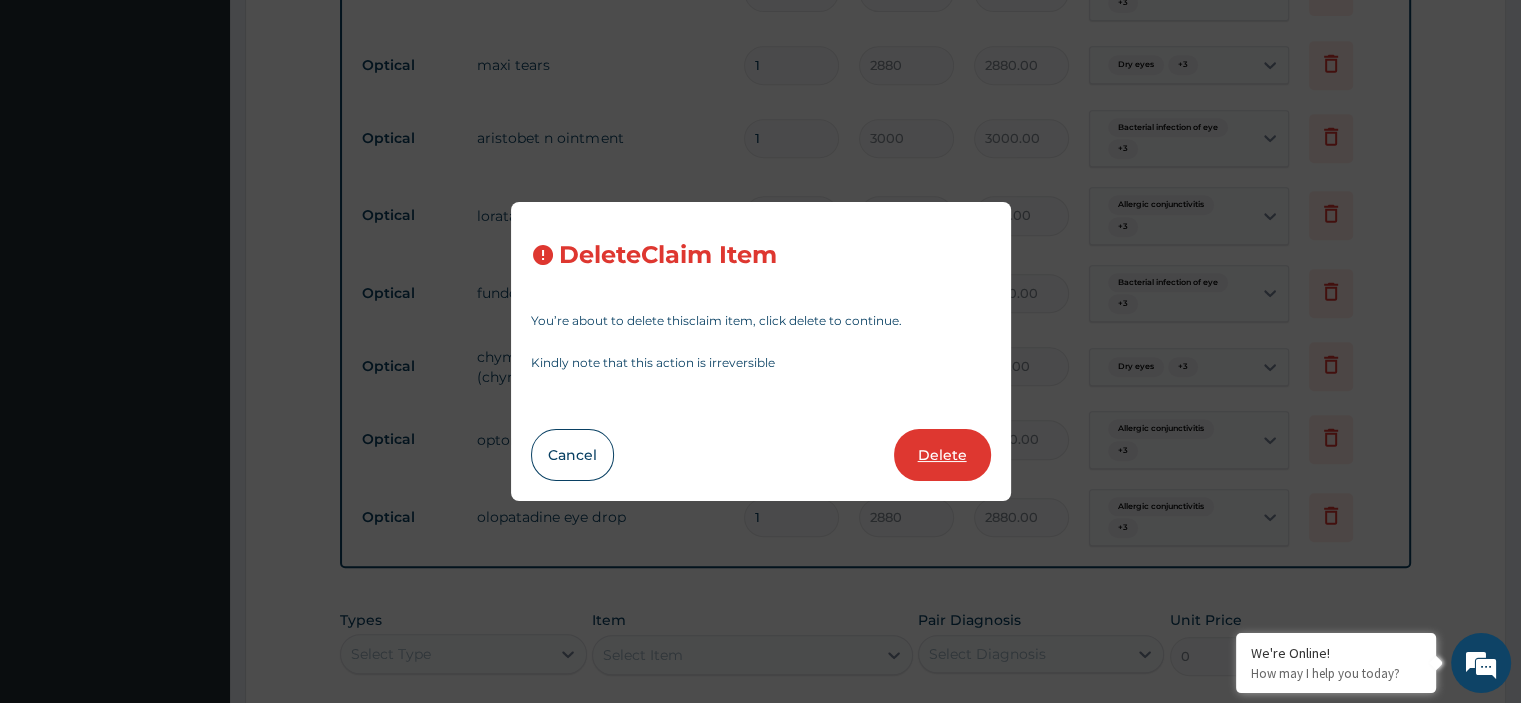 click on "Delete" at bounding box center [942, 455] 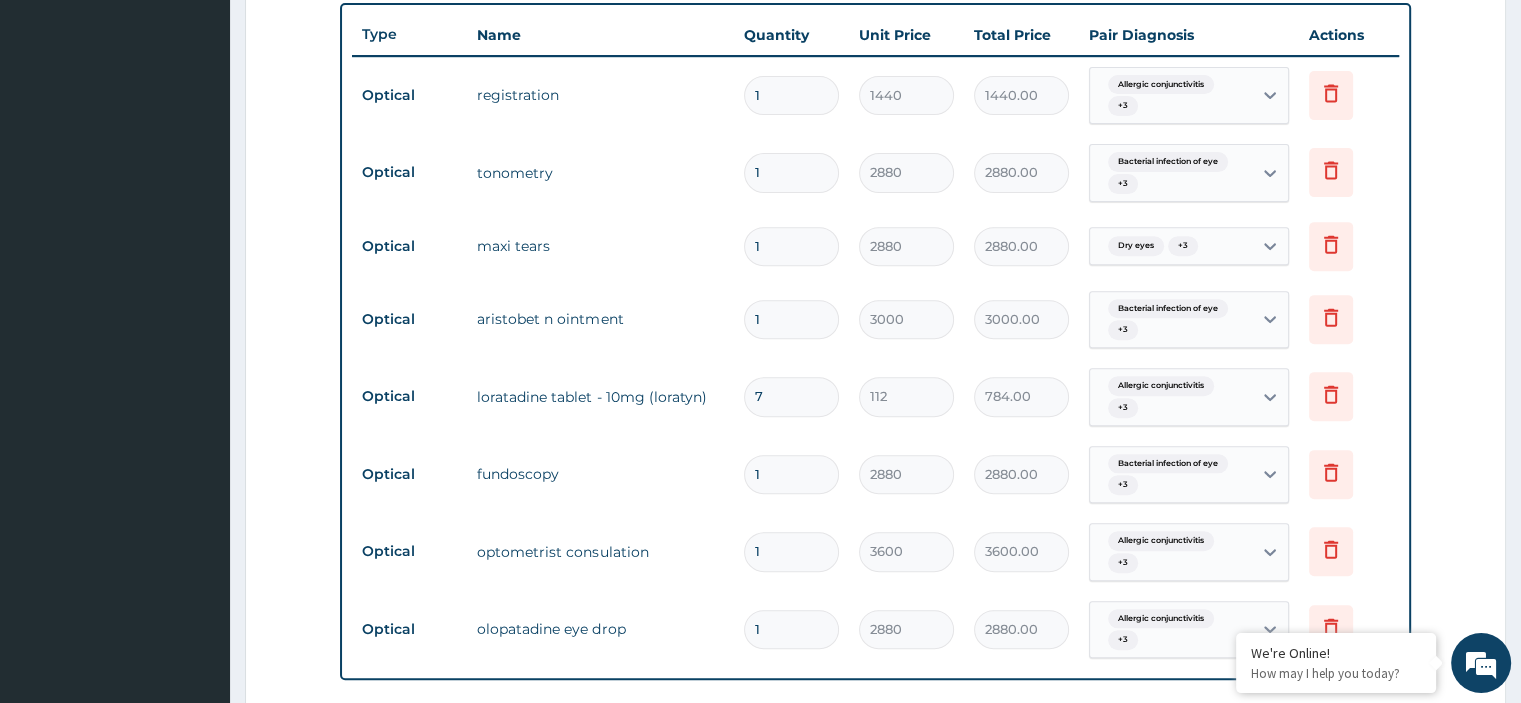 scroll, scrollTop: 744, scrollLeft: 0, axis: vertical 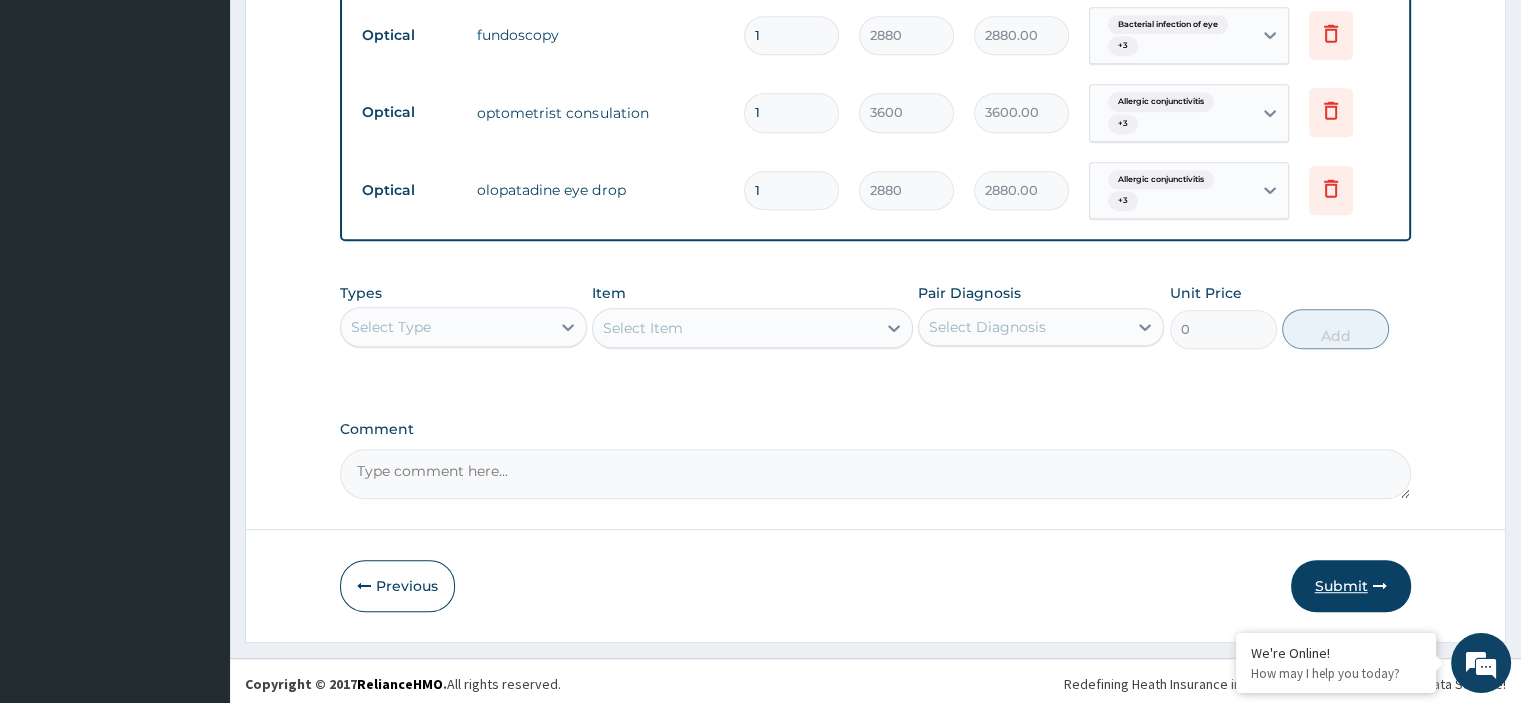 click on "Submit" at bounding box center [1351, 586] 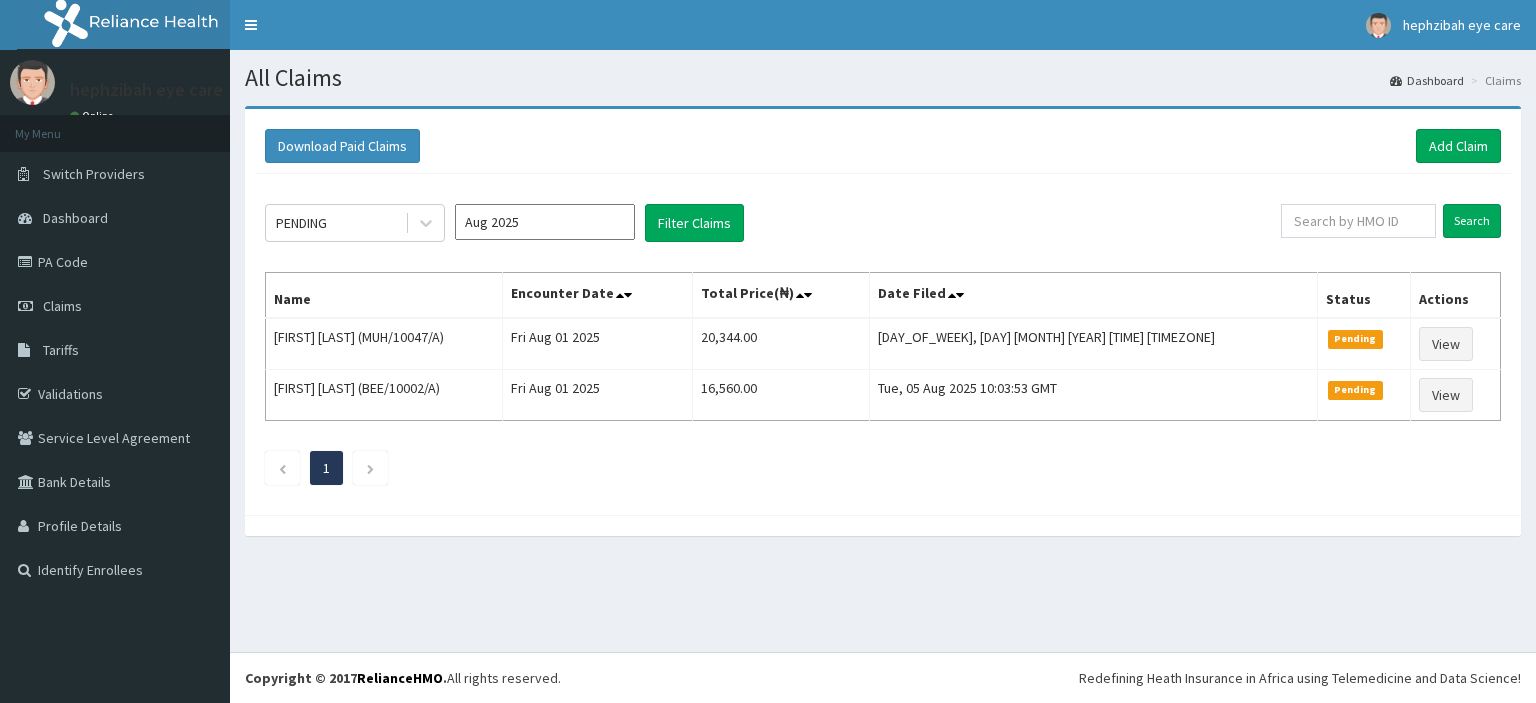 scroll, scrollTop: 0, scrollLeft: 0, axis: both 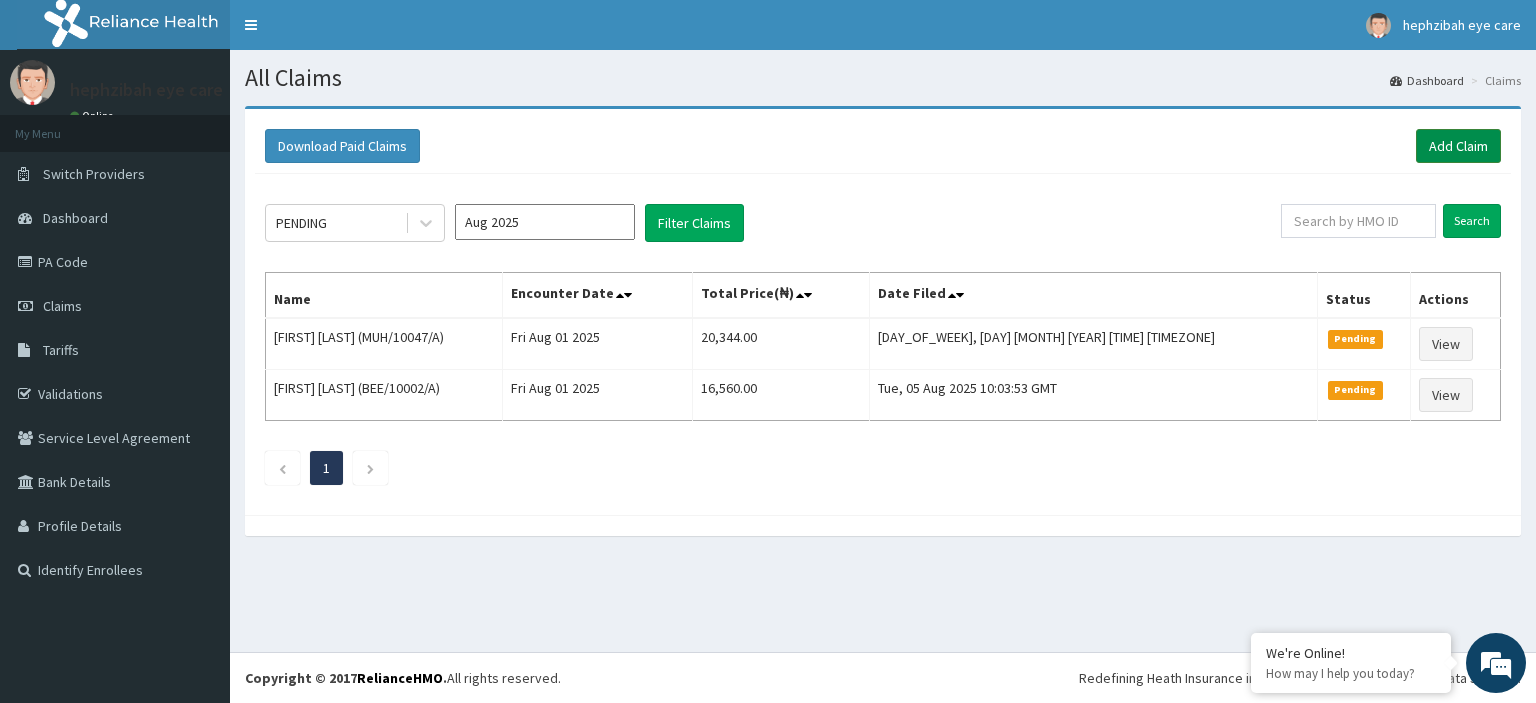click on "Add Claim" at bounding box center (1458, 146) 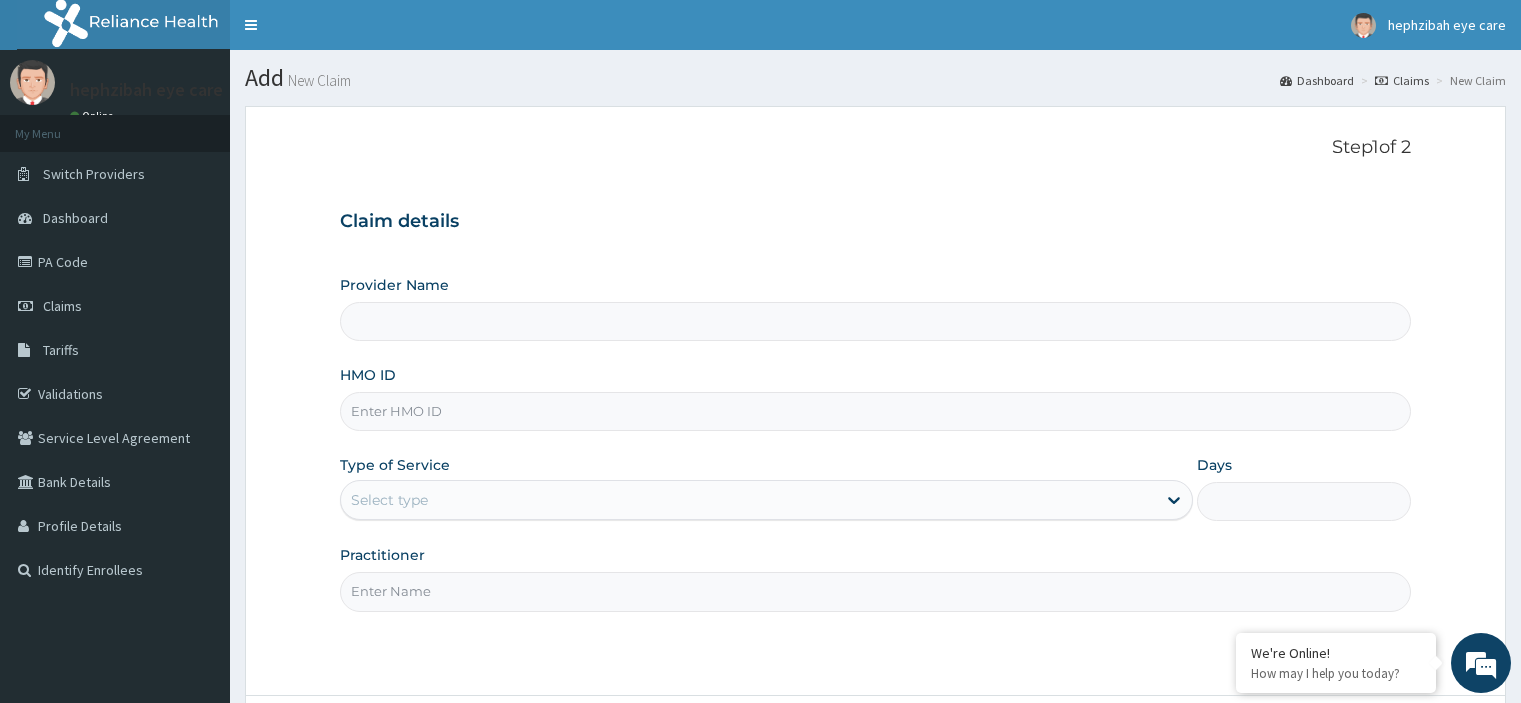 type on "Hephzibah Eye Care-LEKKI" 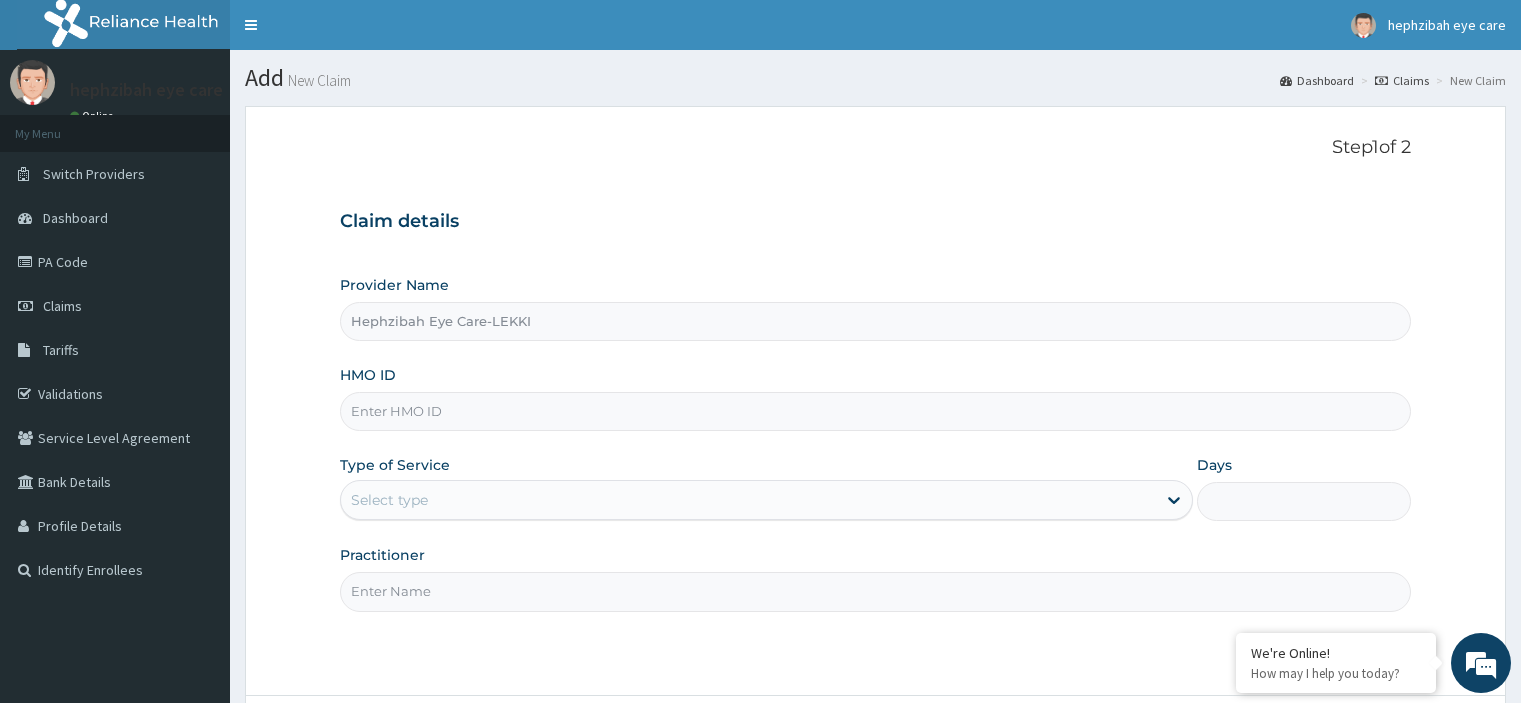 scroll, scrollTop: 0, scrollLeft: 0, axis: both 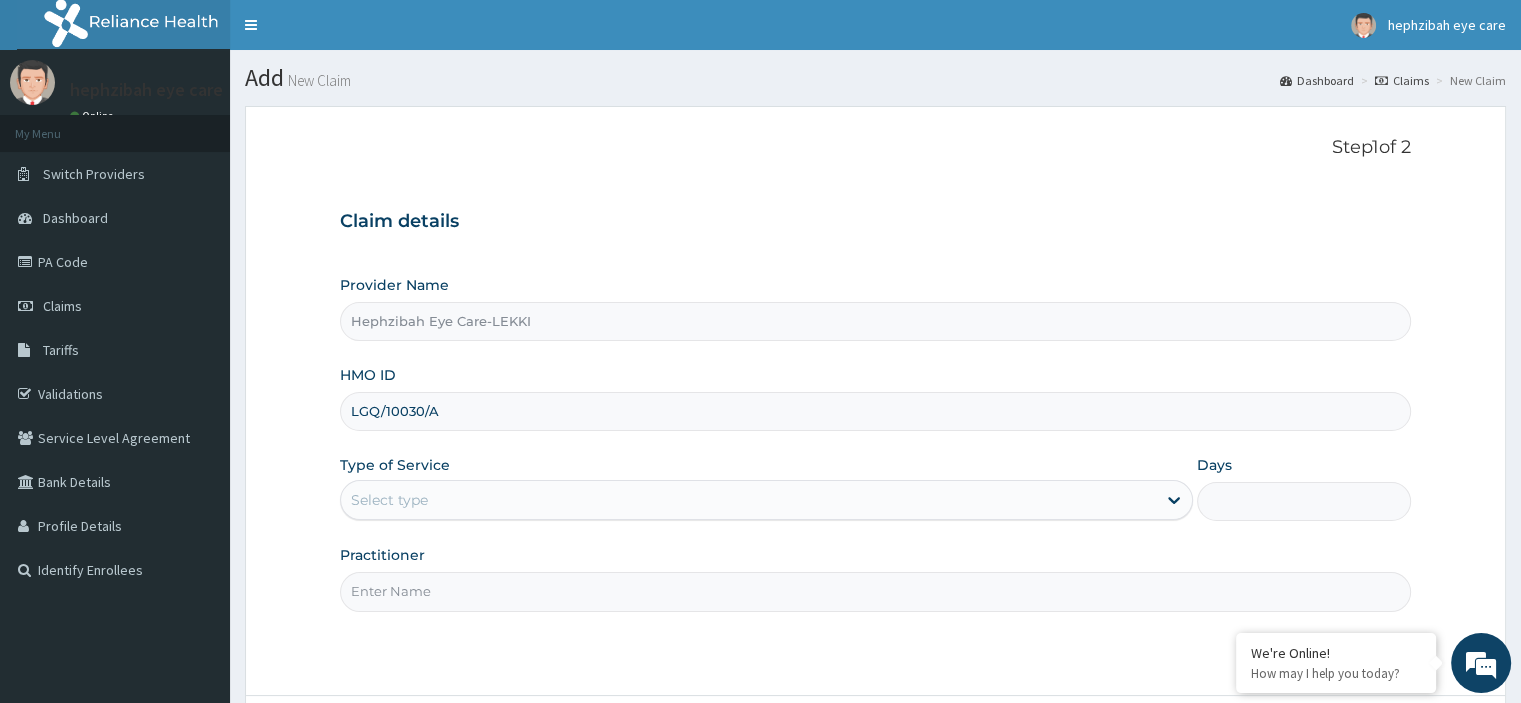 type on "LGQ/10030/A" 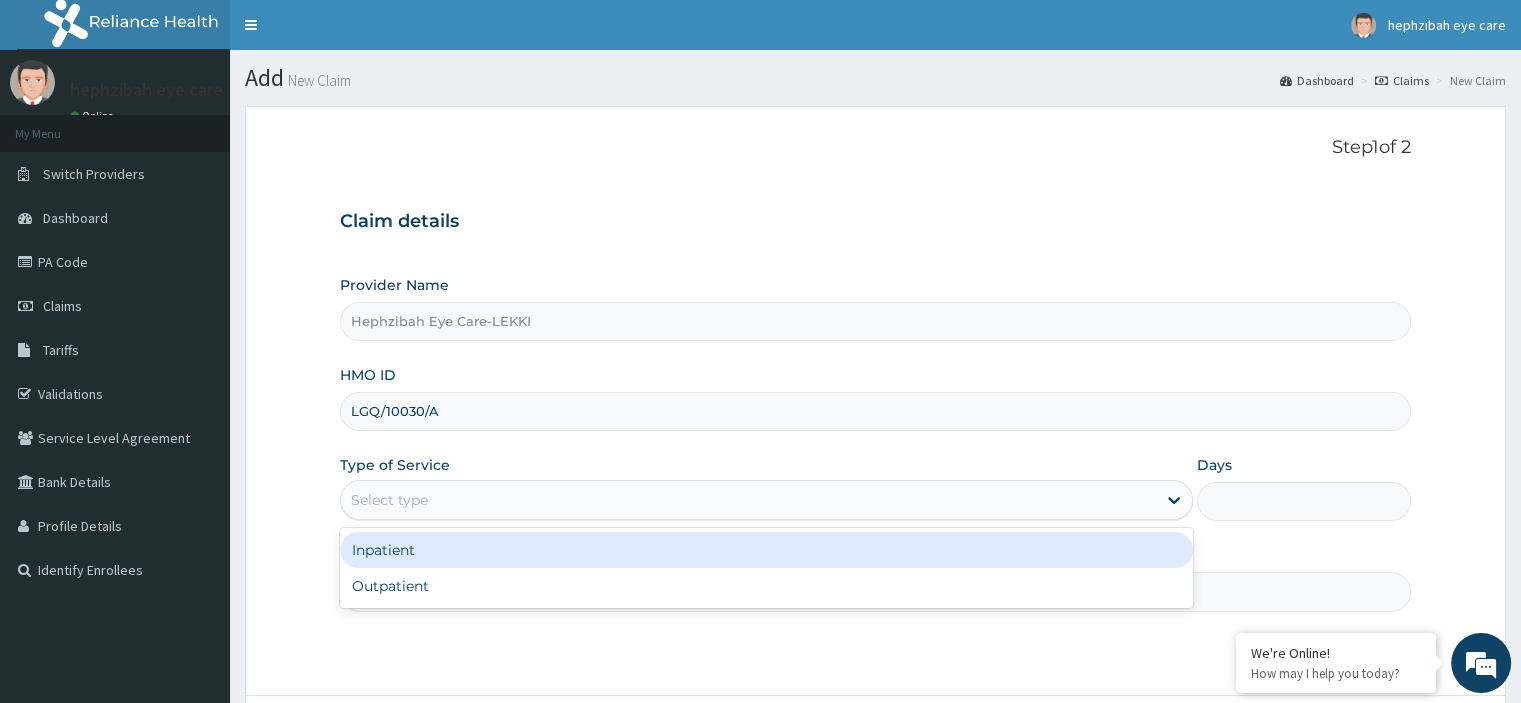 drag, startPoint x: 447, startPoint y: 503, endPoint x: 420, endPoint y: 583, distance: 84.4334 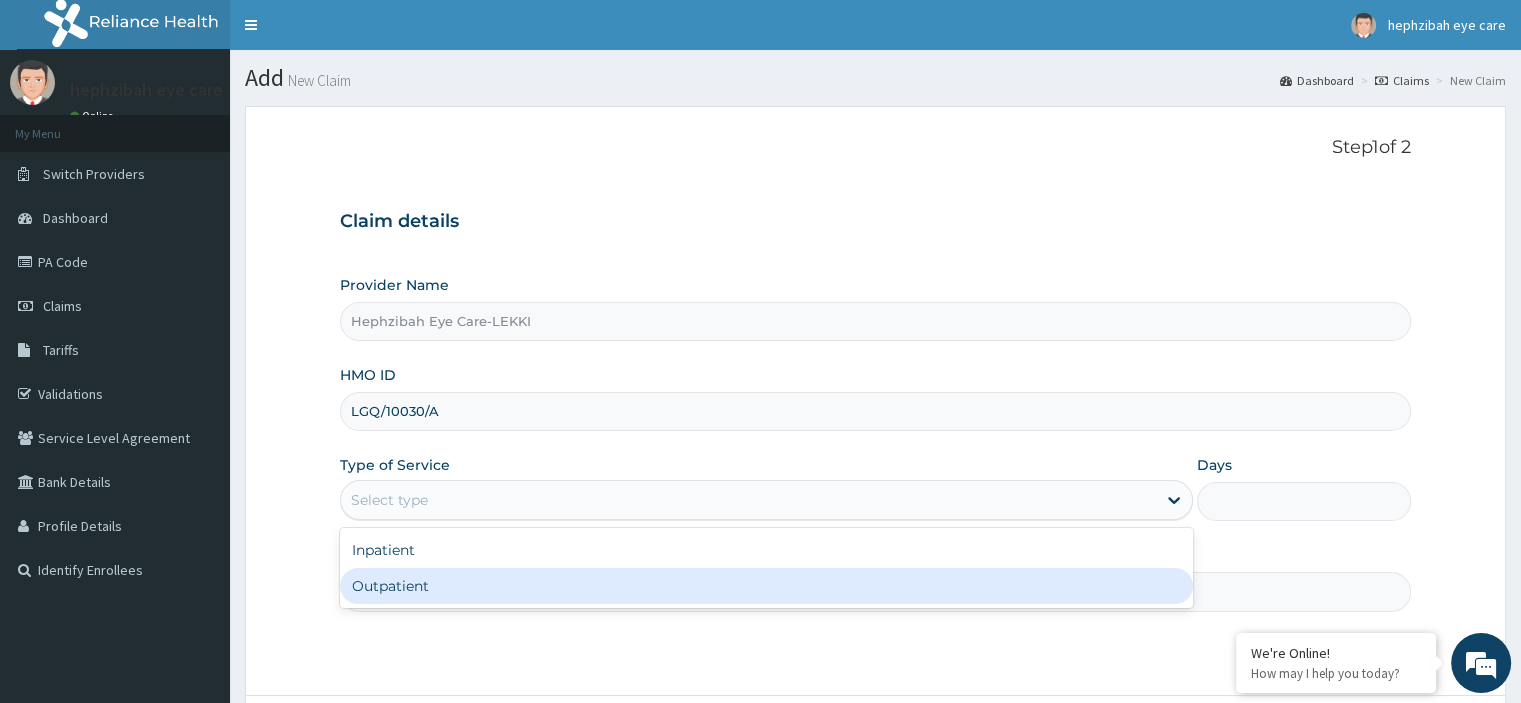 click on "Outpatient" at bounding box center [766, 586] 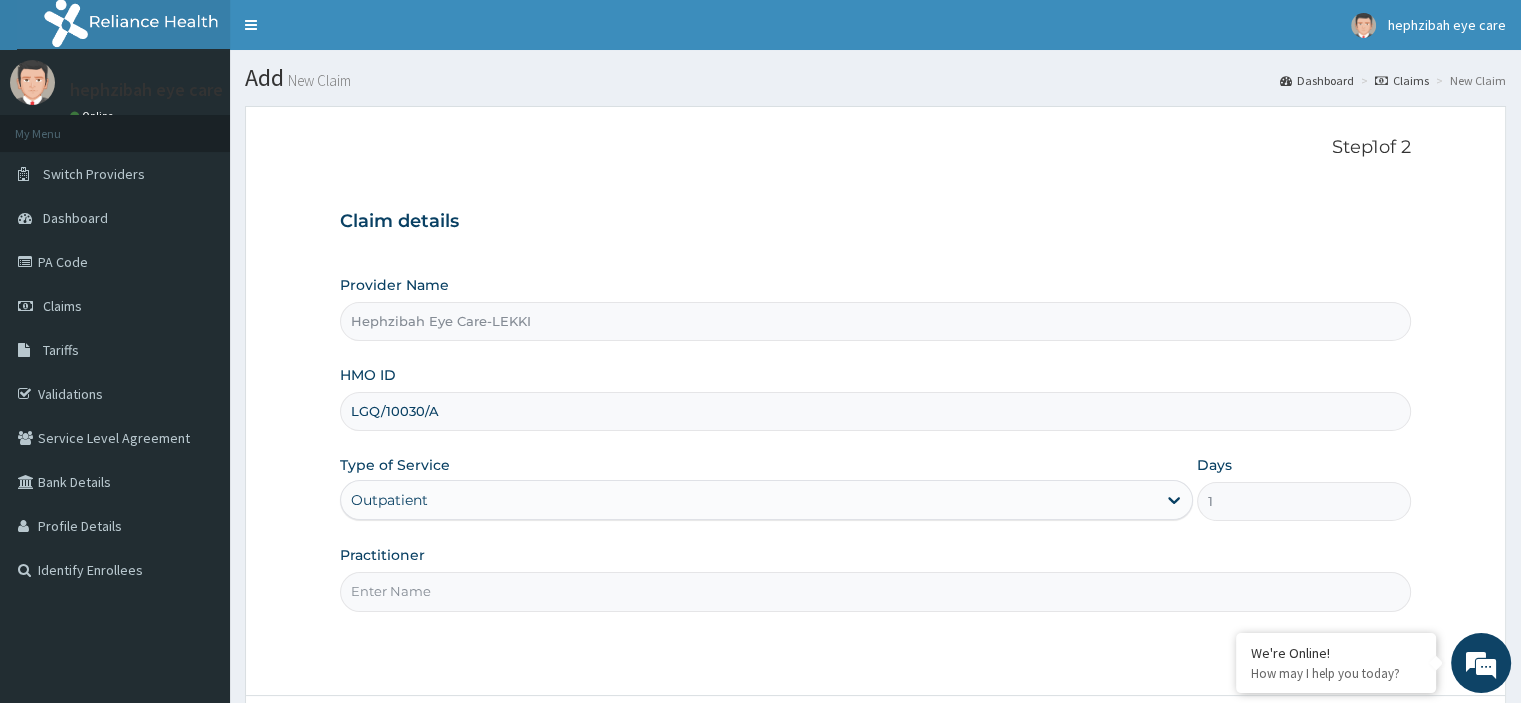 click on "Practitioner" at bounding box center [875, 591] 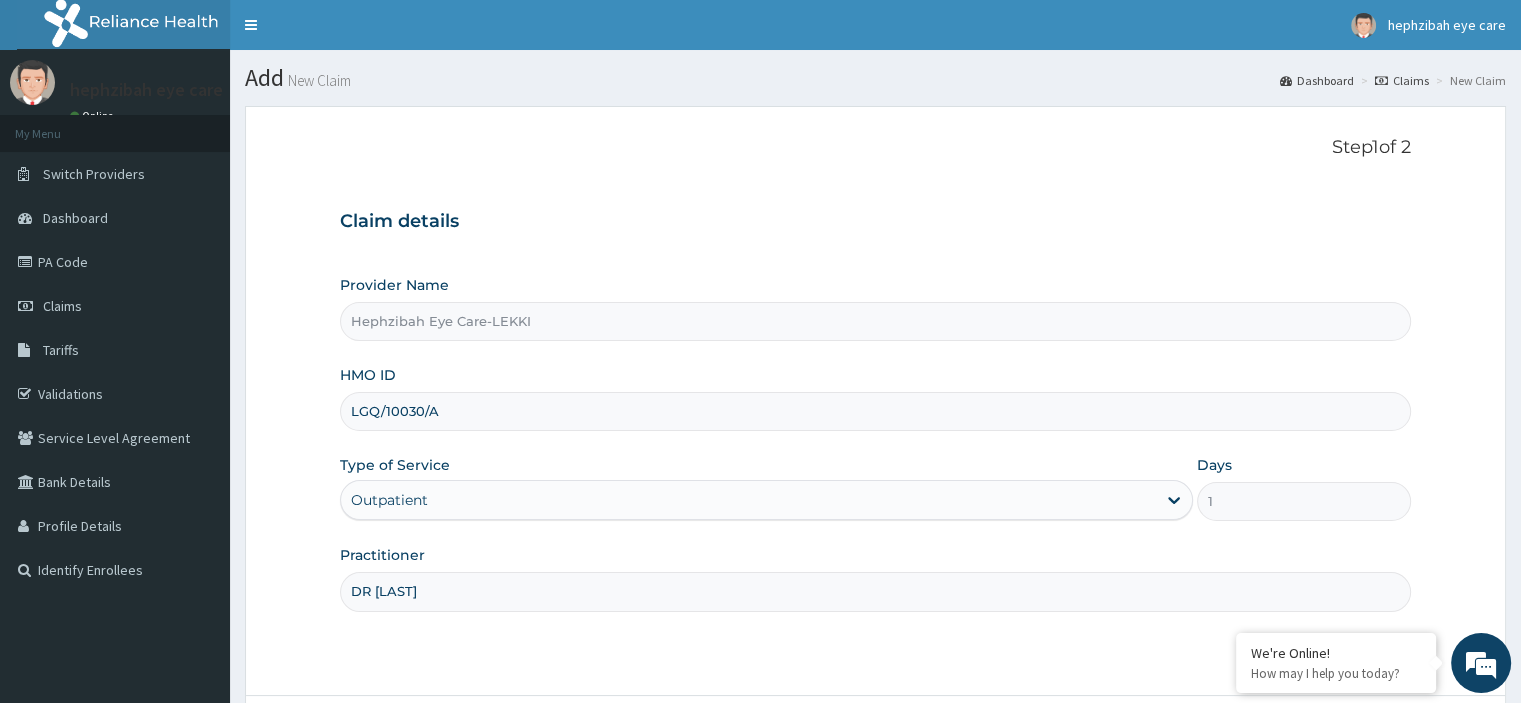 scroll, scrollTop: 171, scrollLeft: 0, axis: vertical 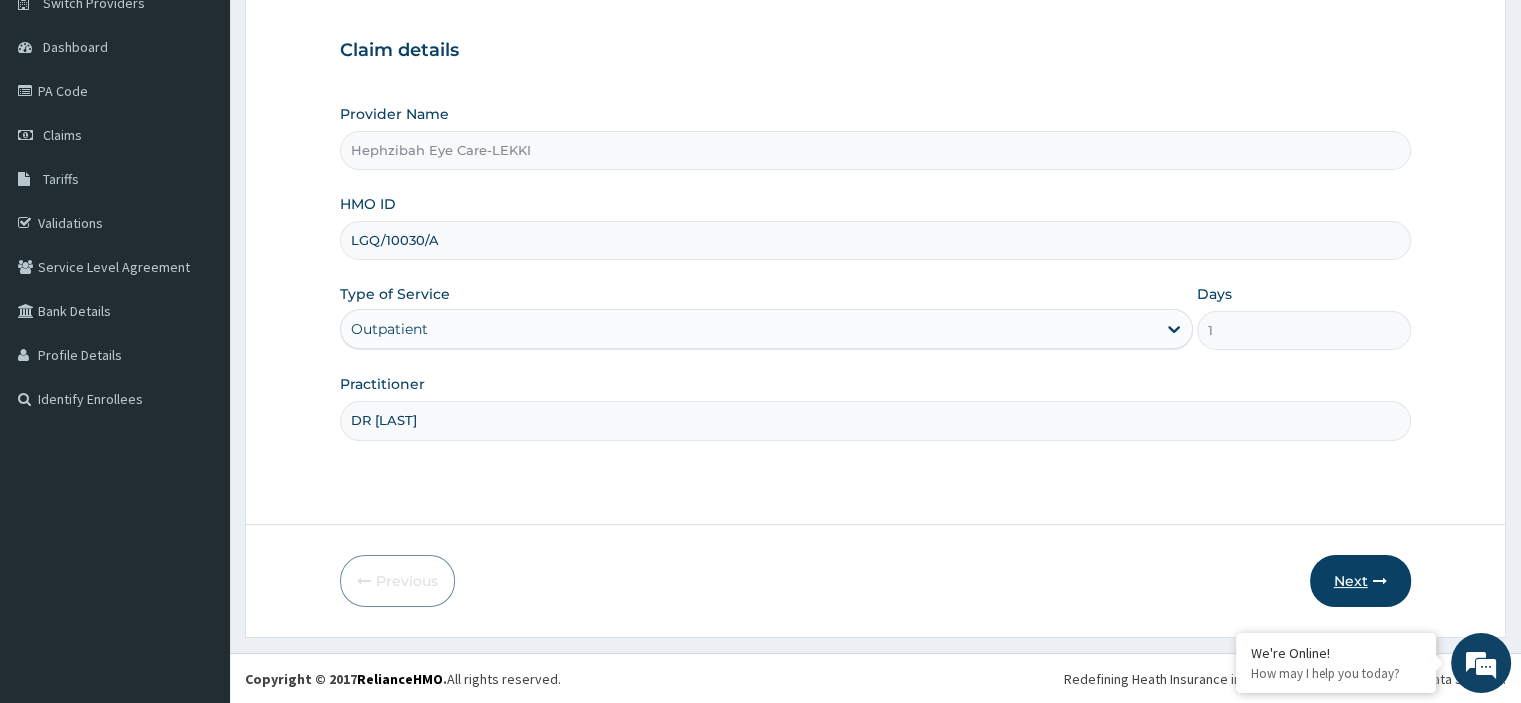 type on "DR [LAST]" 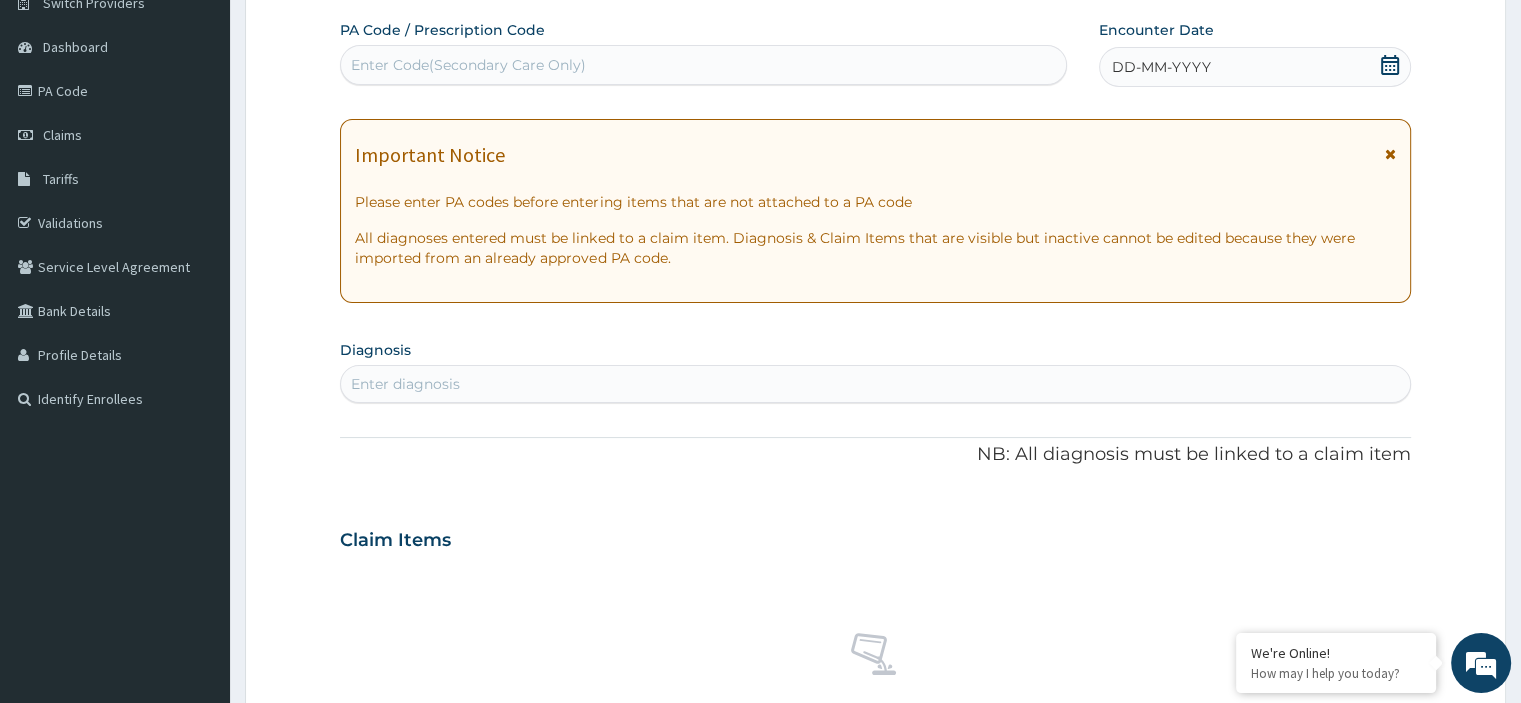 click on "Enter Code(Secondary Care Only)" at bounding box center [703, 65] 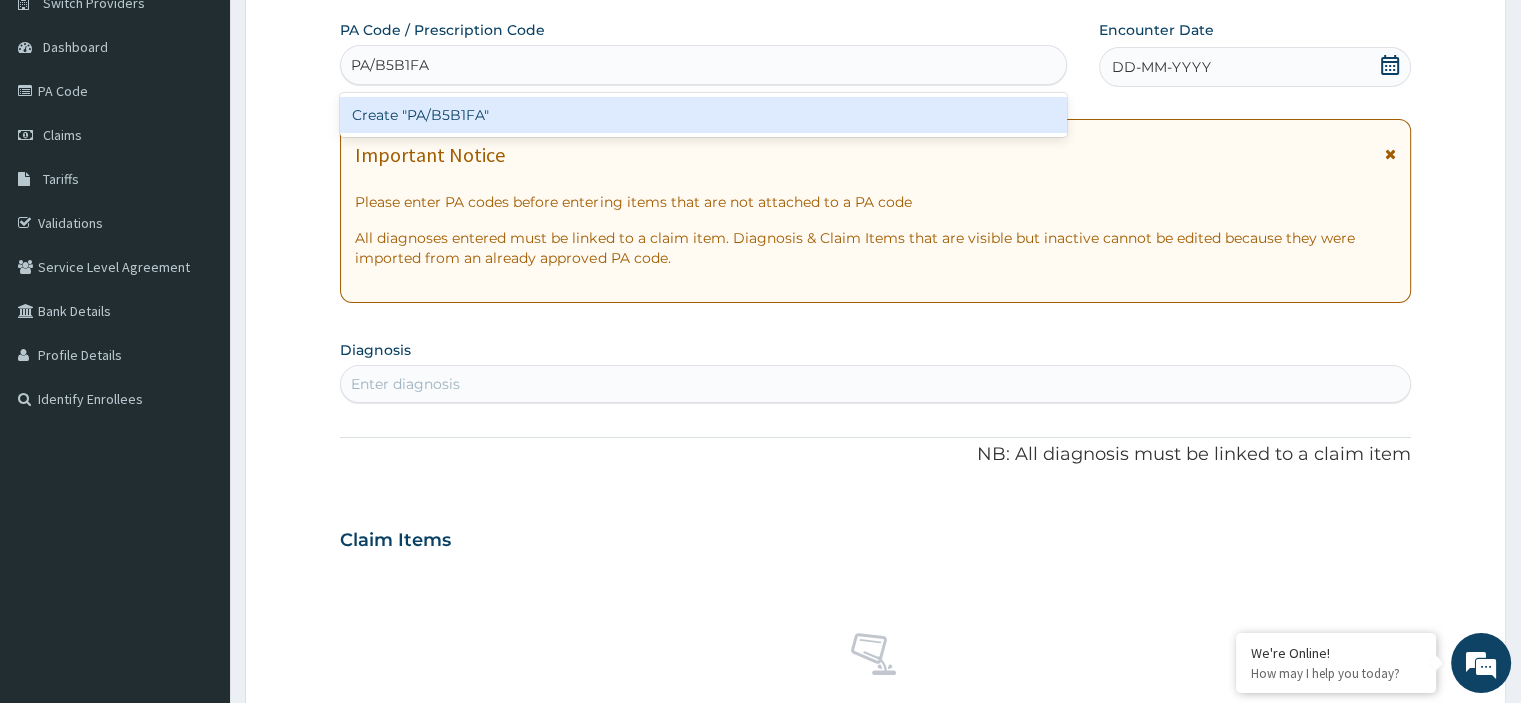 click on "Create "PA/B5B1FA"" at bounding box center [703, 115] 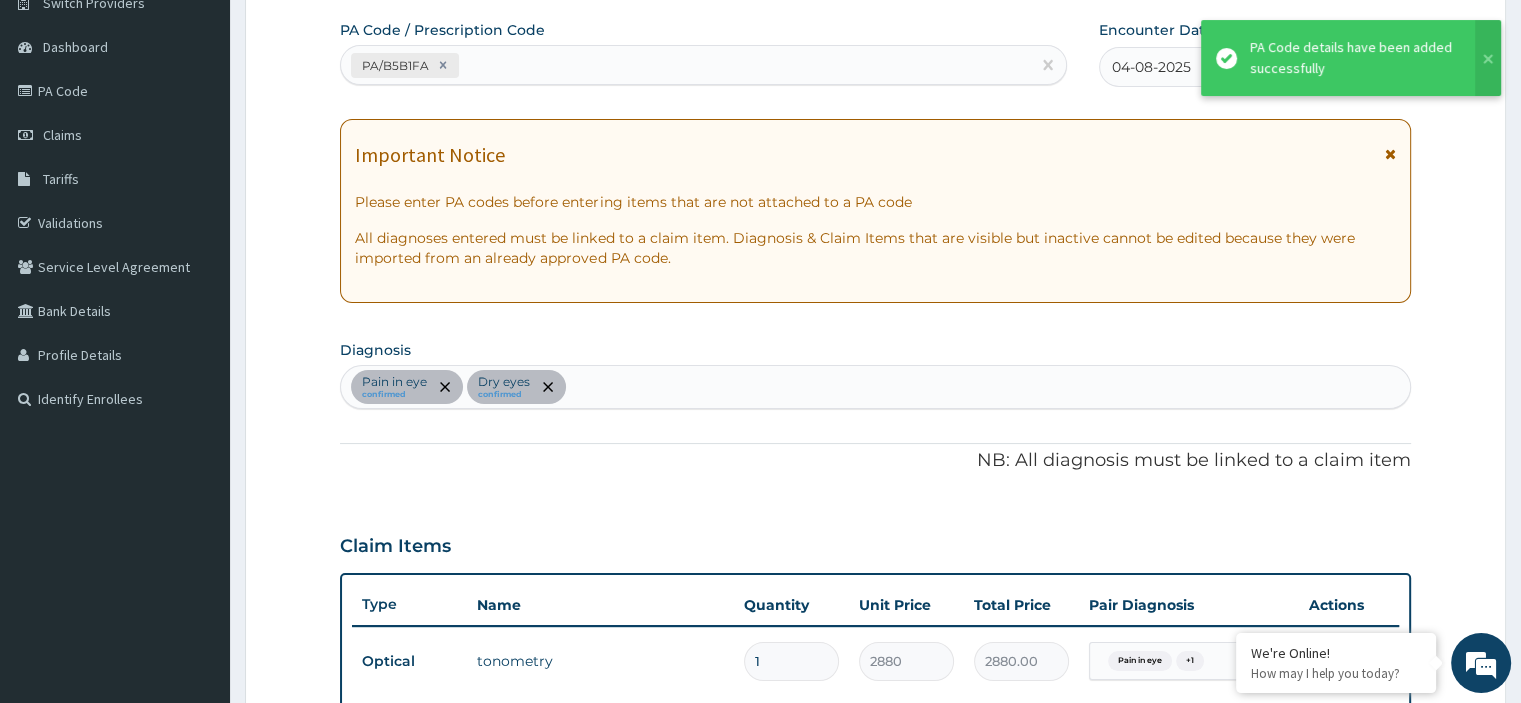scroll, scrollTop: 753, scrollLeft: 0, axis: vertical 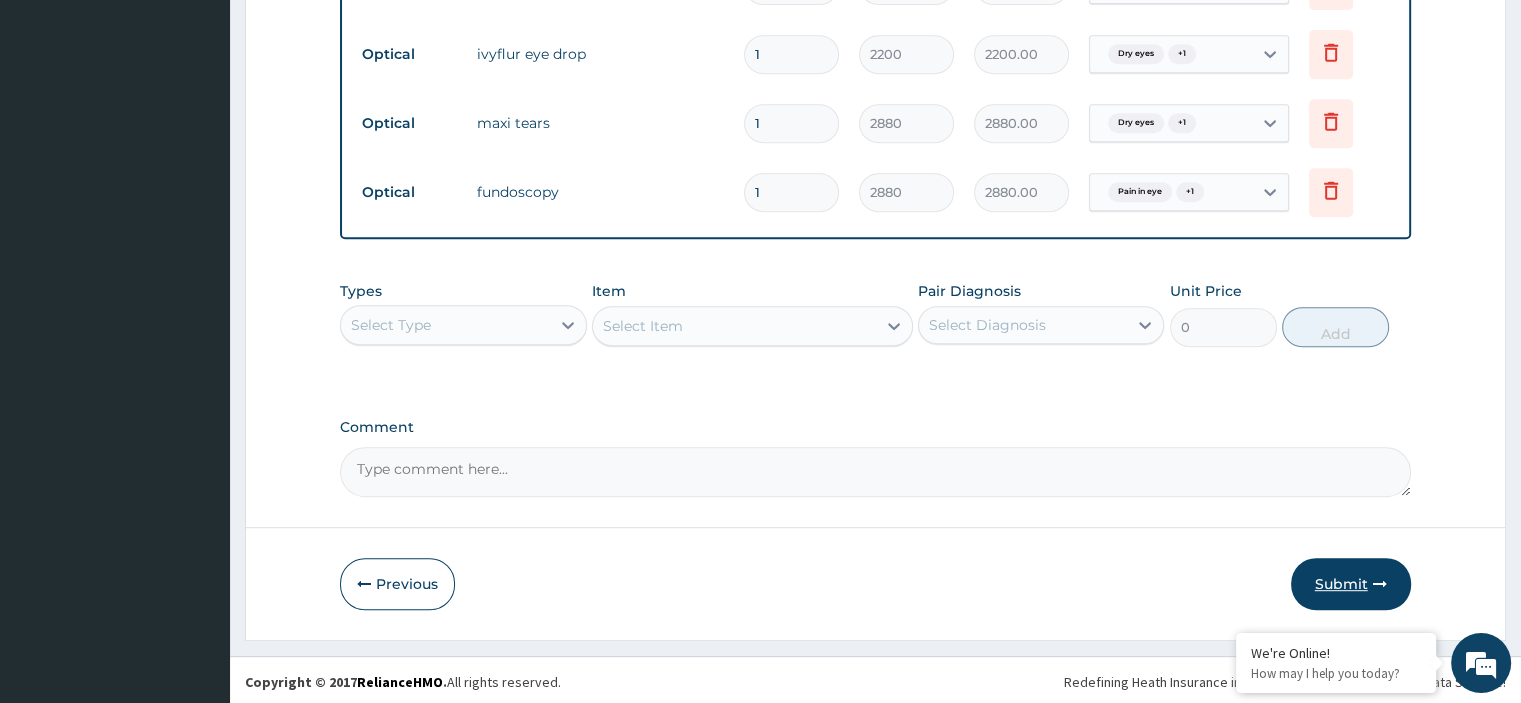 click on "Submit" at bounding box center (1351, 584) 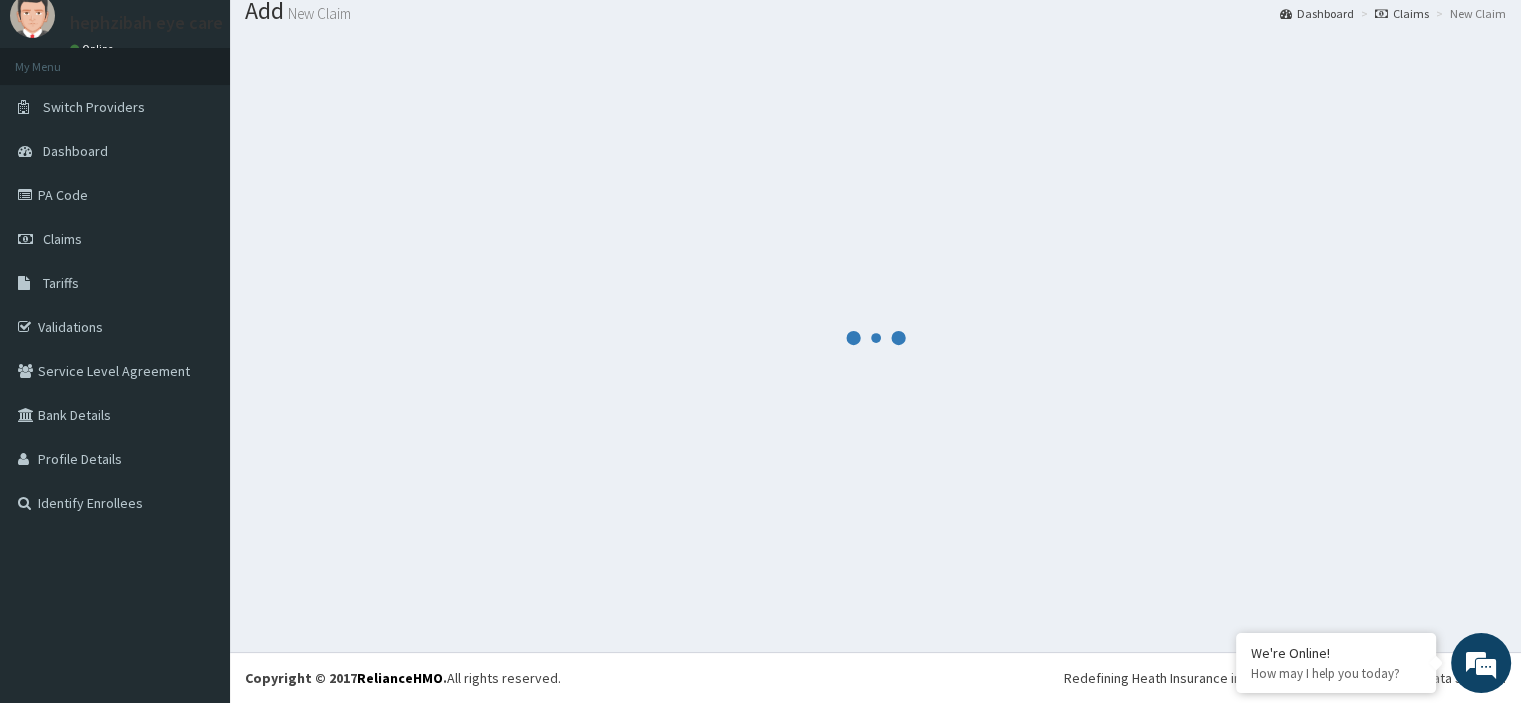 scroll, scrollTop: 66, scrollLeft: 0, axis: vertical 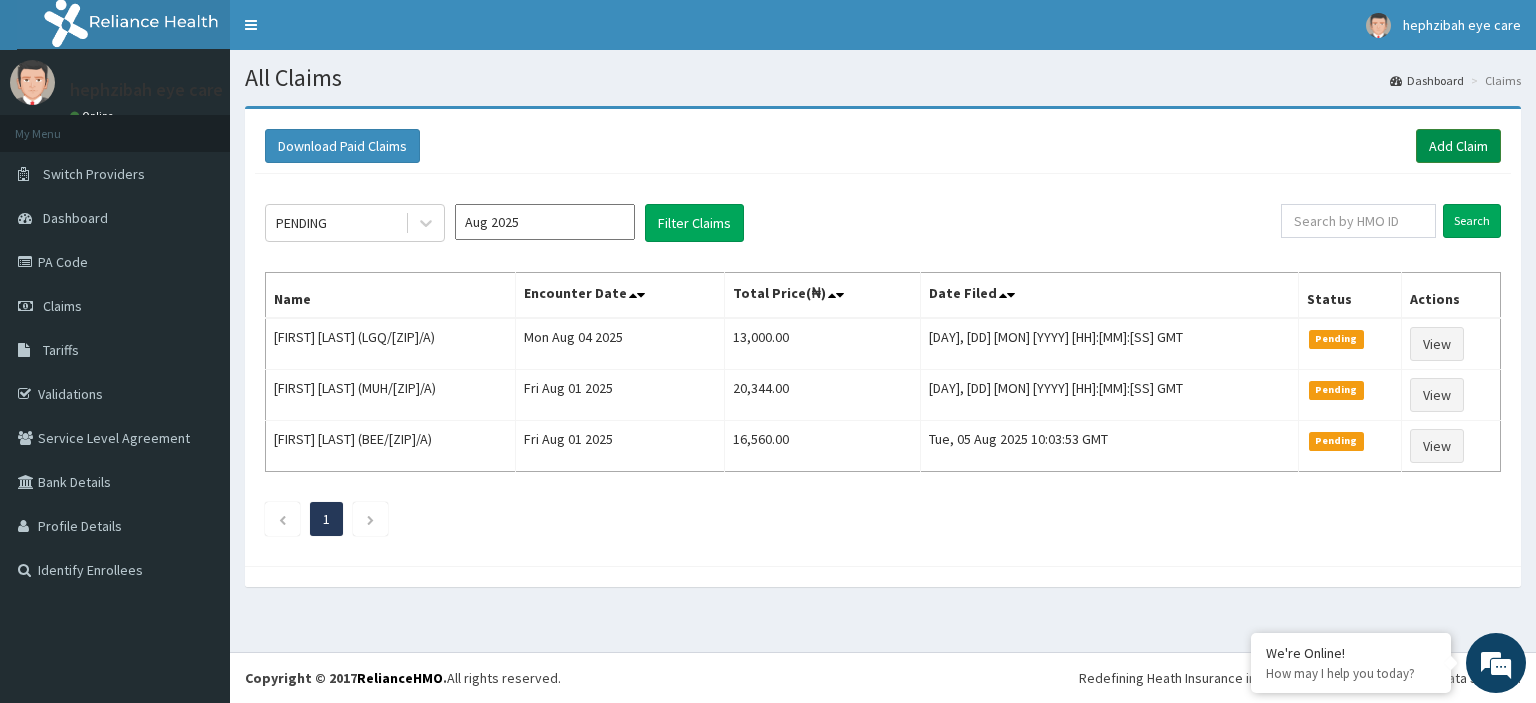 click on "Add Claim" at bounding box center [1458, 146] 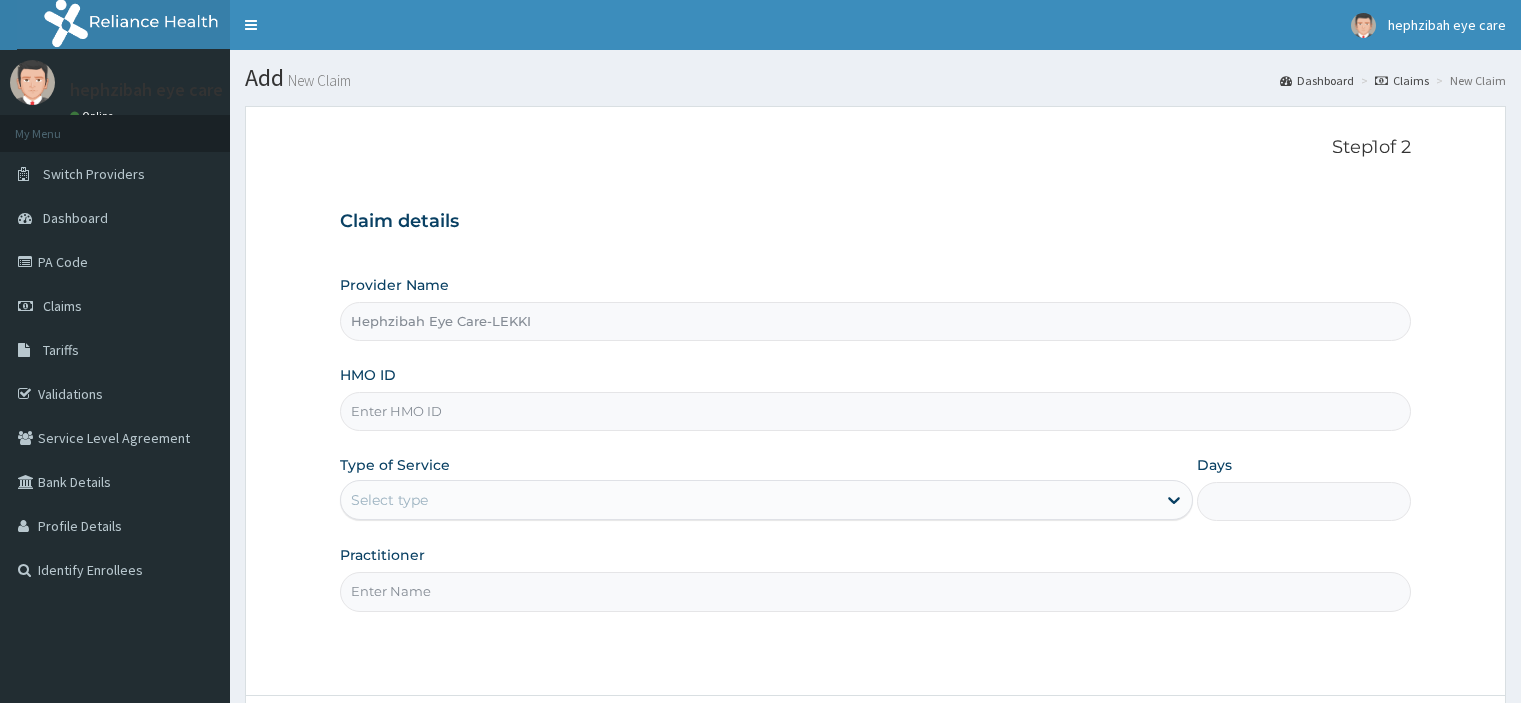 scroll, scrollTop: 0, scrollLeft: 0, axis: both 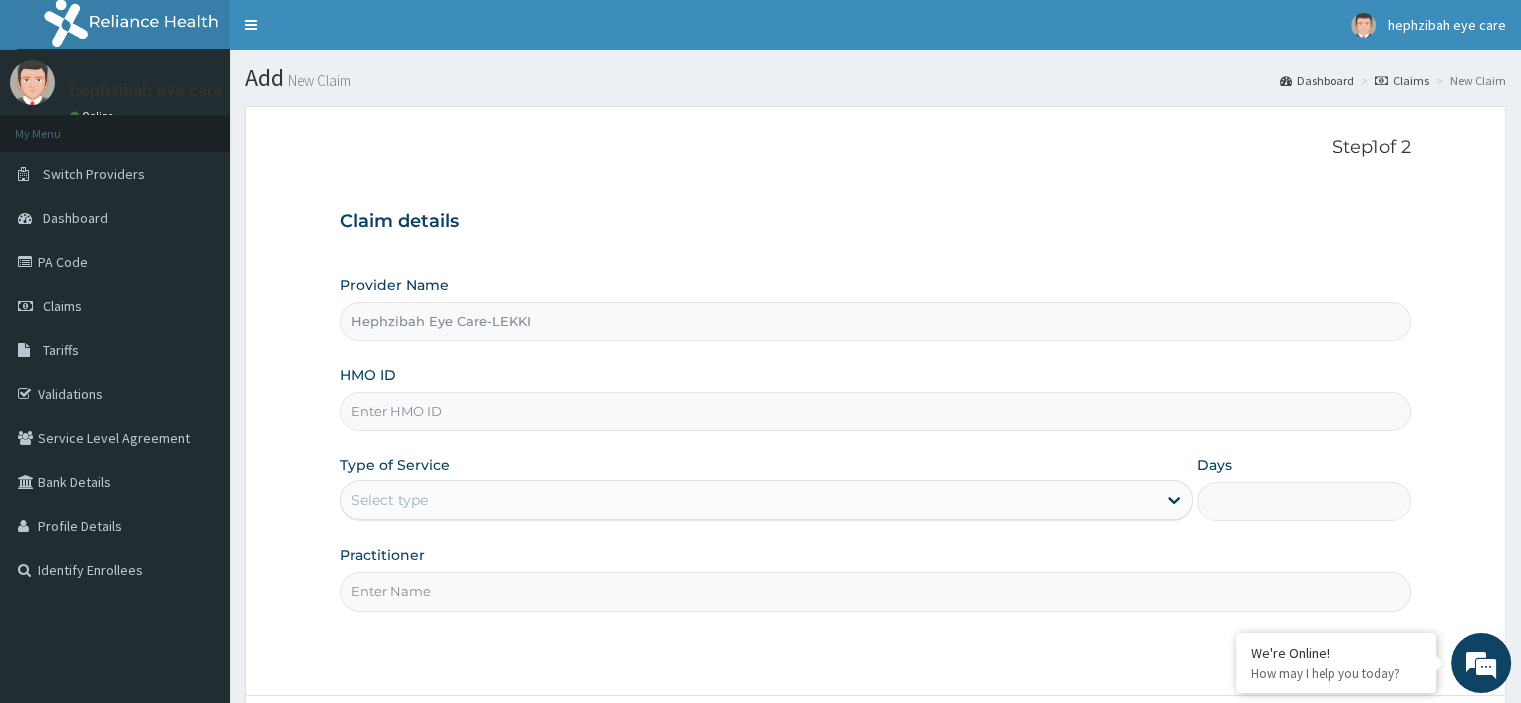 click on "HMO ID" at bounding box center [875, 411] 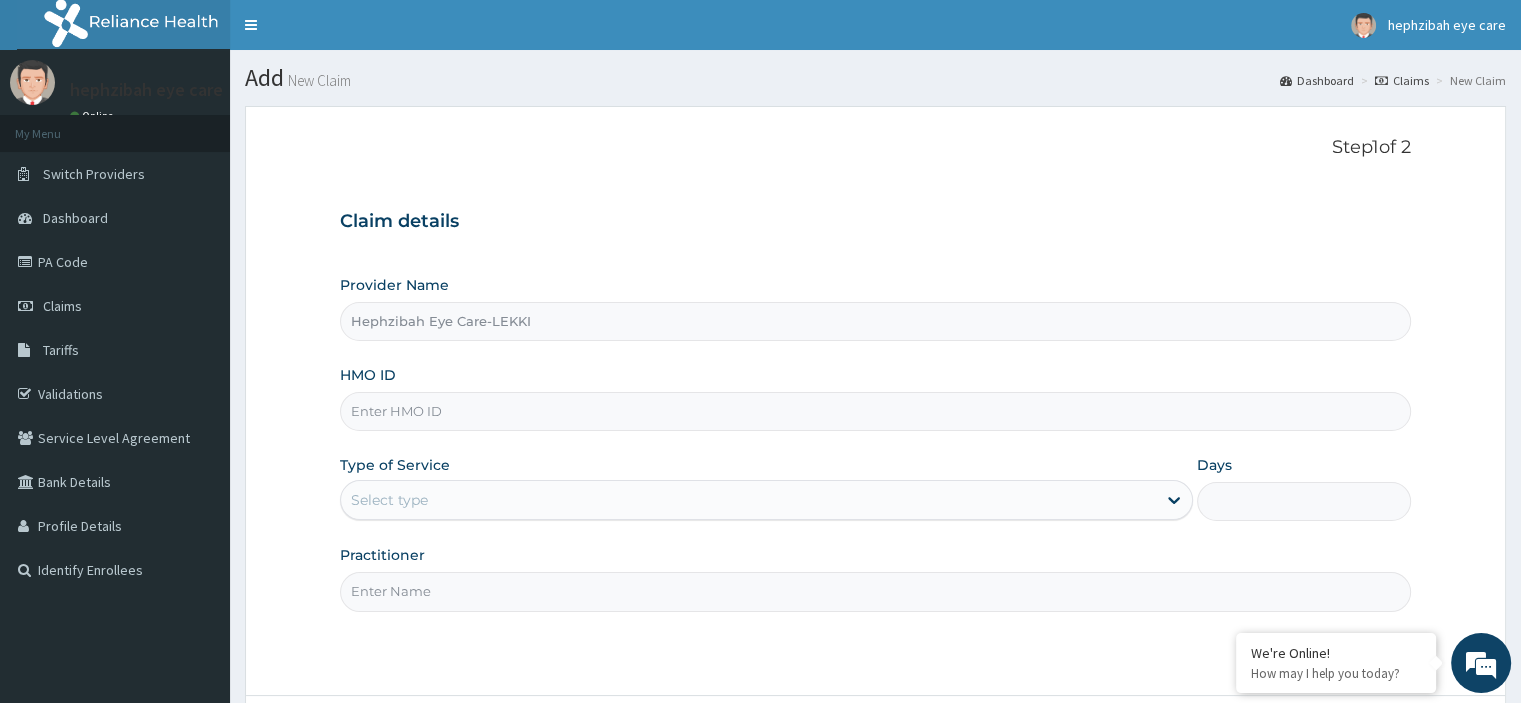 paste on "SSN/10314/A" 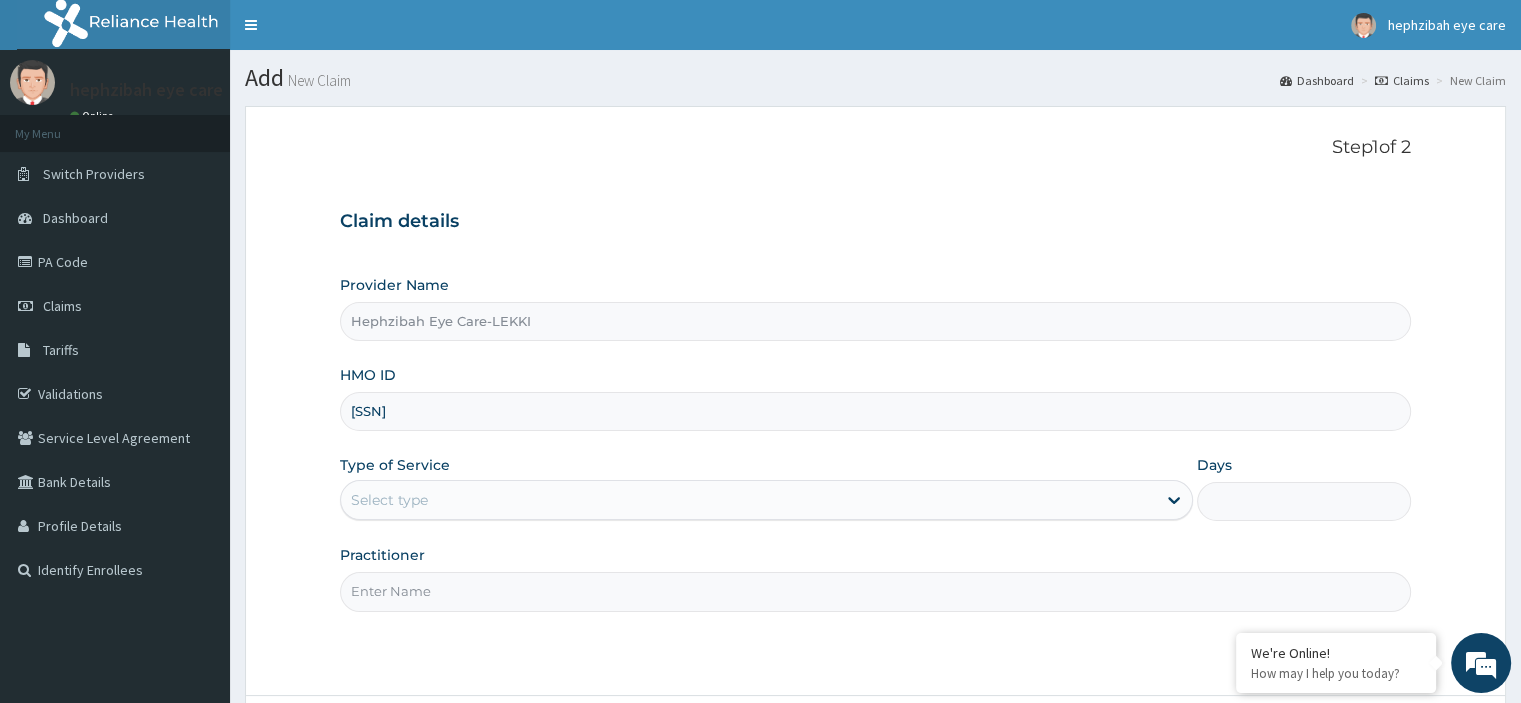 type on "SSN/10314/A" 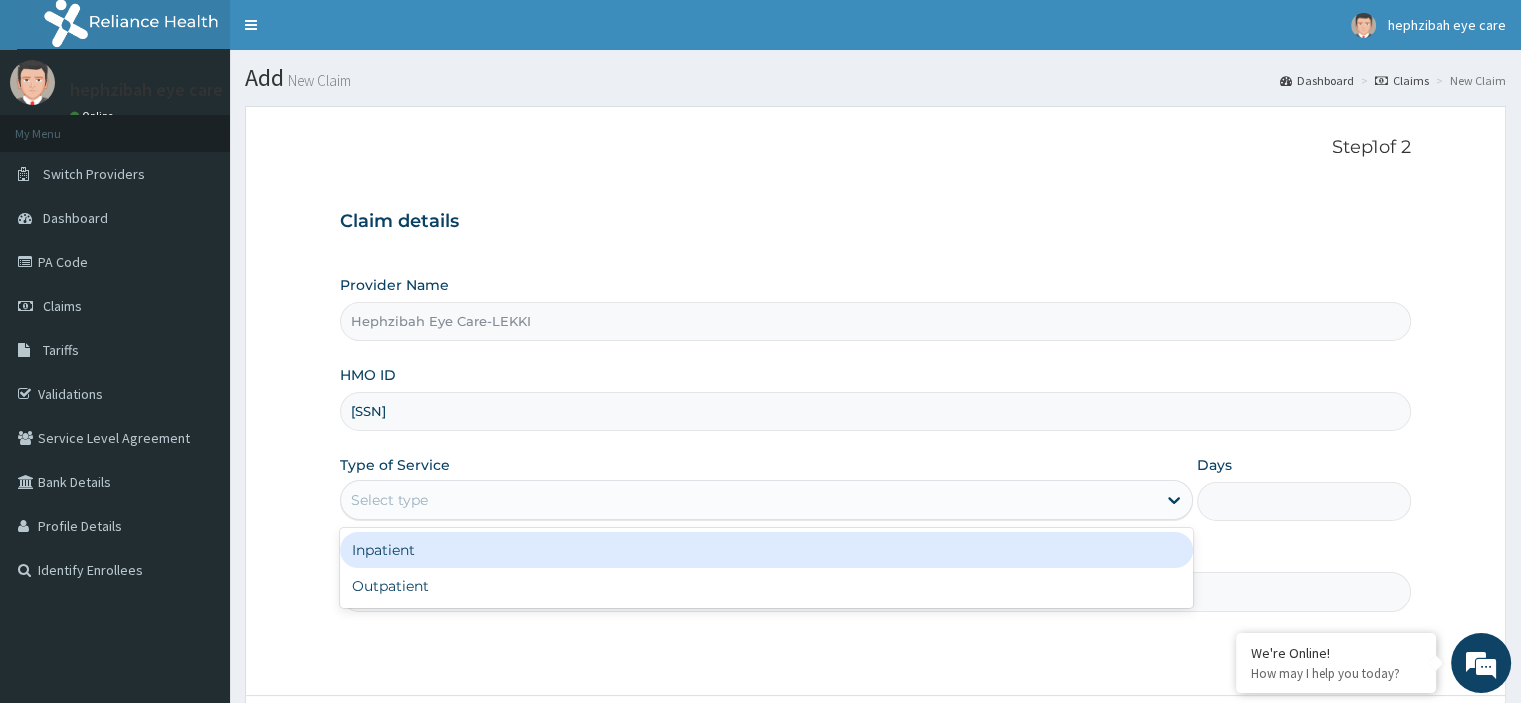 click on "Select type" at bounding box center (748, 500) 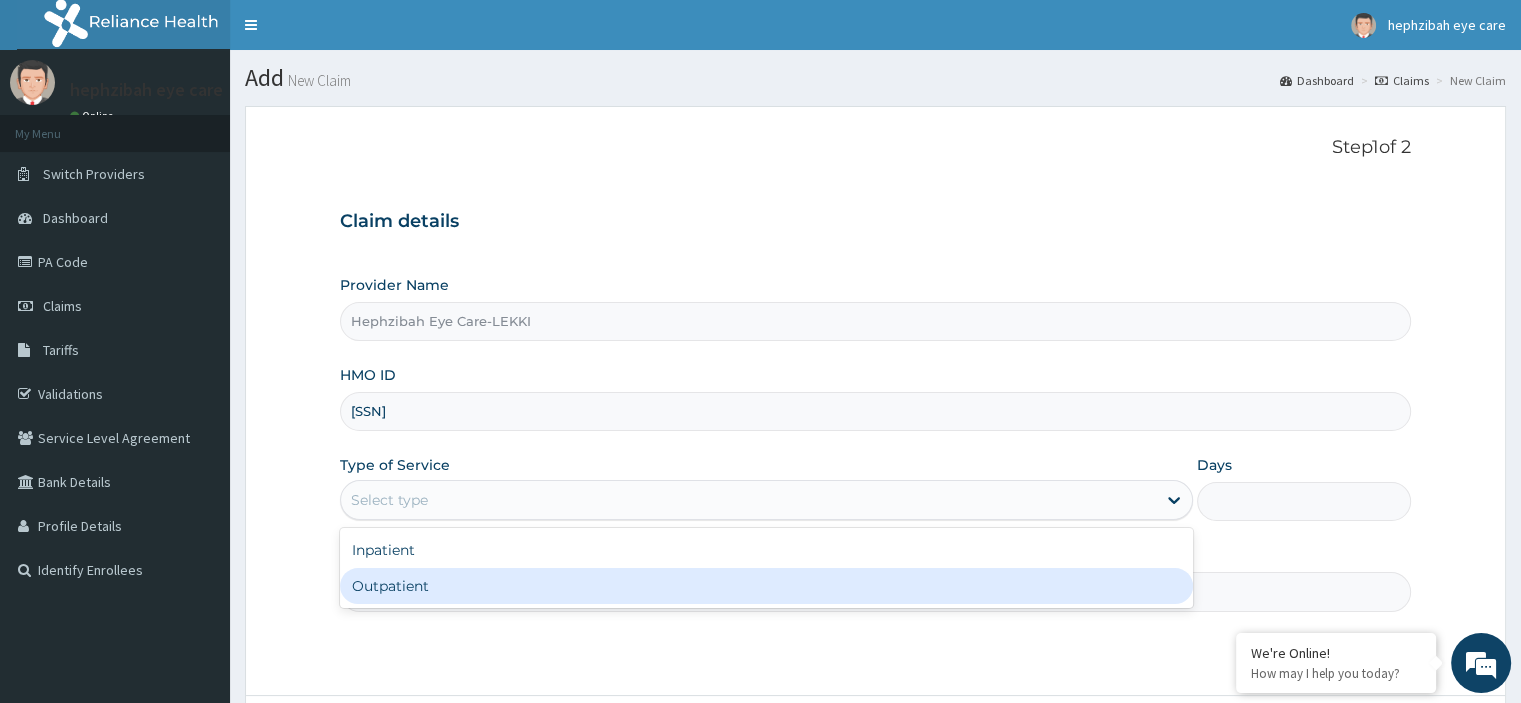 click on "Outpatient" at bounding box center (766, 586) 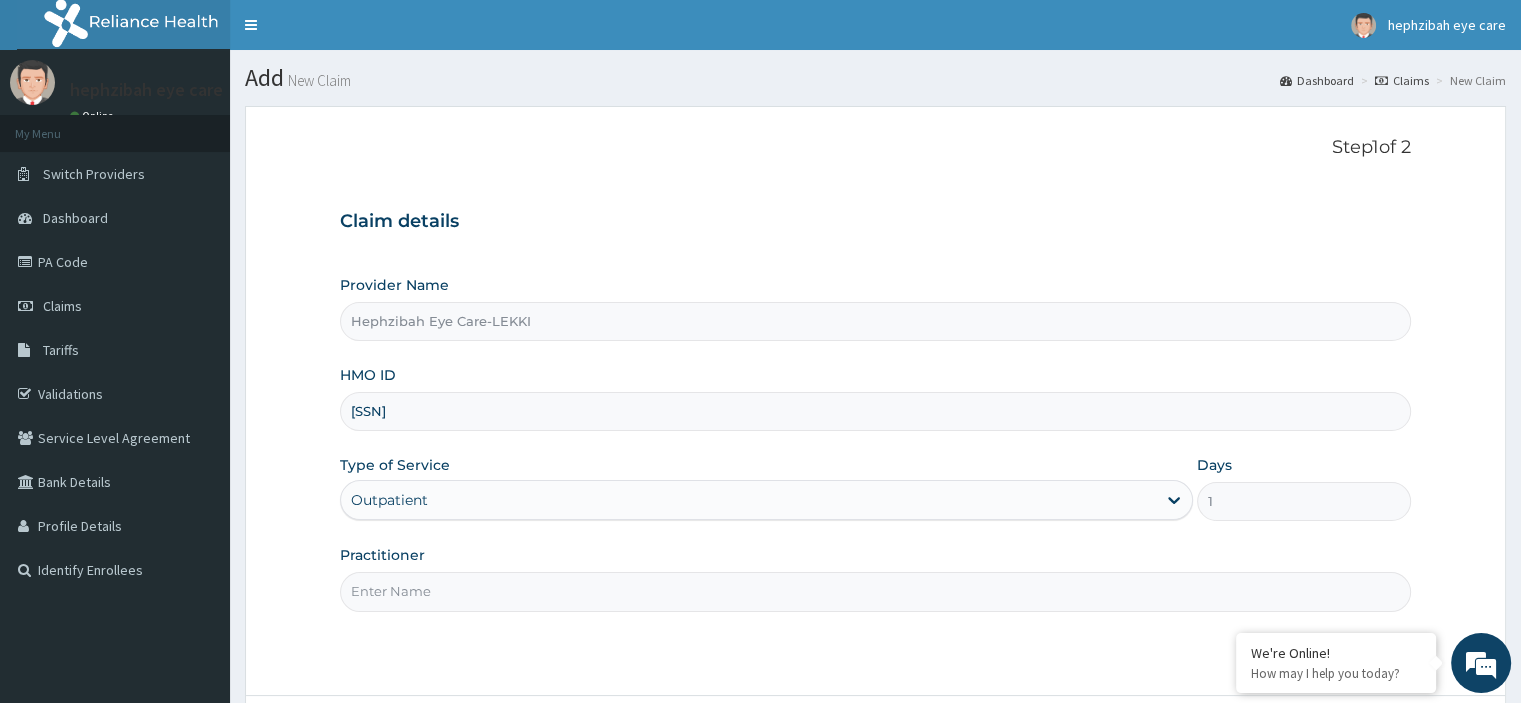 click on "Practitioner" at bounding box center [875, 591] 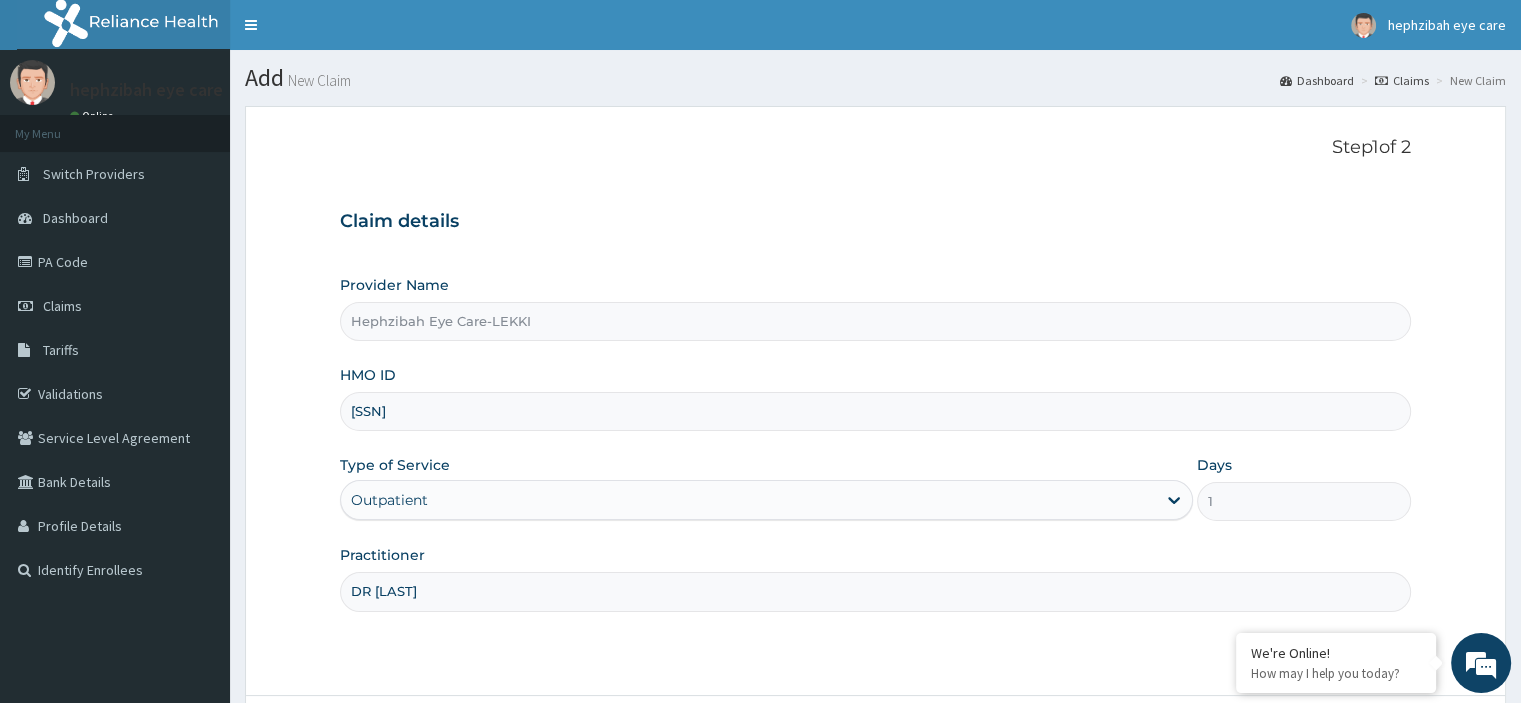 scroll, scrollTop: 171, scrollLeft: 0, axis: vertical 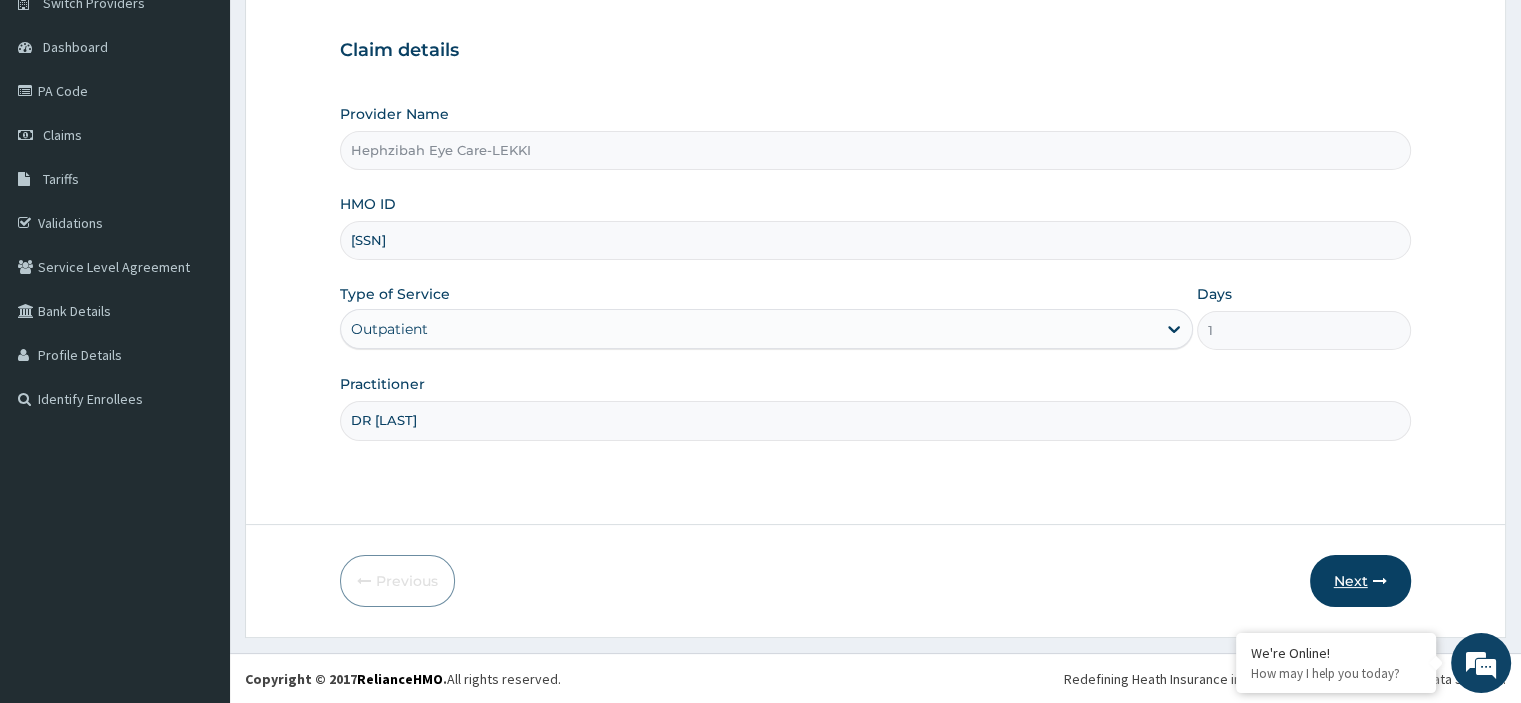 type on "DR [NAME]" 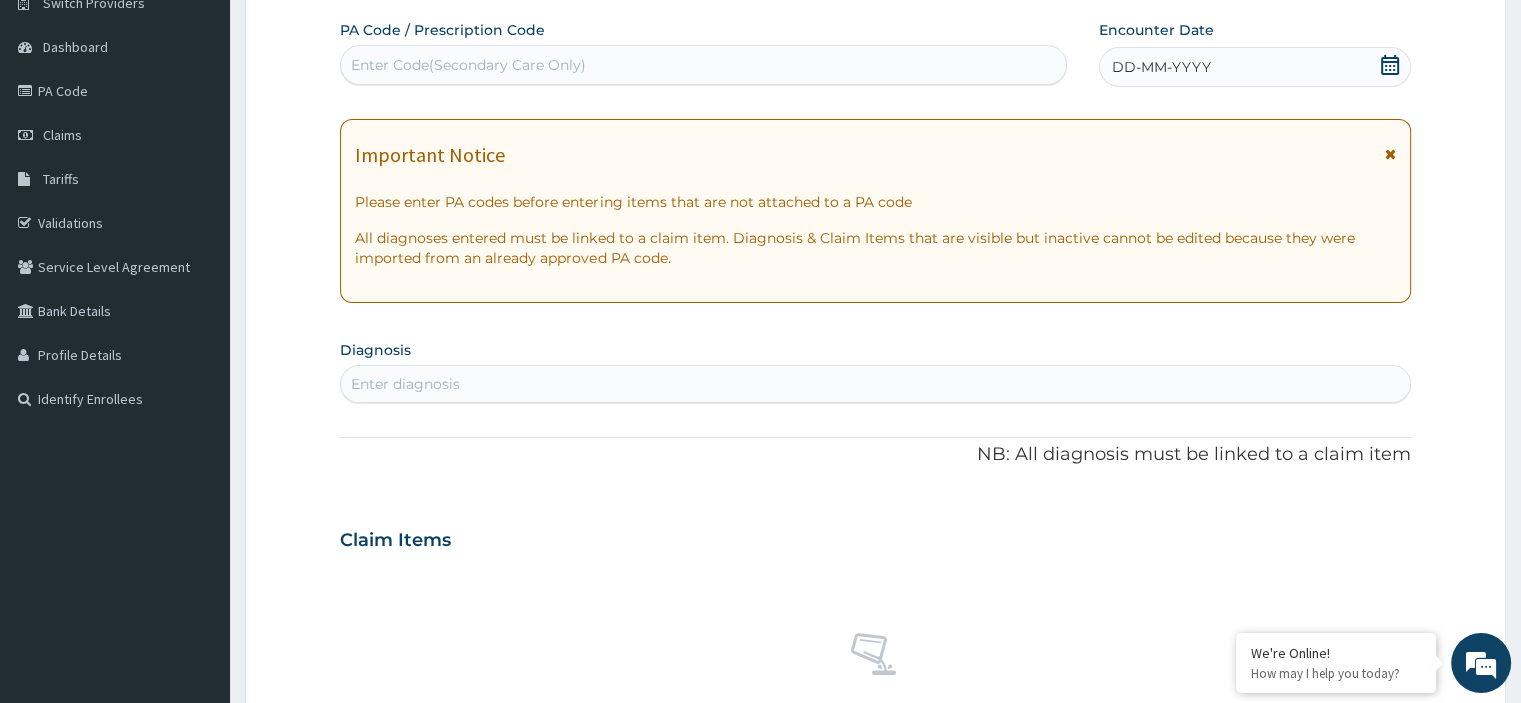 scroll, scrollTop: 0, scrollLeft: 0, axis: both 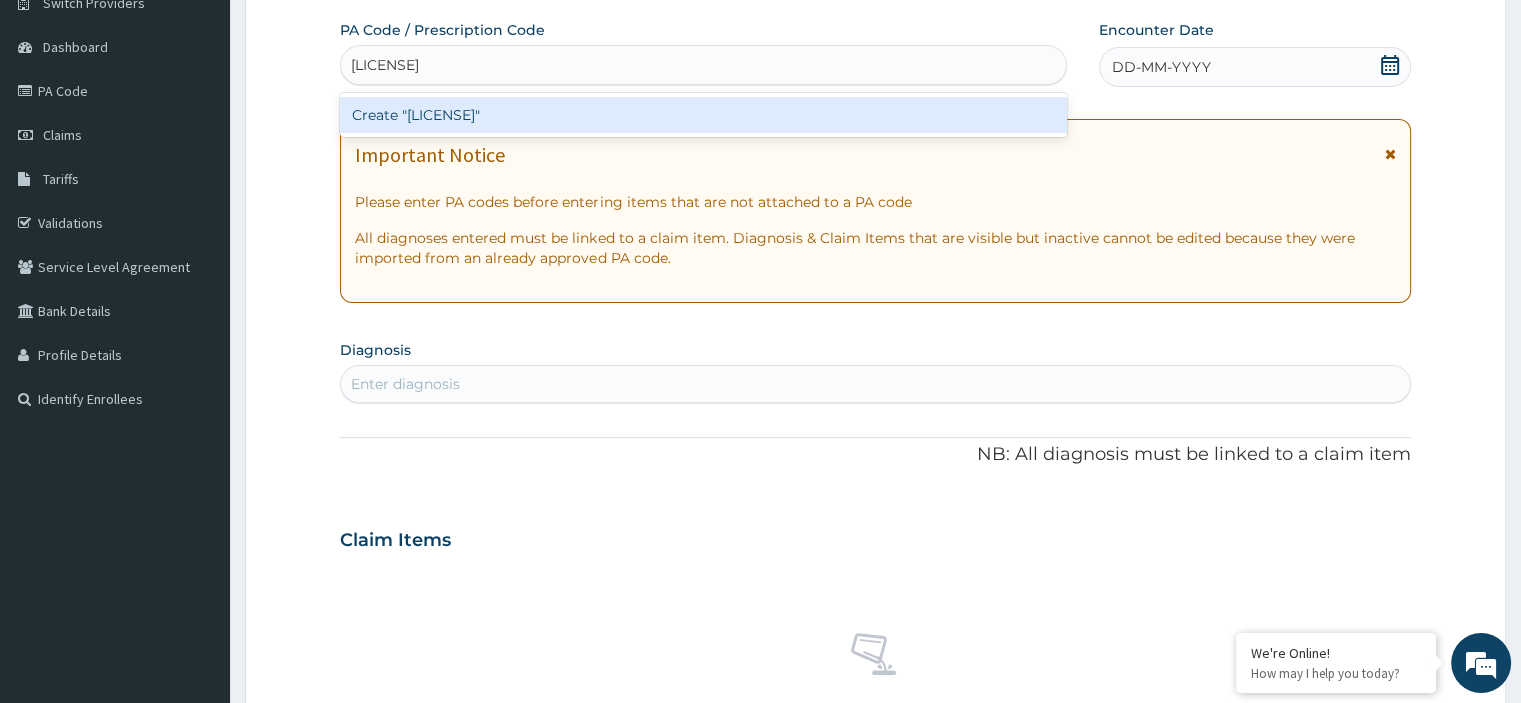 click on "Create "PA/957AD6"" at bounding box center (703, 115) 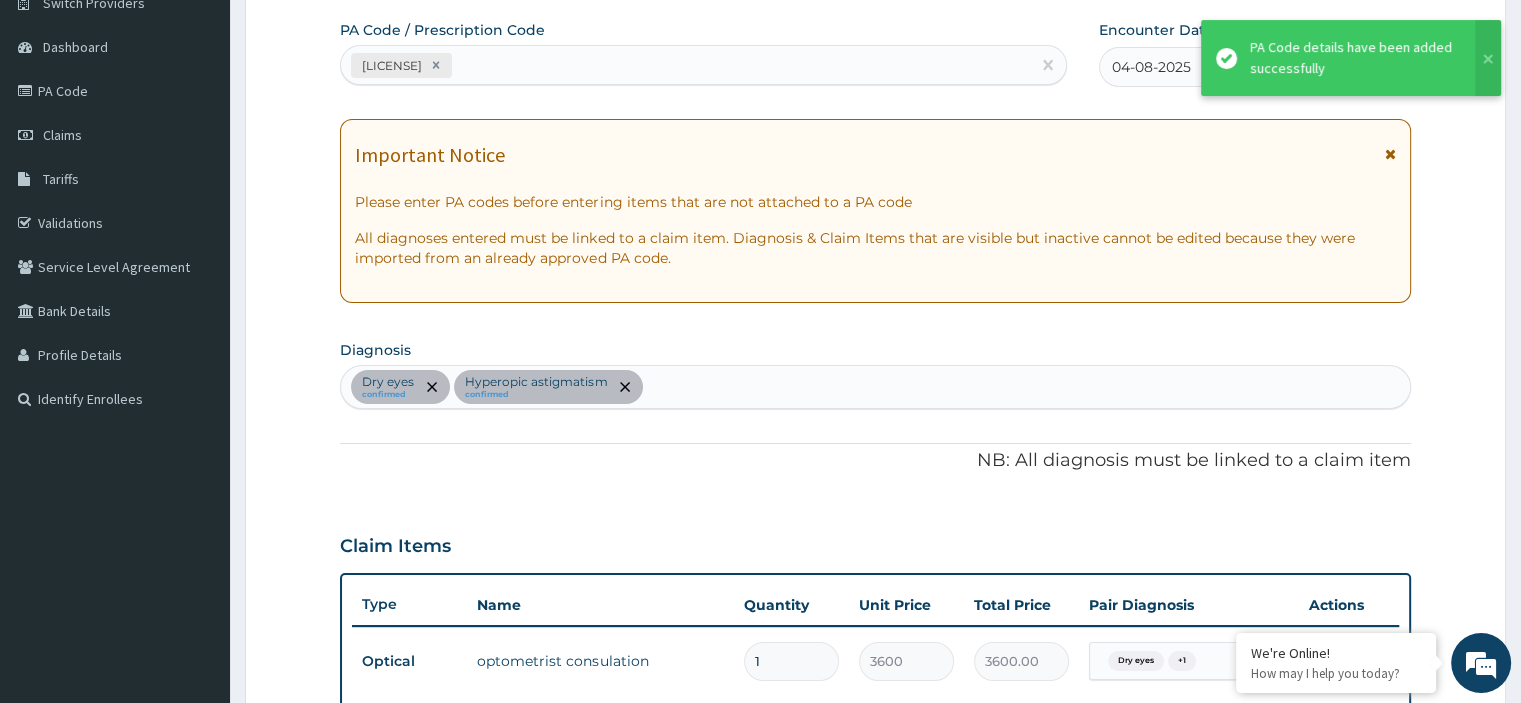 scroll, scrollTop: 766, scrollLeft: 0, axis: vertical 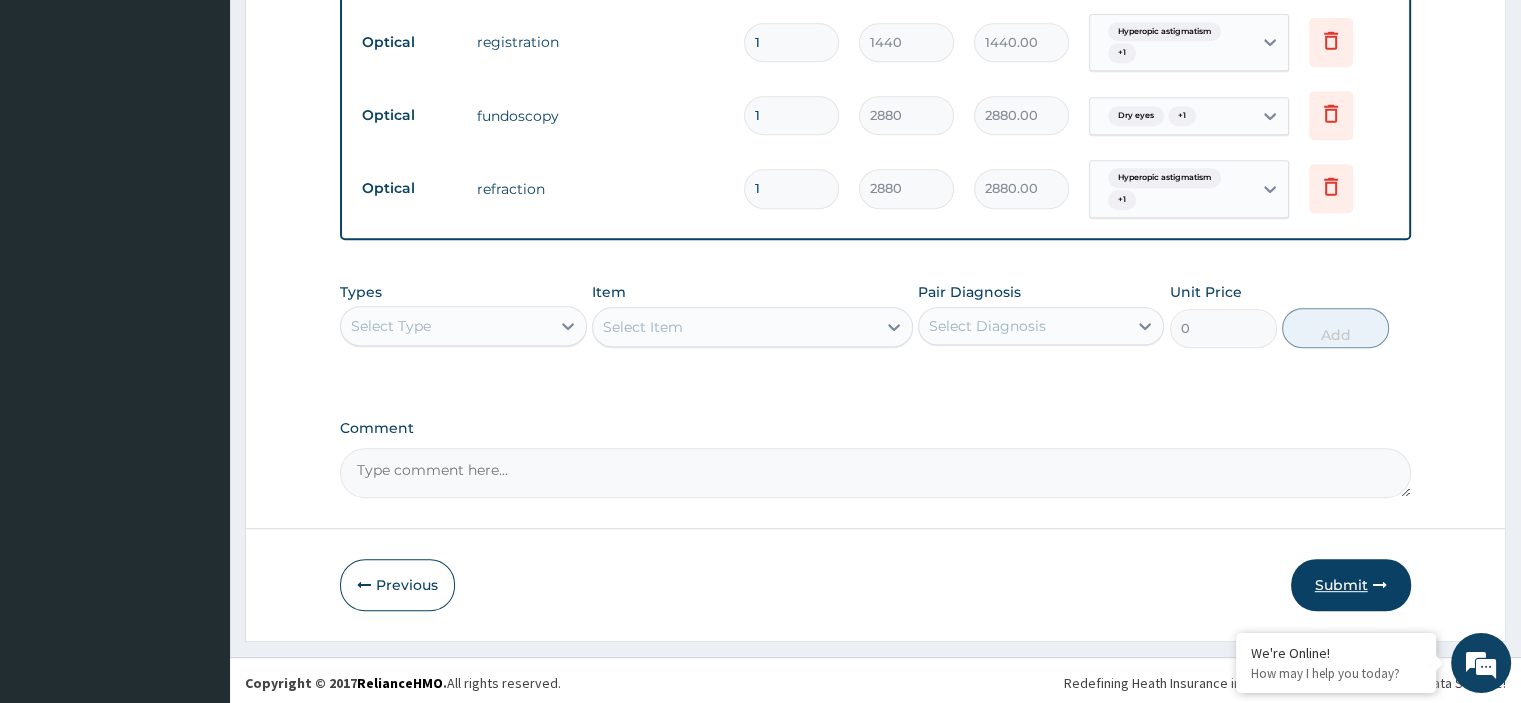 click on "Submit" at bounding box center [1351, 585] 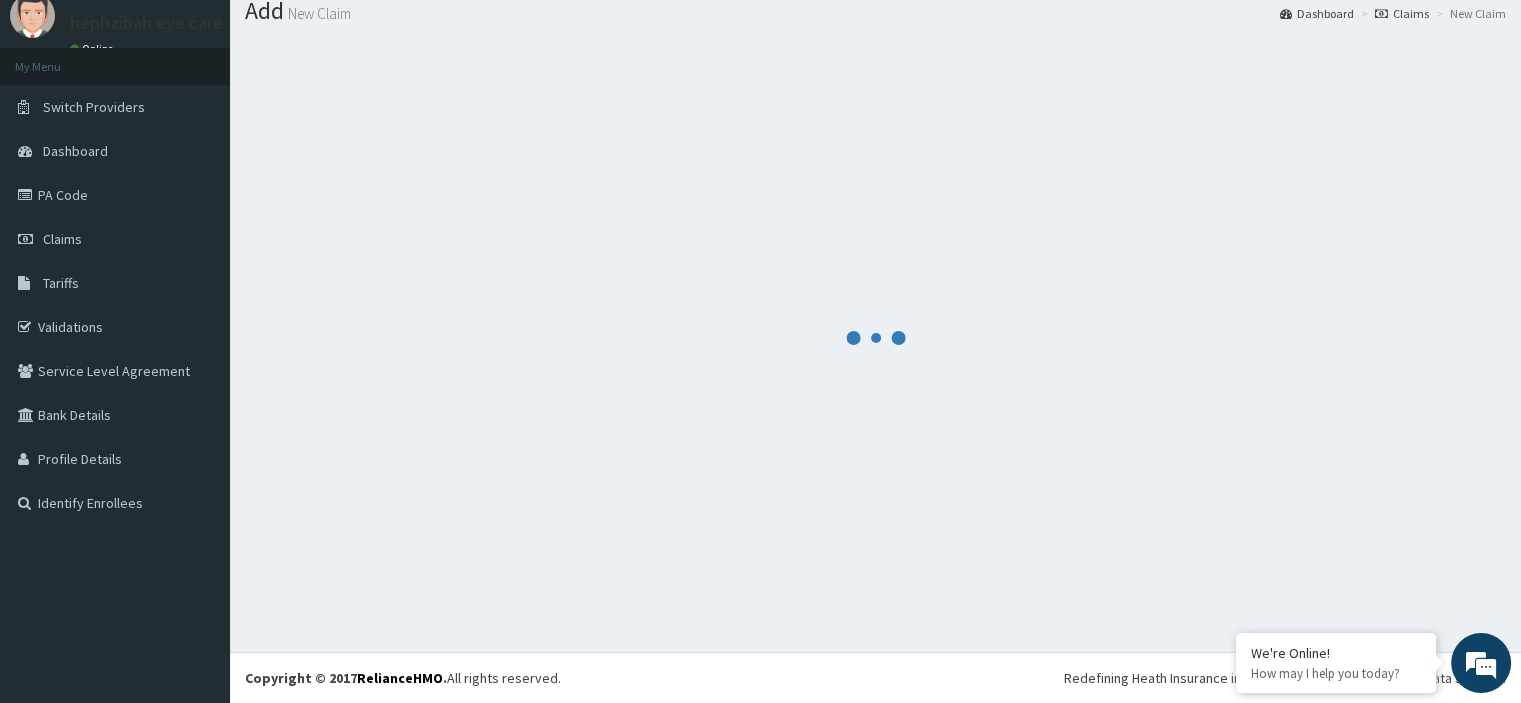 scroll, scrollTop: 66, scrollLeft: 0, axis: vertical 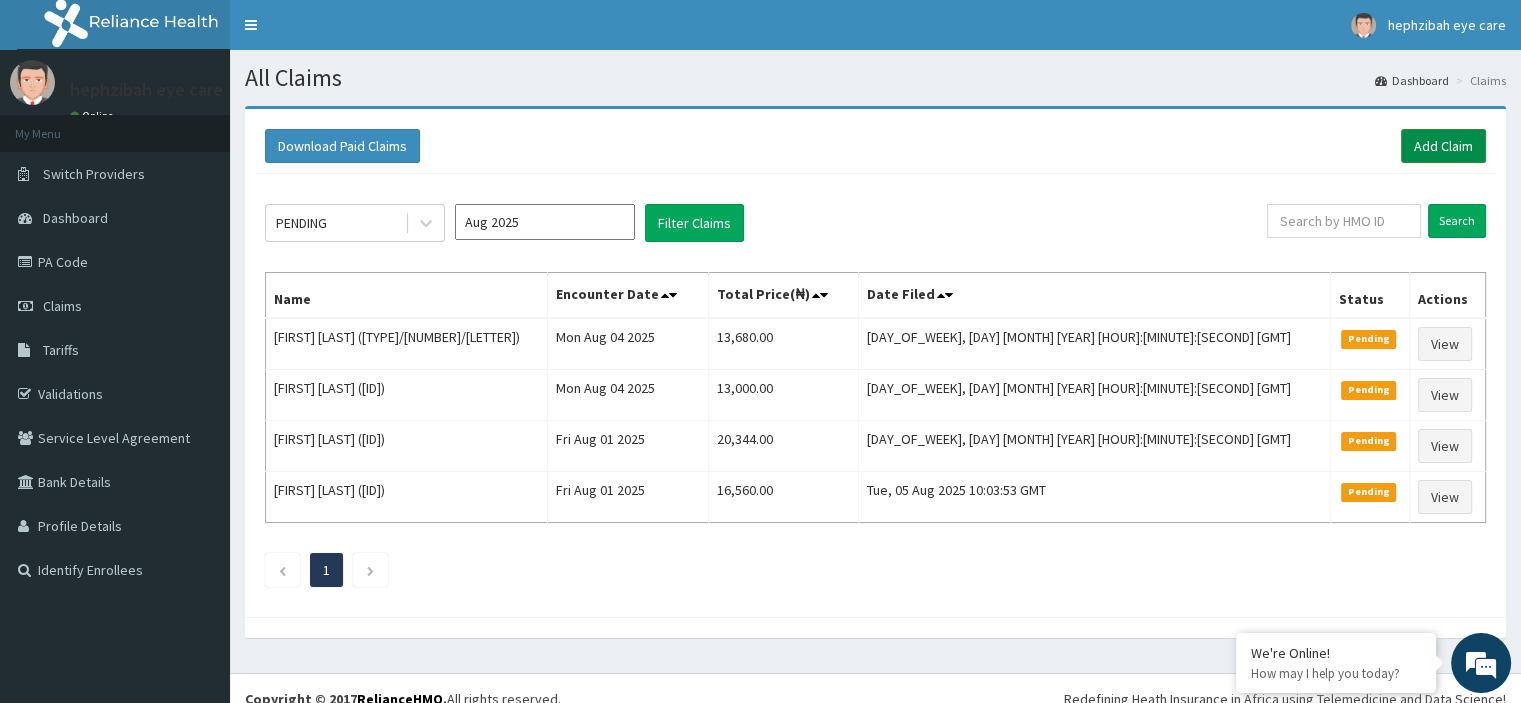 click on "Add Claim" at bounding box center (1443, 146) 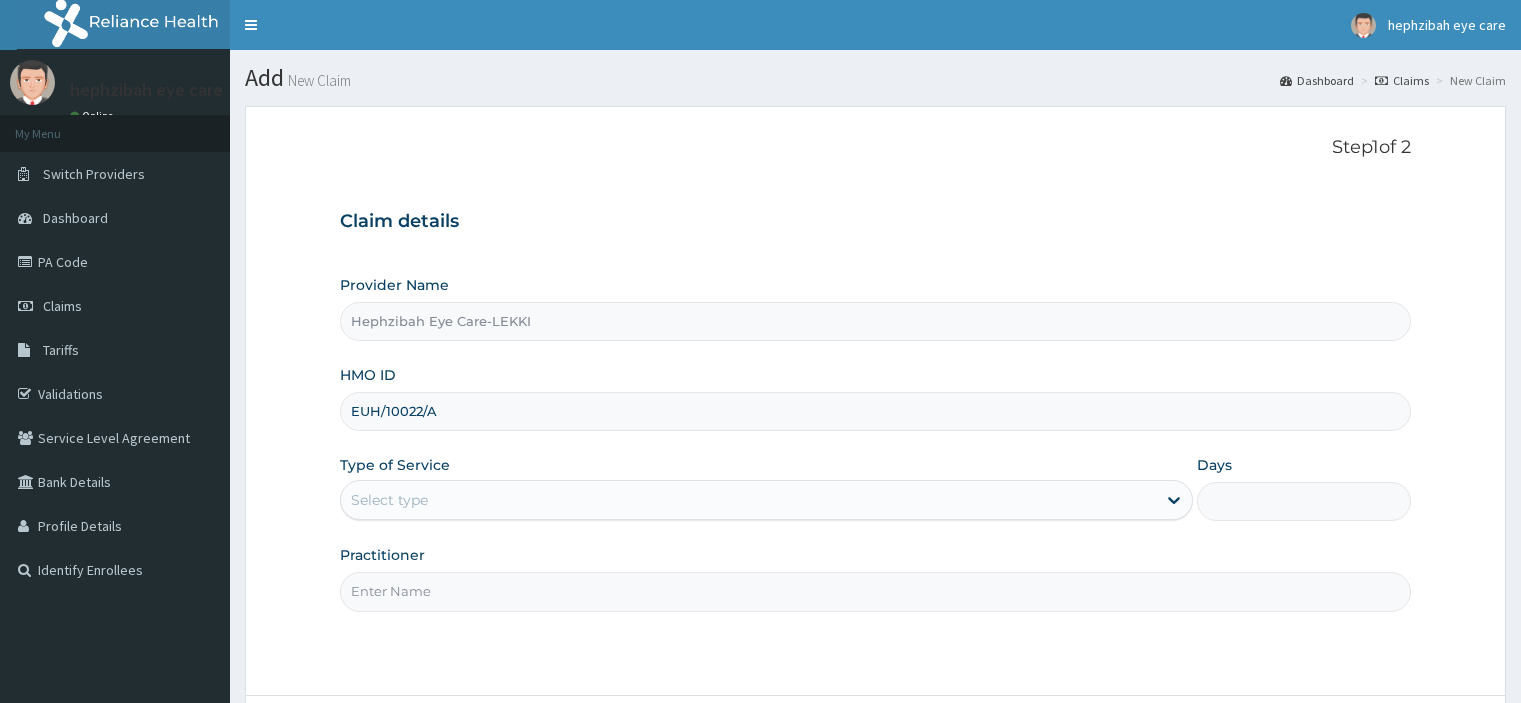 scroll, scrollTop: 0, scrollLeft: 0, axis: both 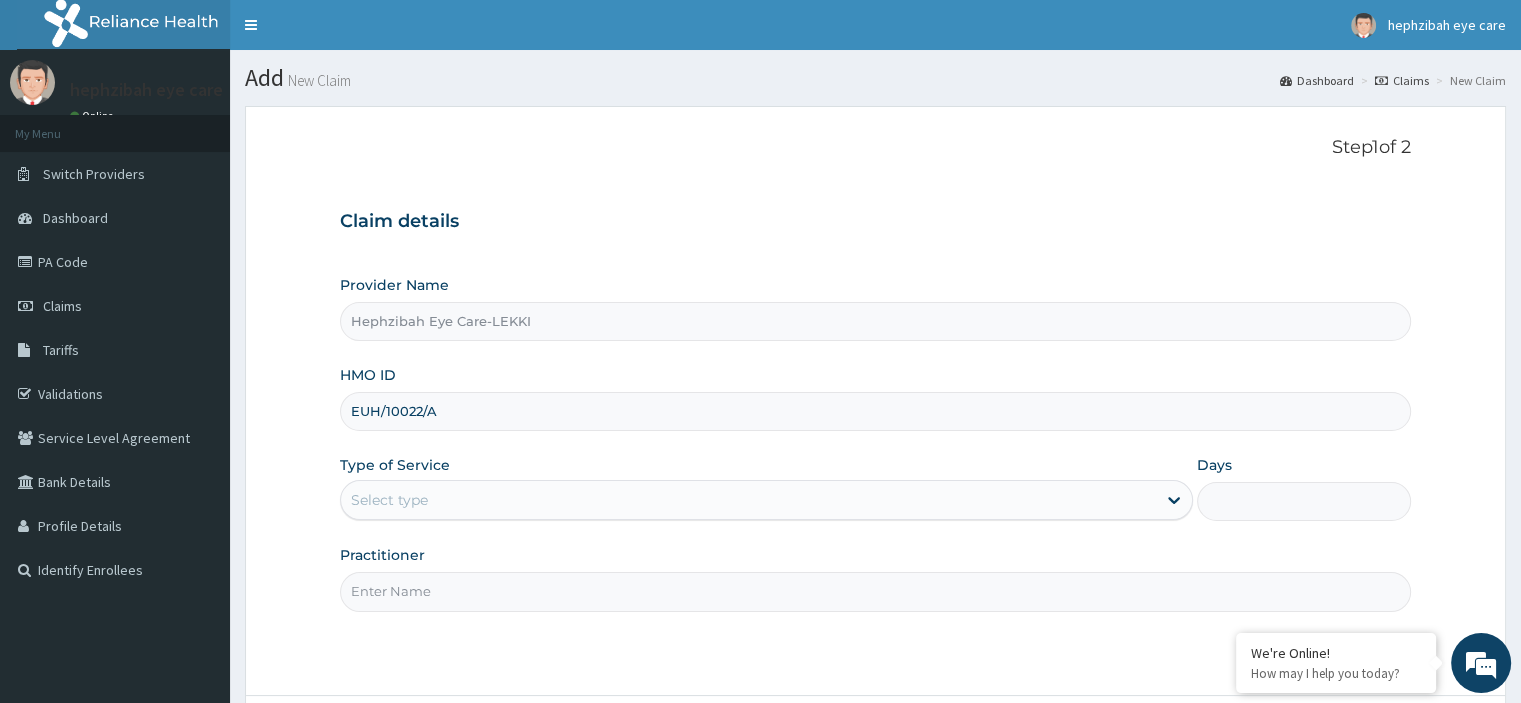 type on "EUH/10022/A" 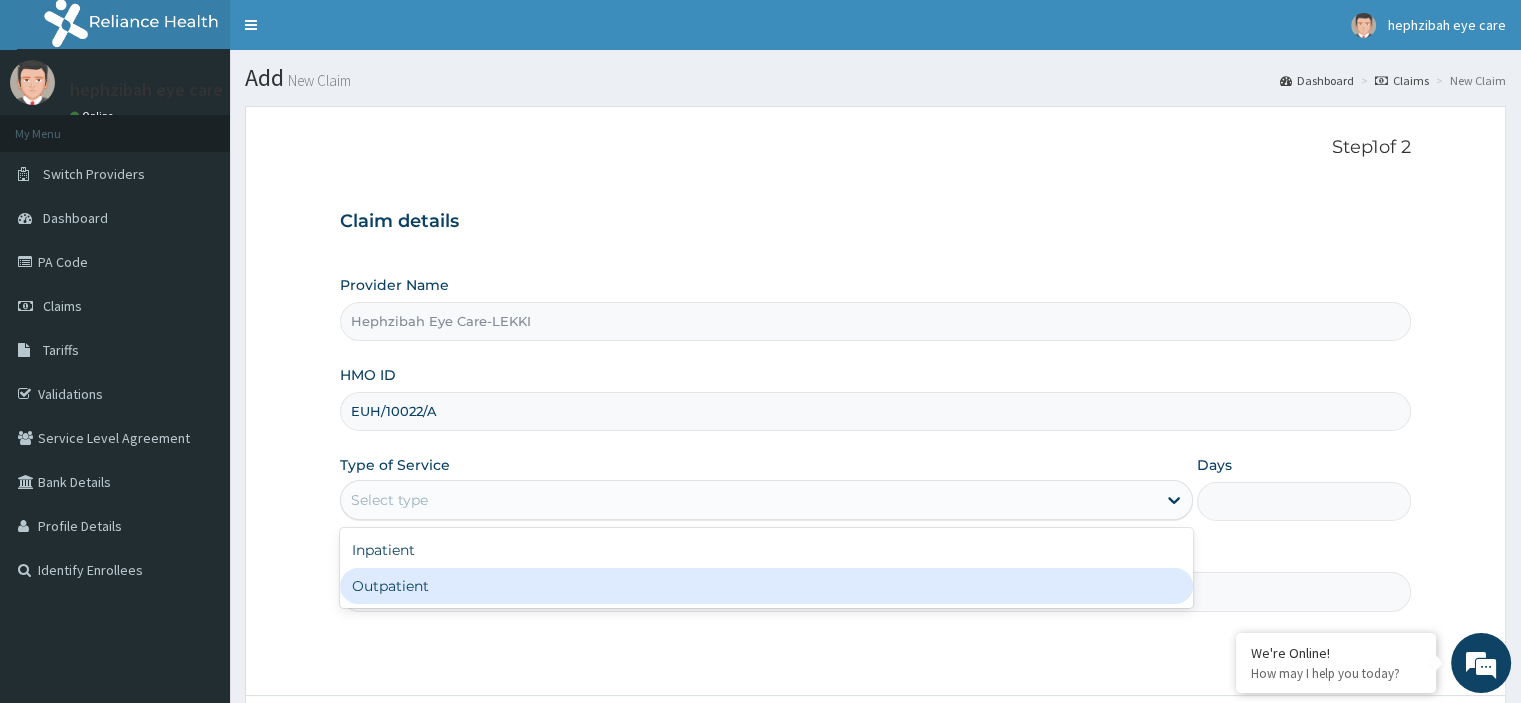 drag, startPoint x: 385, startPoint y: 503, endPoint x: 389, endPoint y: 585, distance: 82.0975 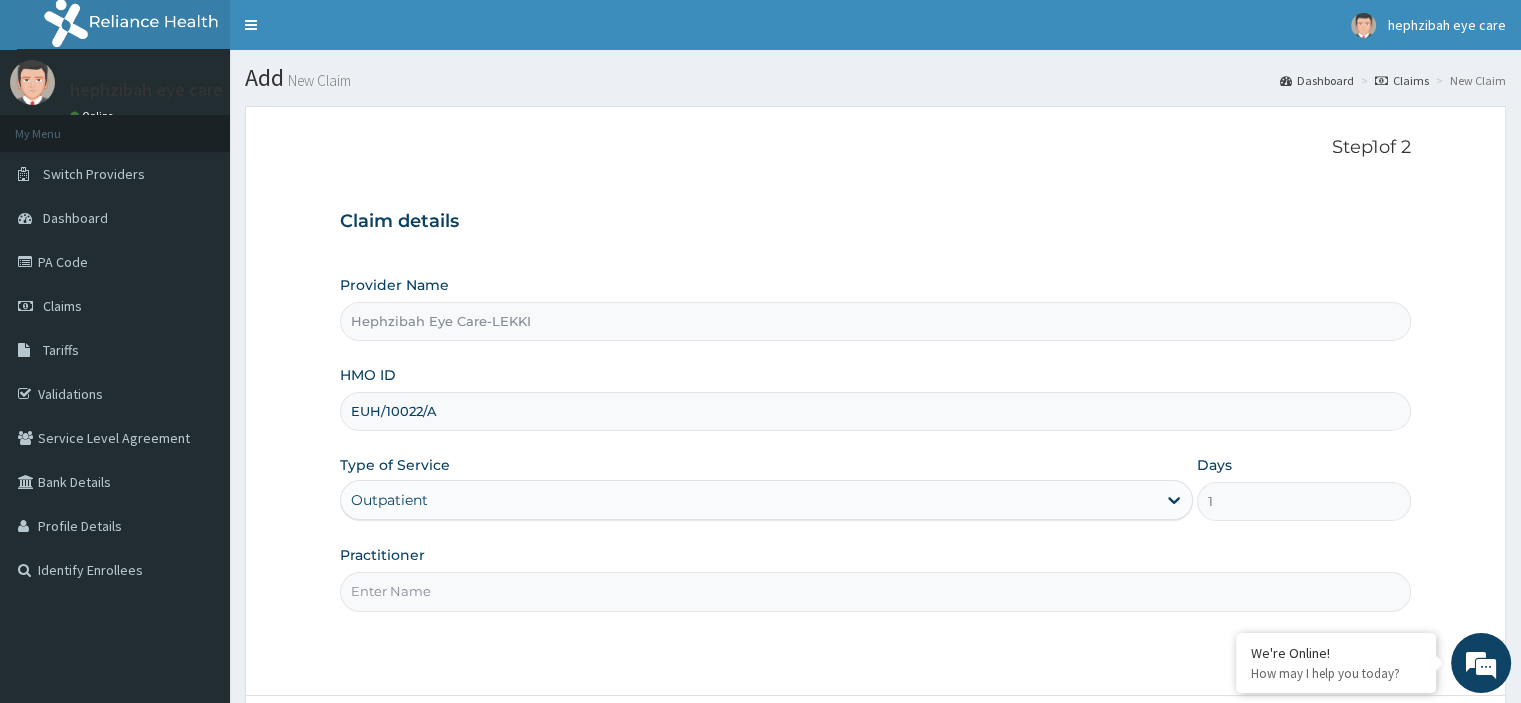 click on "Practitioner" at bounding box center (875, 591) 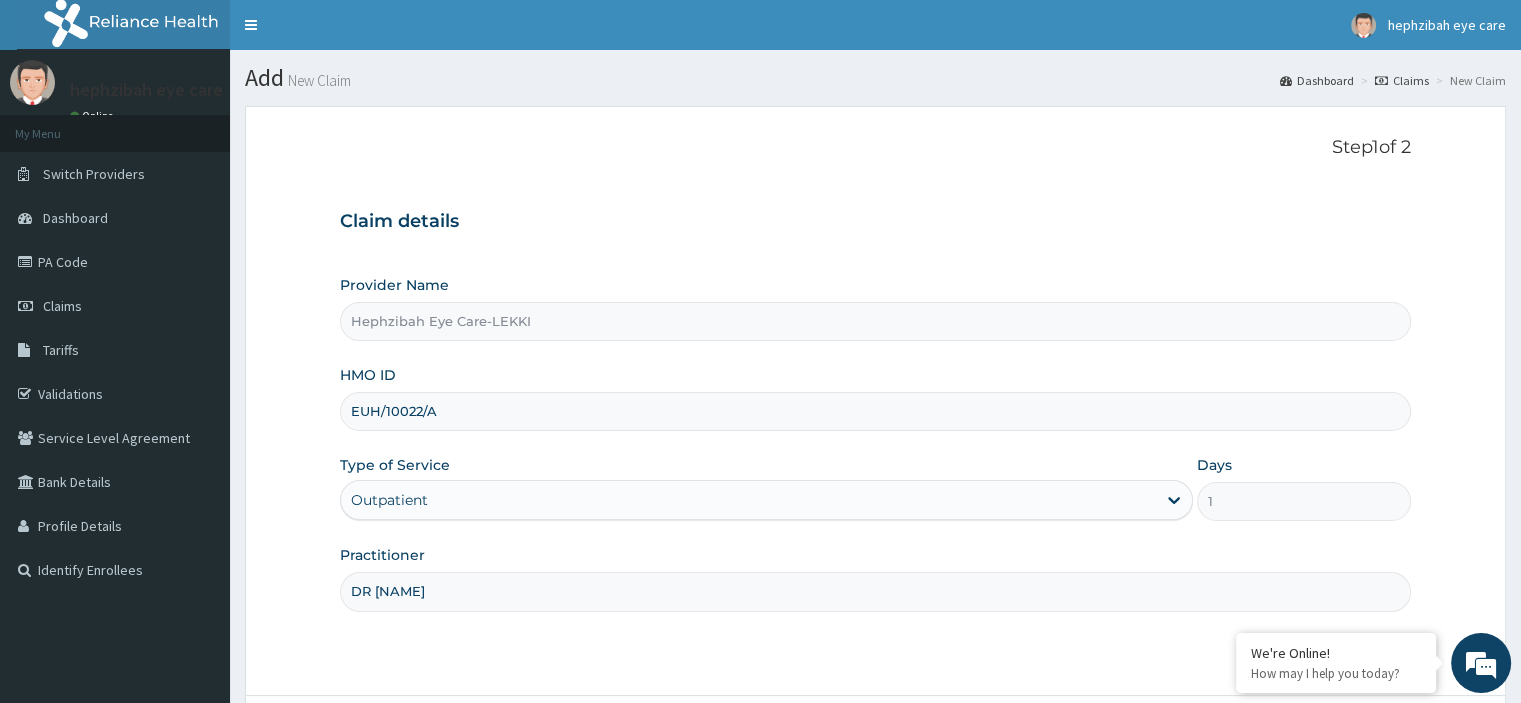 scroll, scrollTop: 171, scrollLeft: 0, axis: vertical 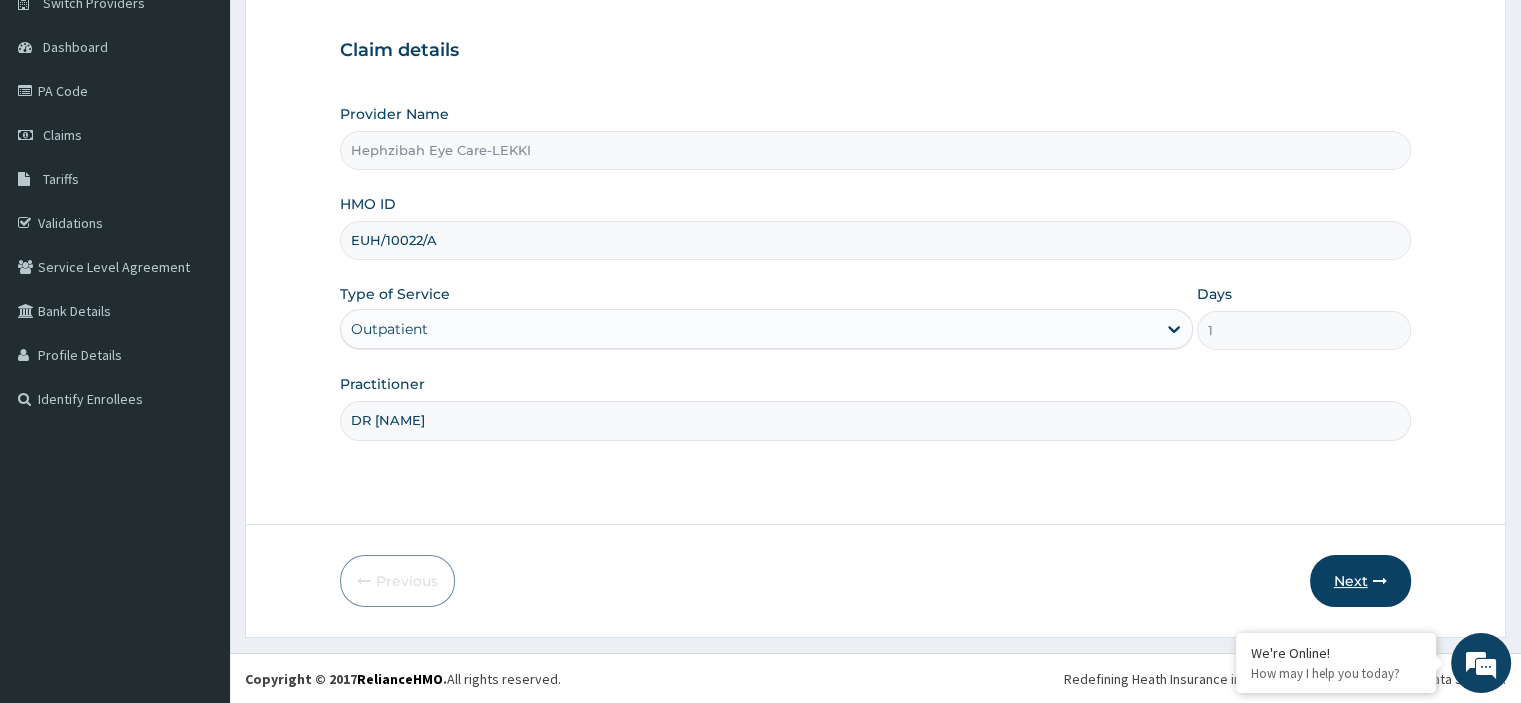 type on "DR [NAME]" 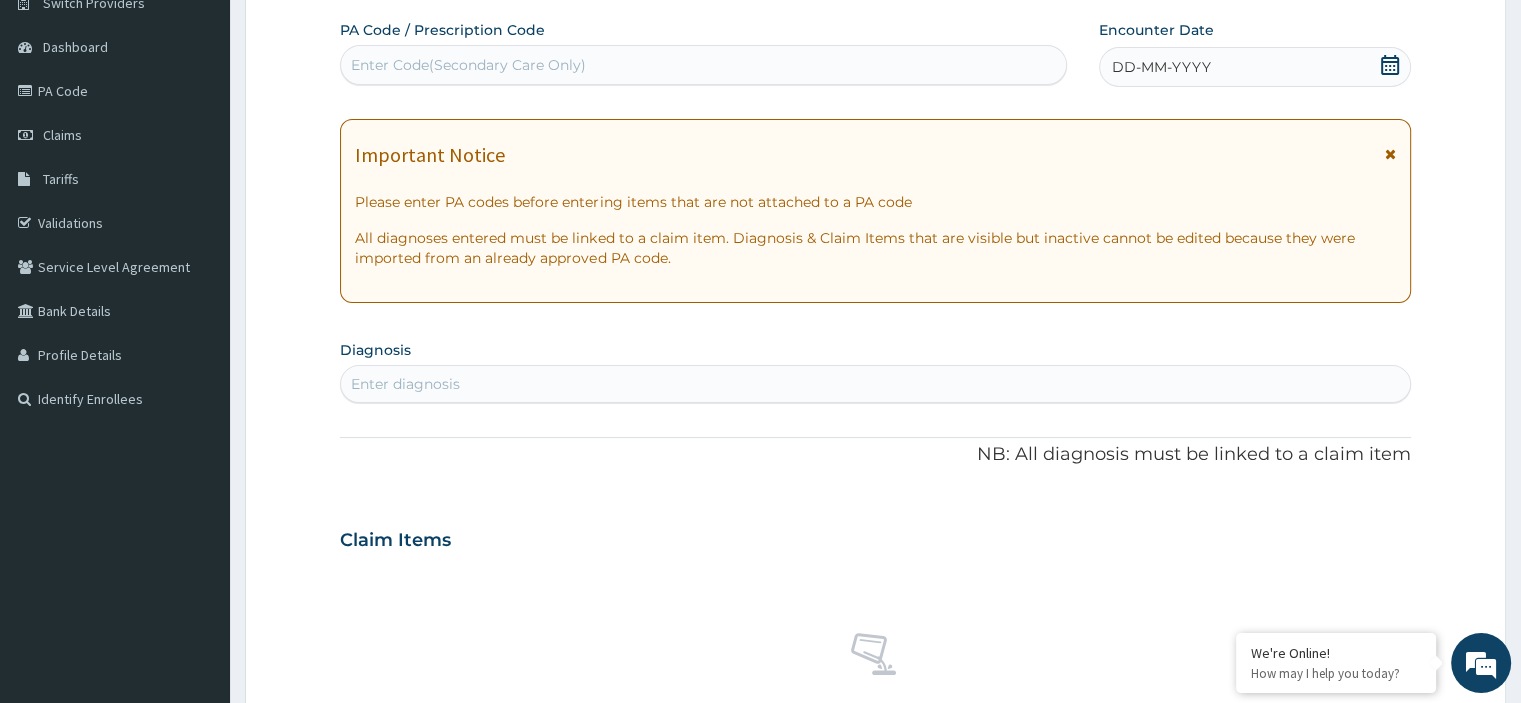 scroll, scrollTop: 0, scrollLeft: 0, axis: both 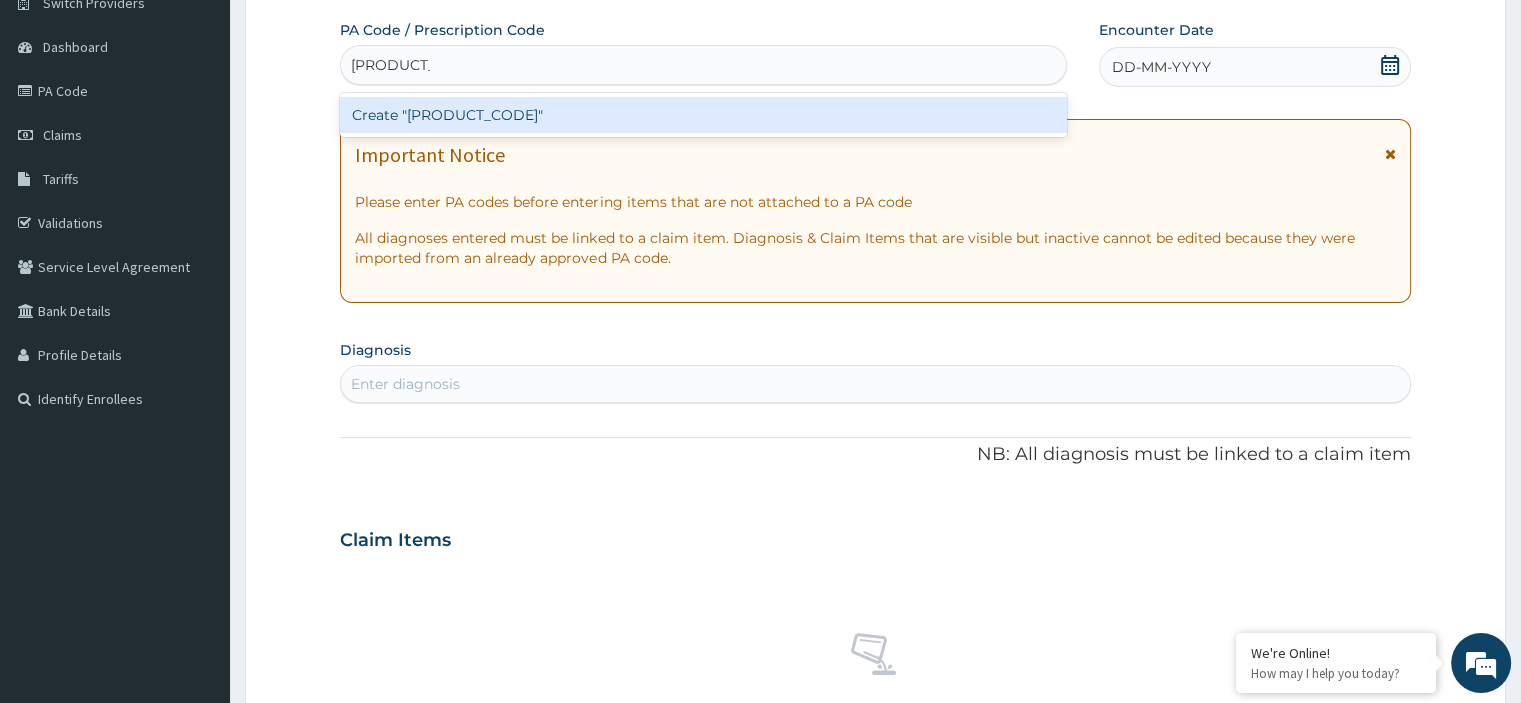 click on "Create "[PRODUCT_CODE]"" at bounding box center [703, 115] 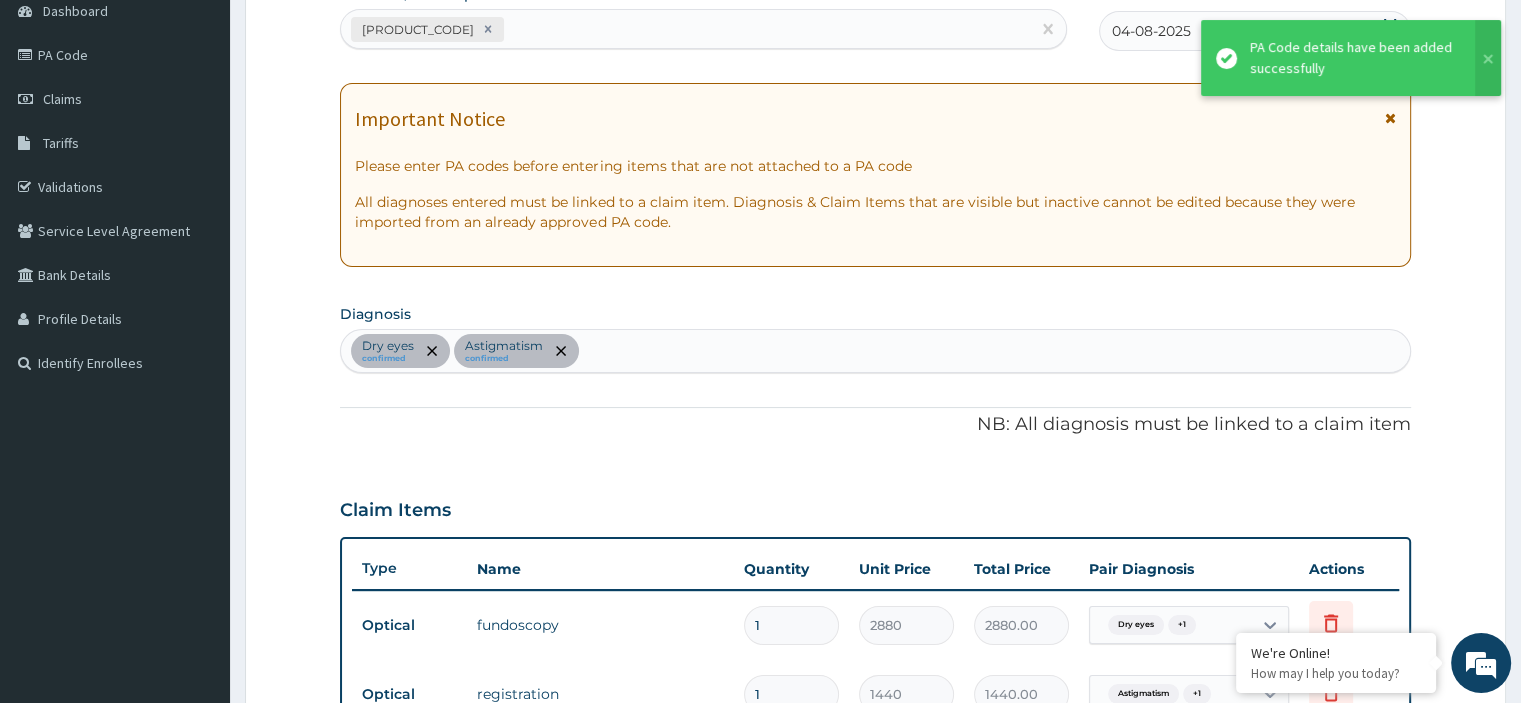 scroll, scrollTop: 2, scrollLeft: 0, axis: vertical 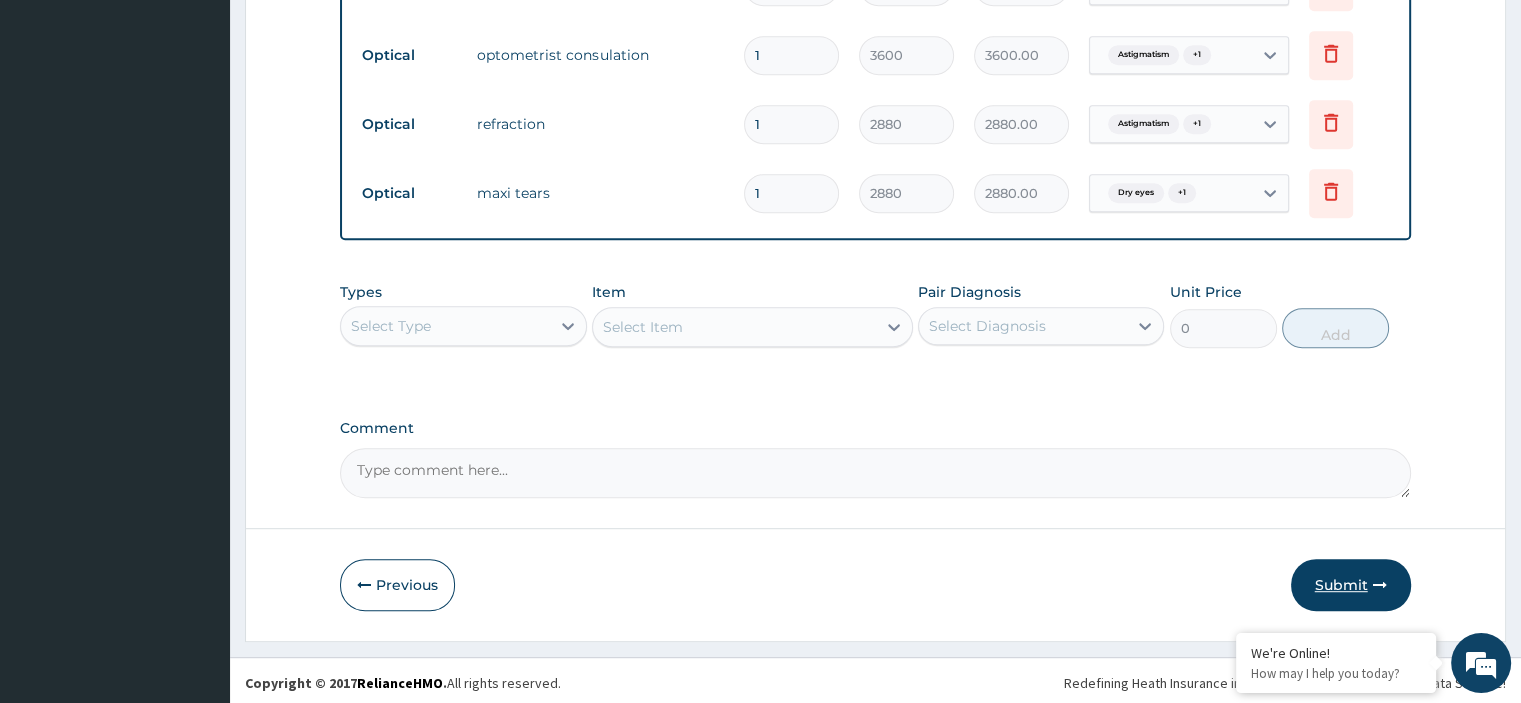 click on "Submit" at bounding box center [1351, 585] 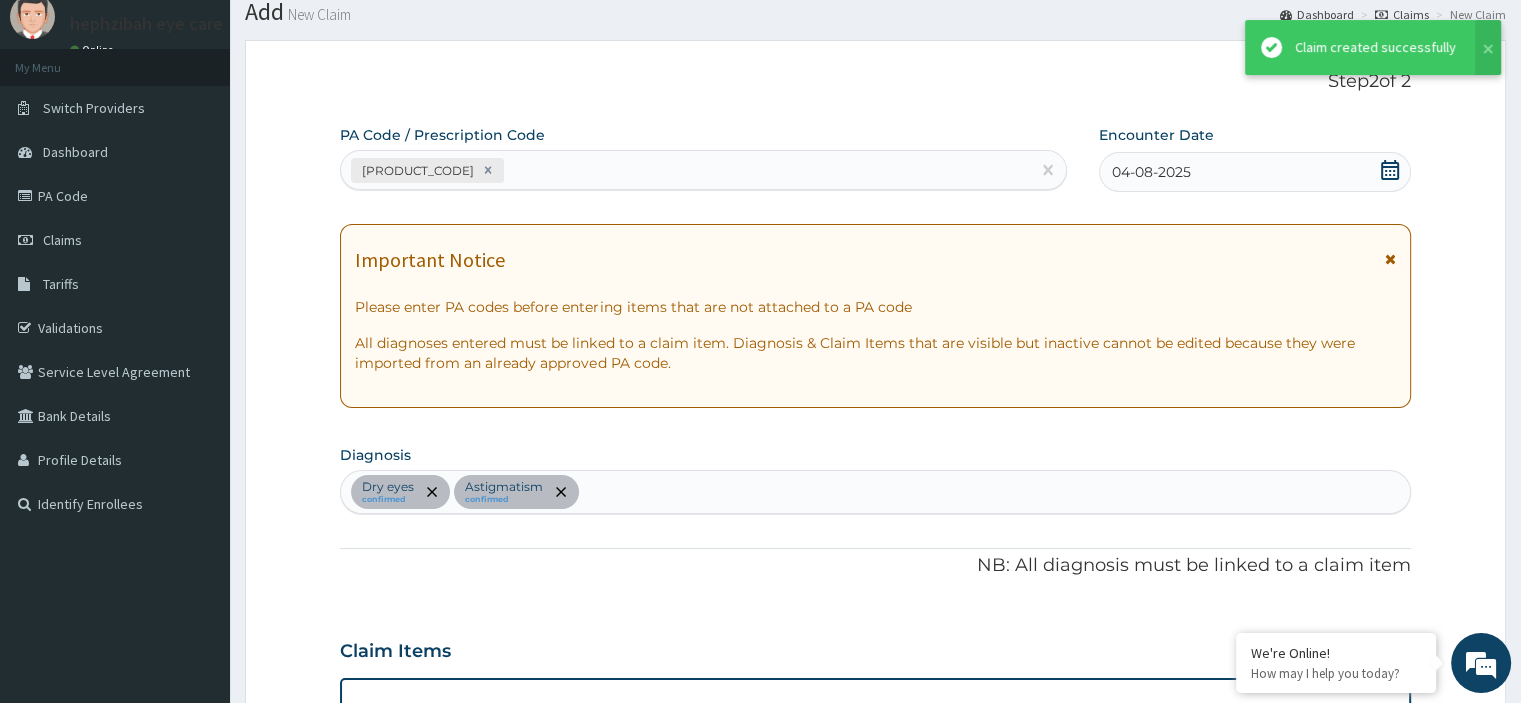 scroll, scrollTop: 984, scrollLeft: 0, axis: vertical 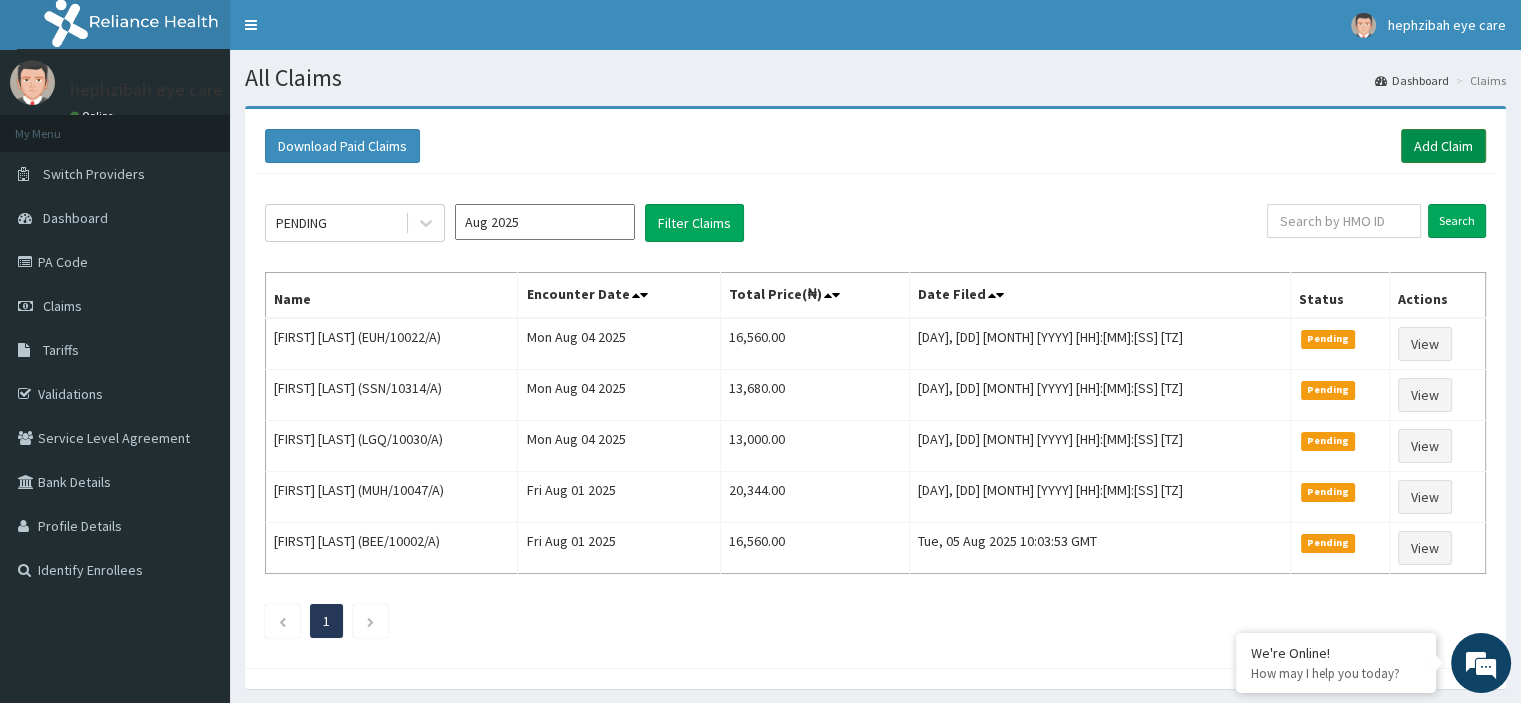 click on "Add Claim" at bounding box center [1443, 146] 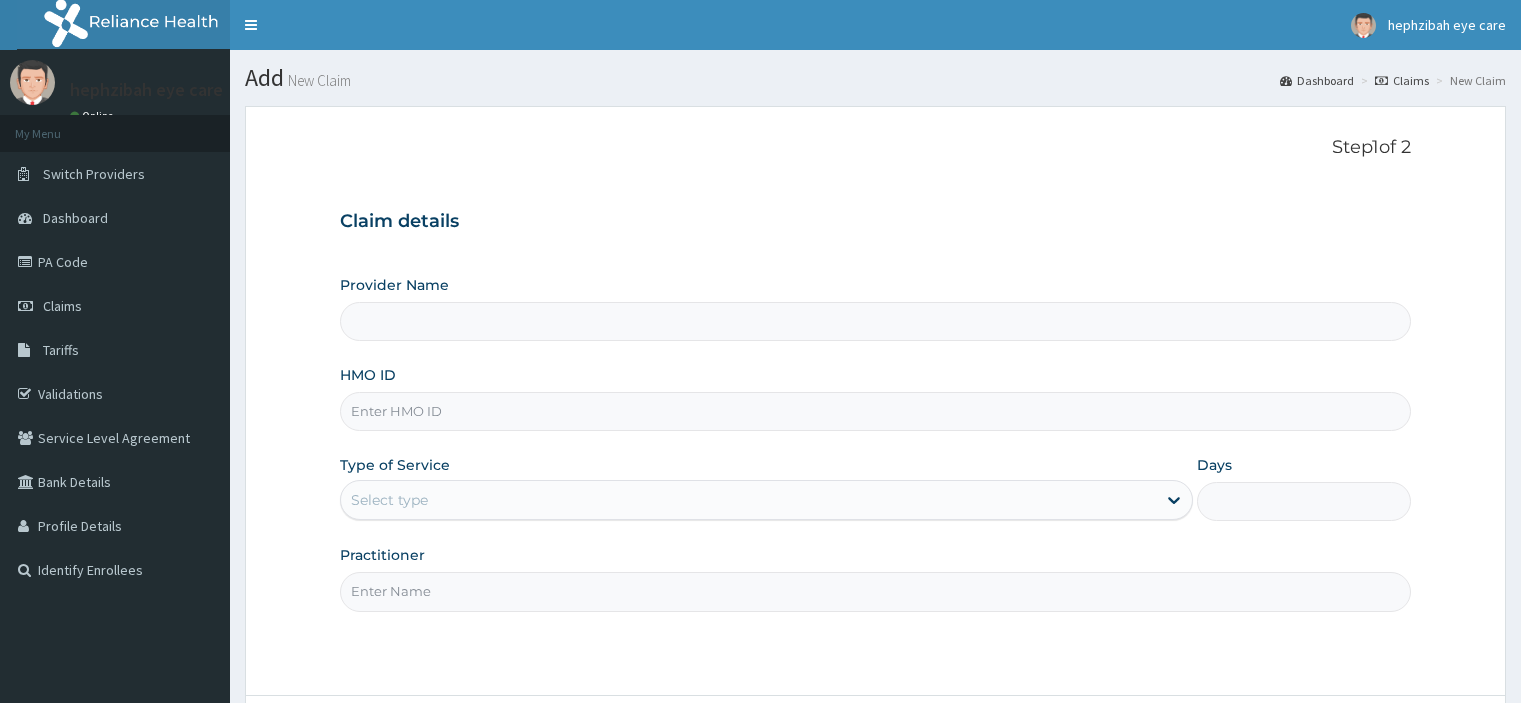 scroll, scrollTop: 0, scrollLeft: 0, axis: both 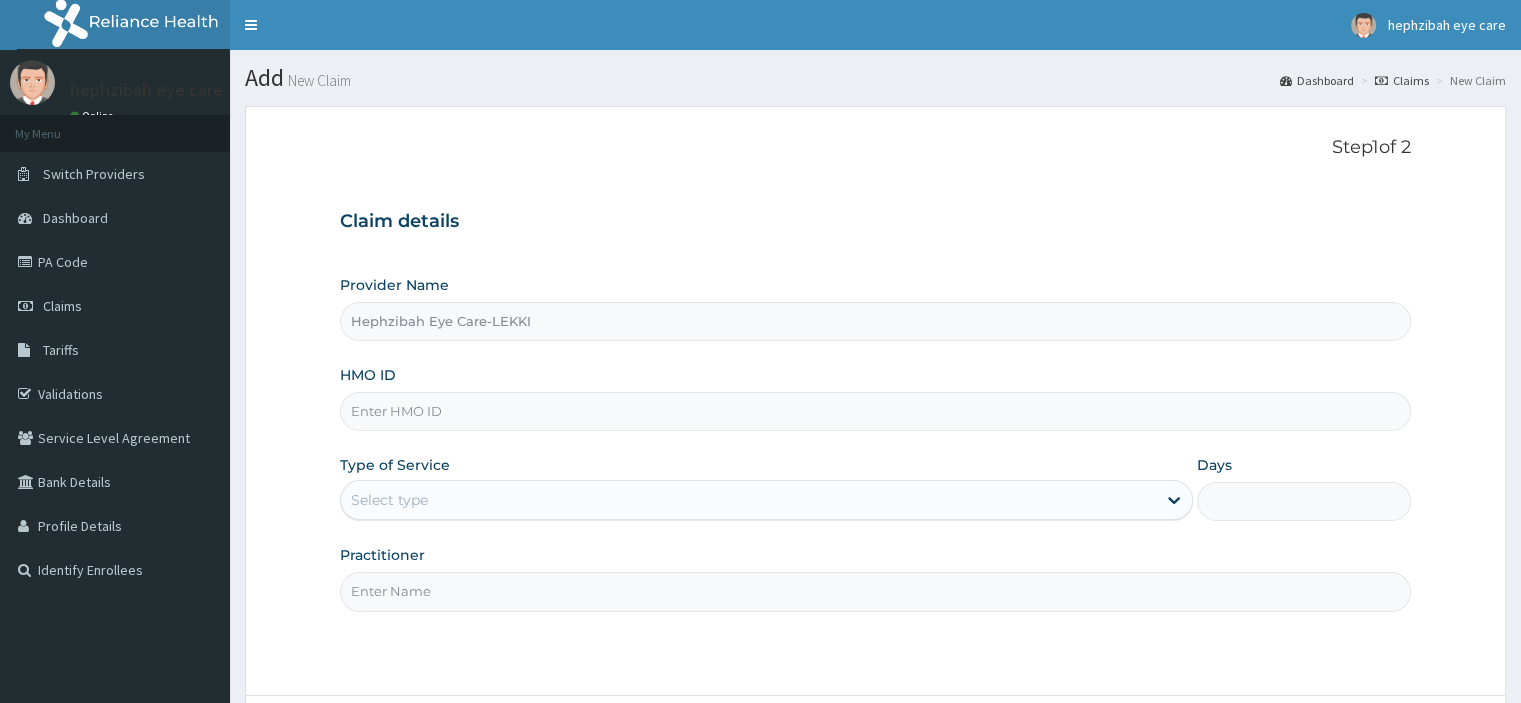 type on "Hephzibah Eye Care-LEKKI" 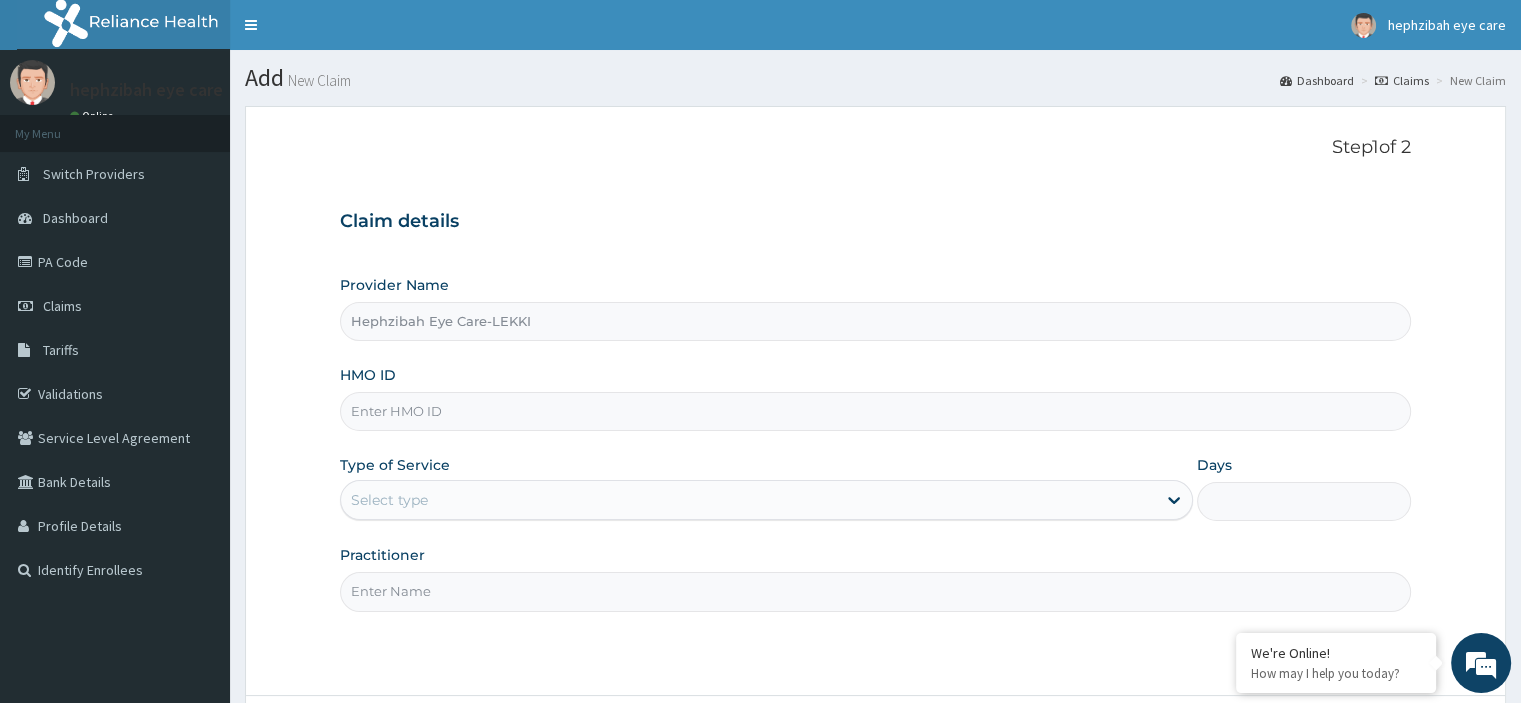scroll, scrollTop: 0, scrollLeft: 0, axis: both 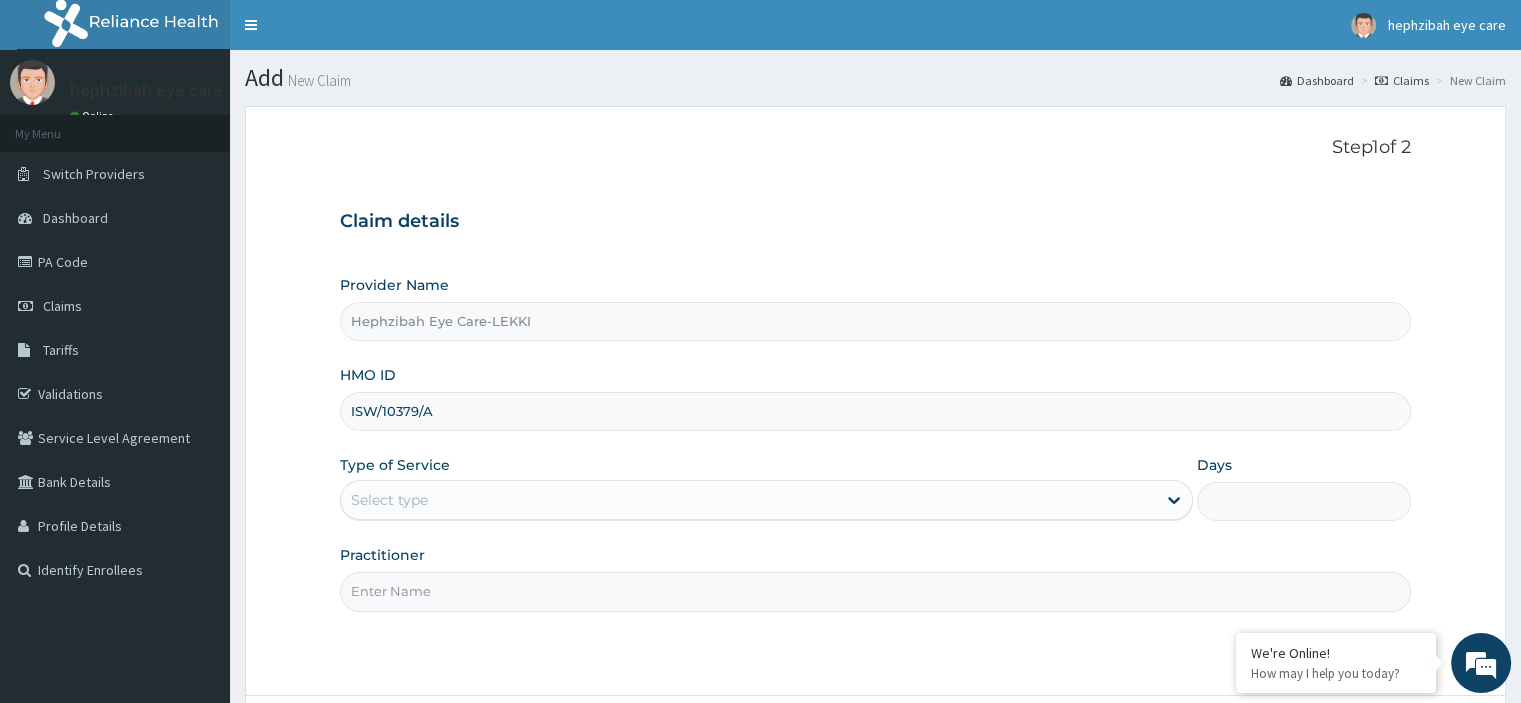 type on "ISW/10379/A" 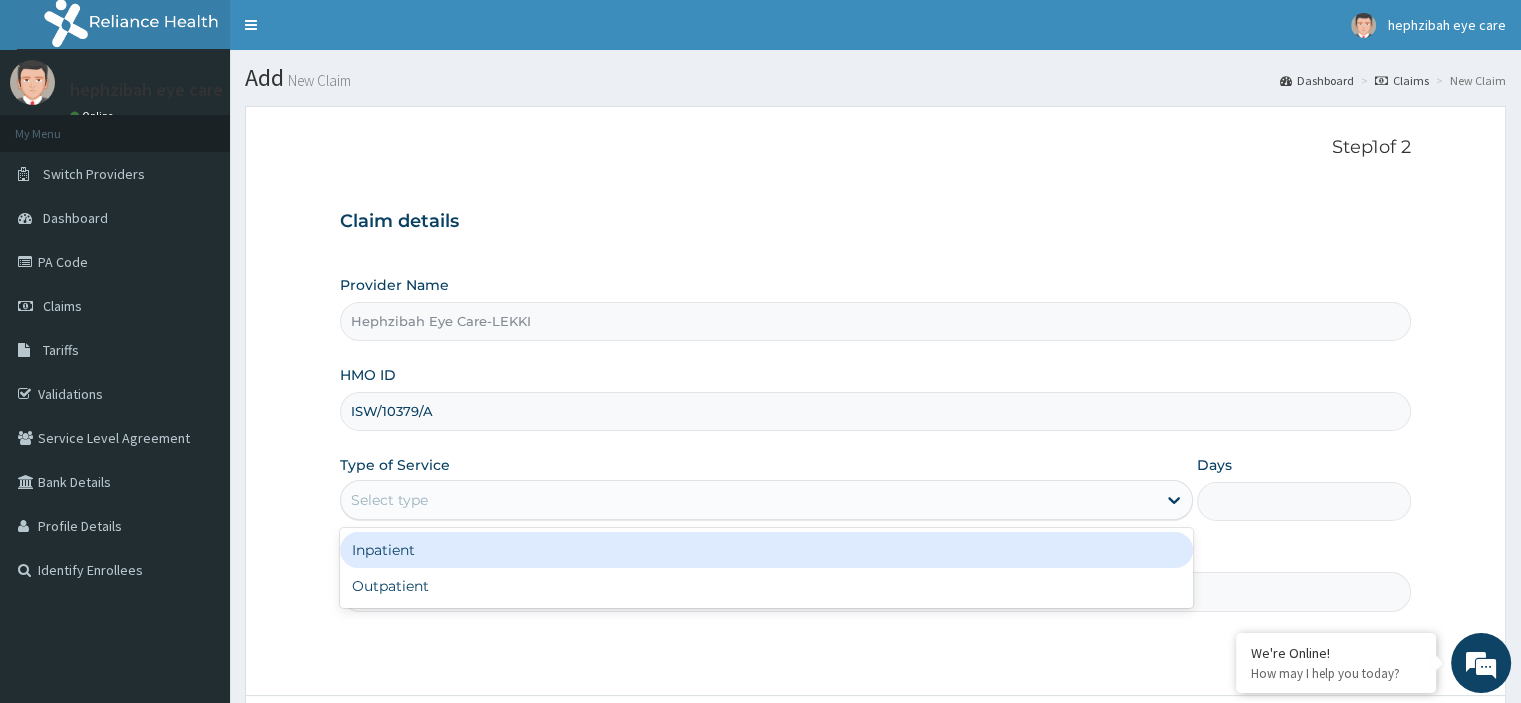 click on "Select type" at bounding box center (748, 500) 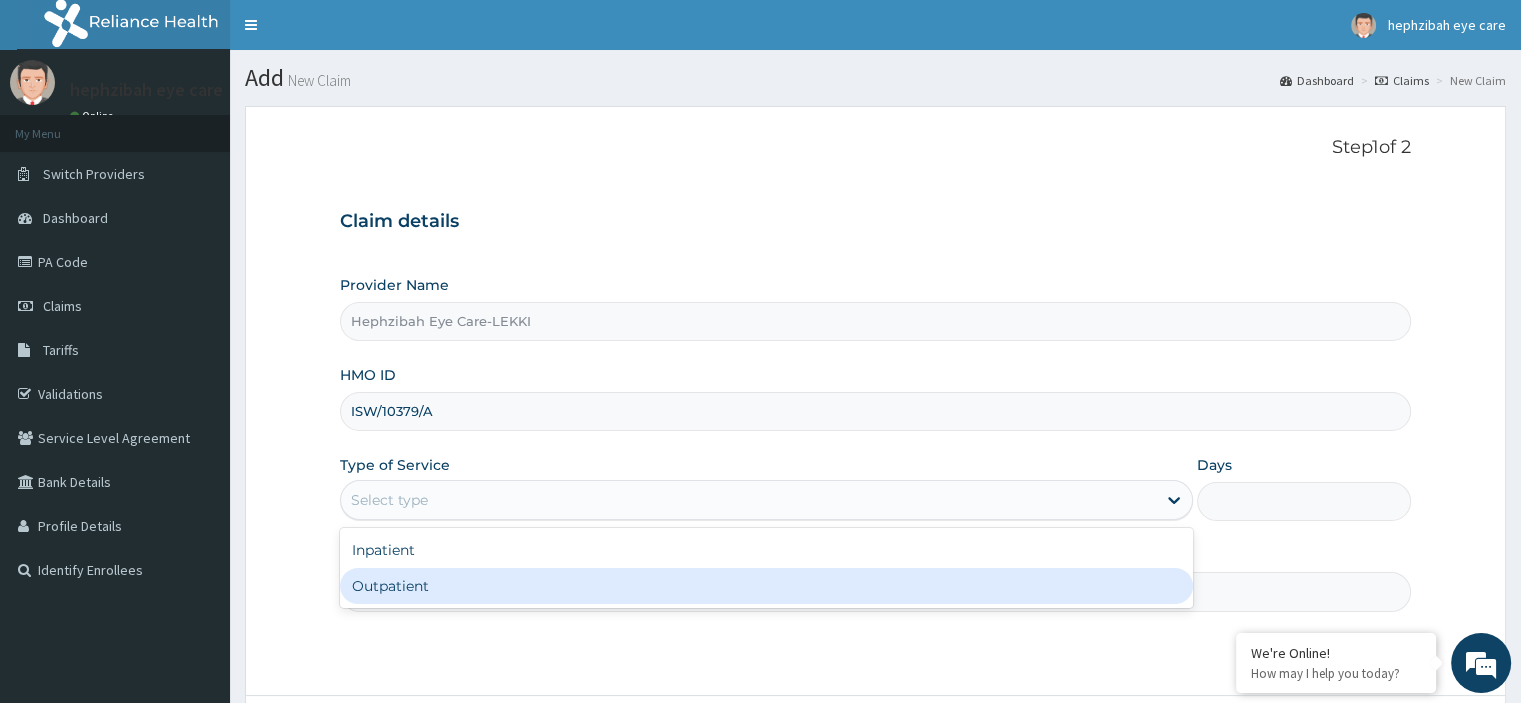 click on "Outpatient" at bounding box center (766, 586) 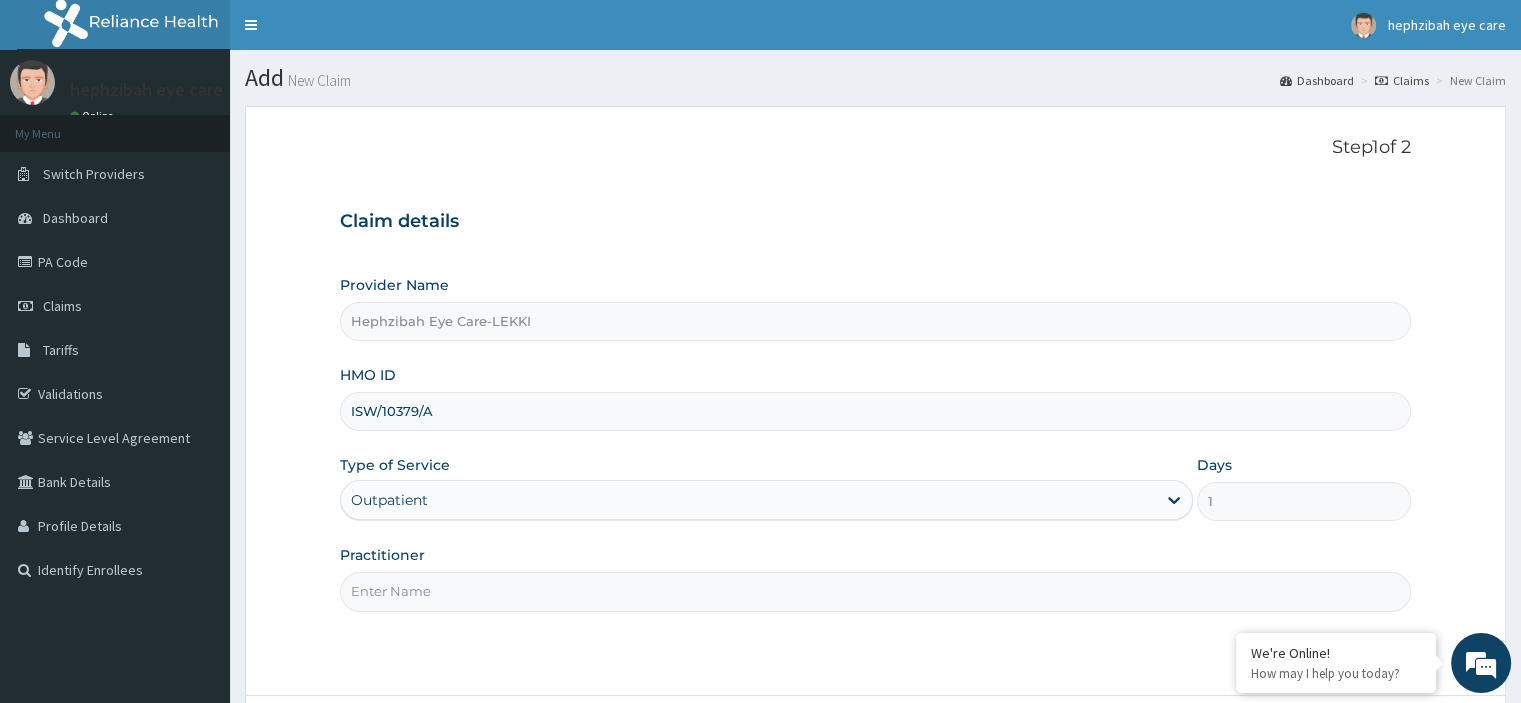 click on "Practitioner" at bounding box center [875, 591] 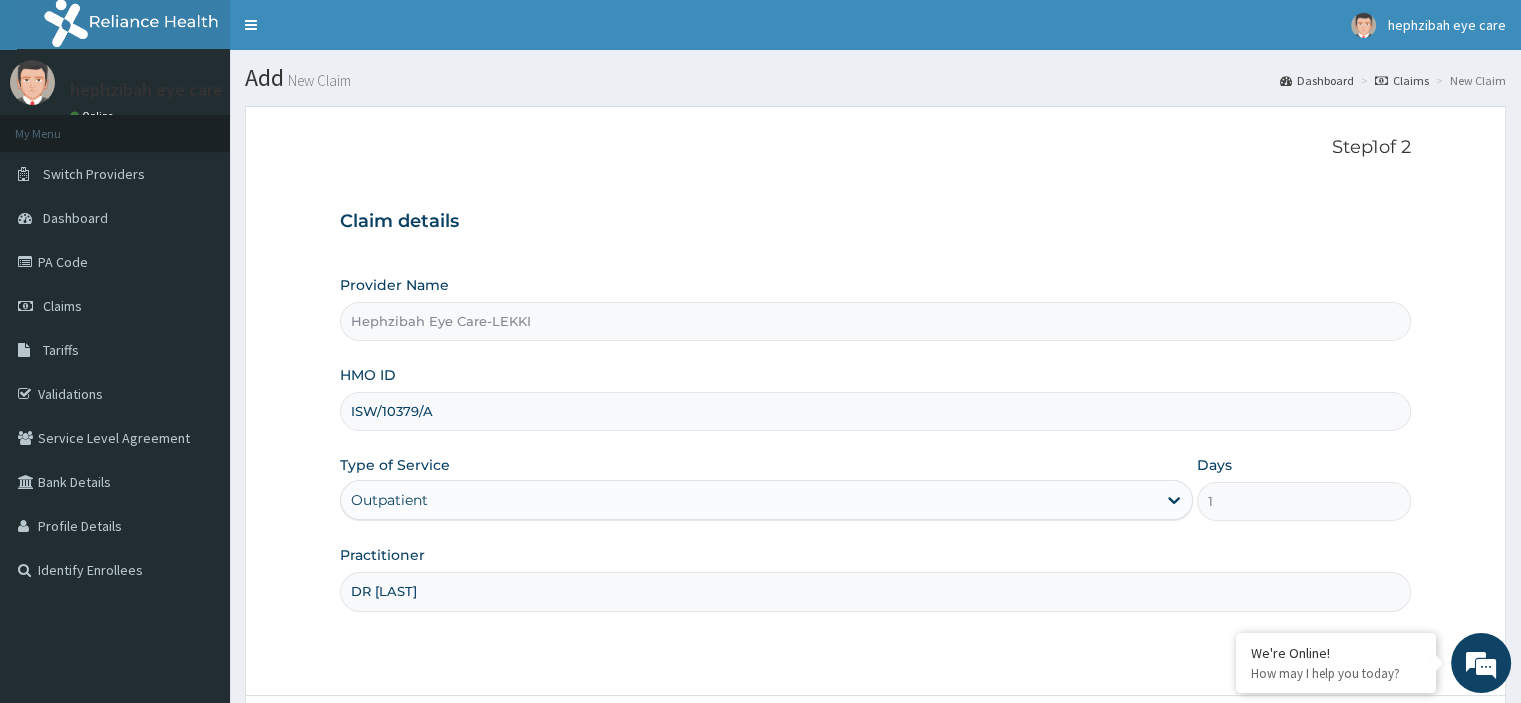 scroll, scrollTop: 171, scrollLeft: 0, axis: vertical 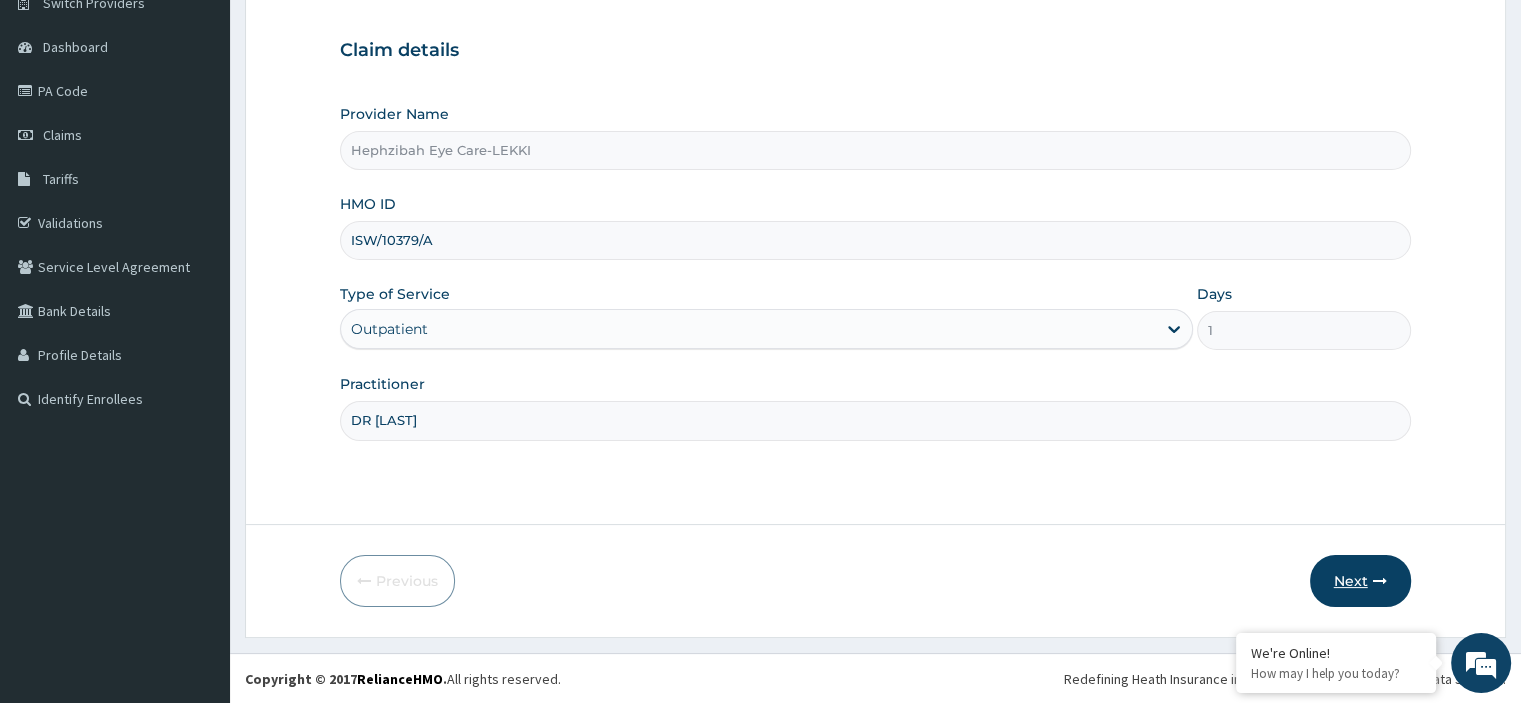 type on "DR AGNES" 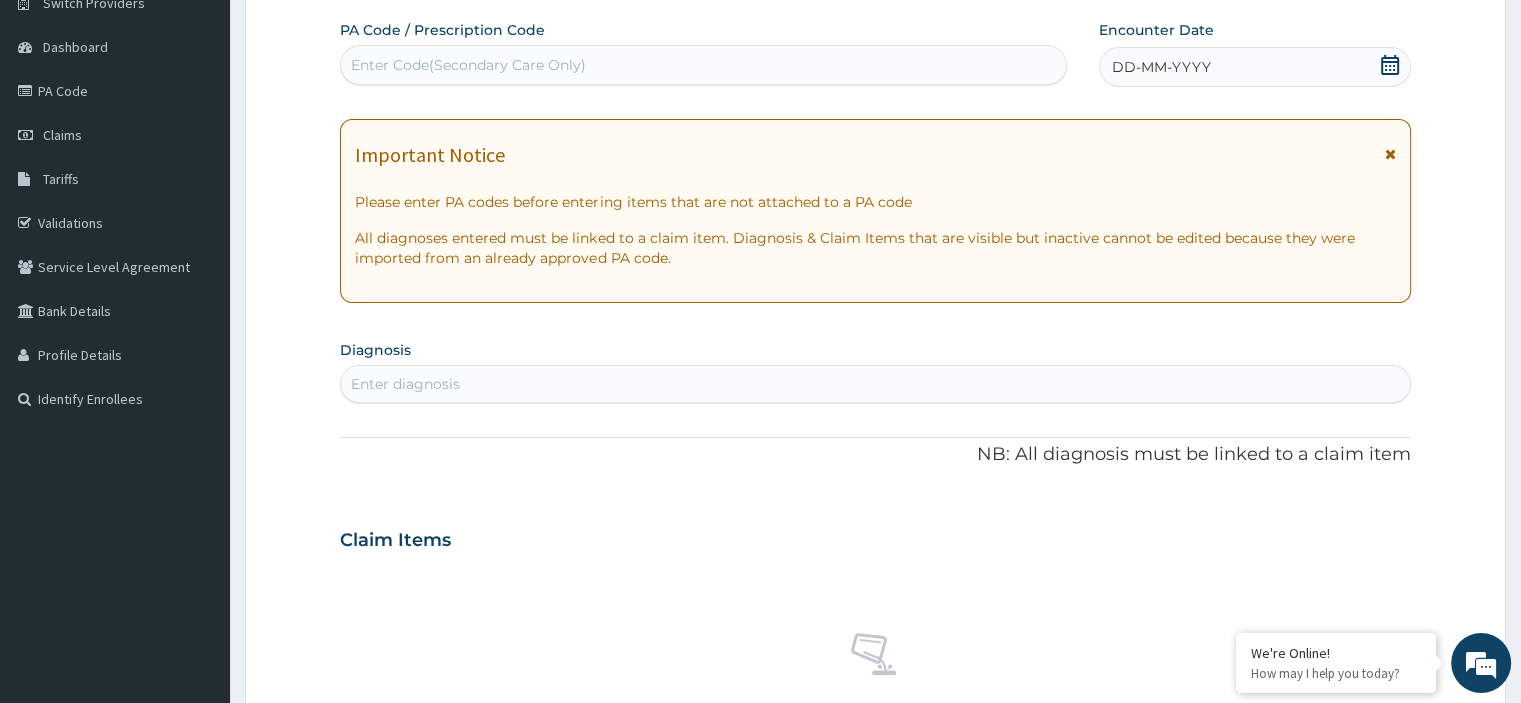 scroll, scrollTop: 0, scrollLeft: 0, axis: both 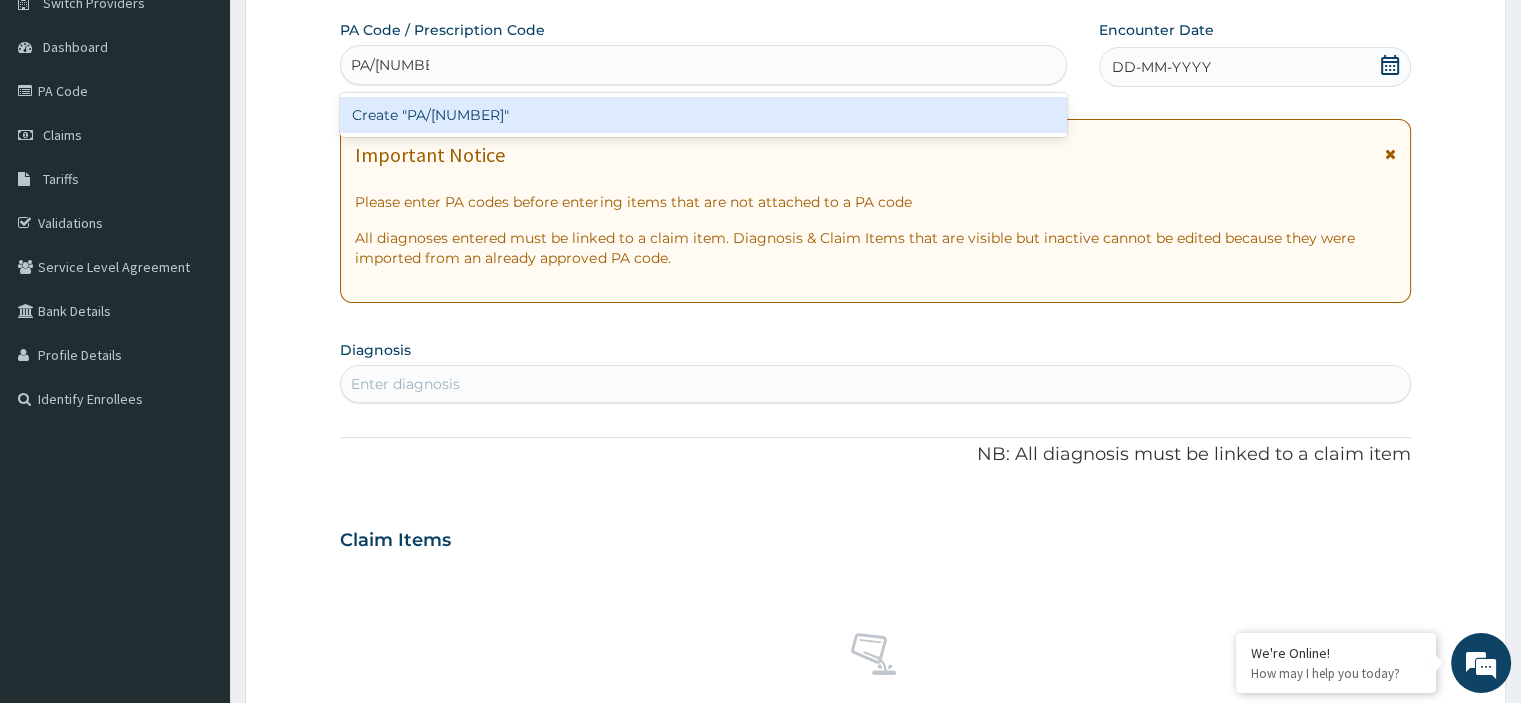 click on "Create "PA/EF2663"" at bounding box center (703, 115) 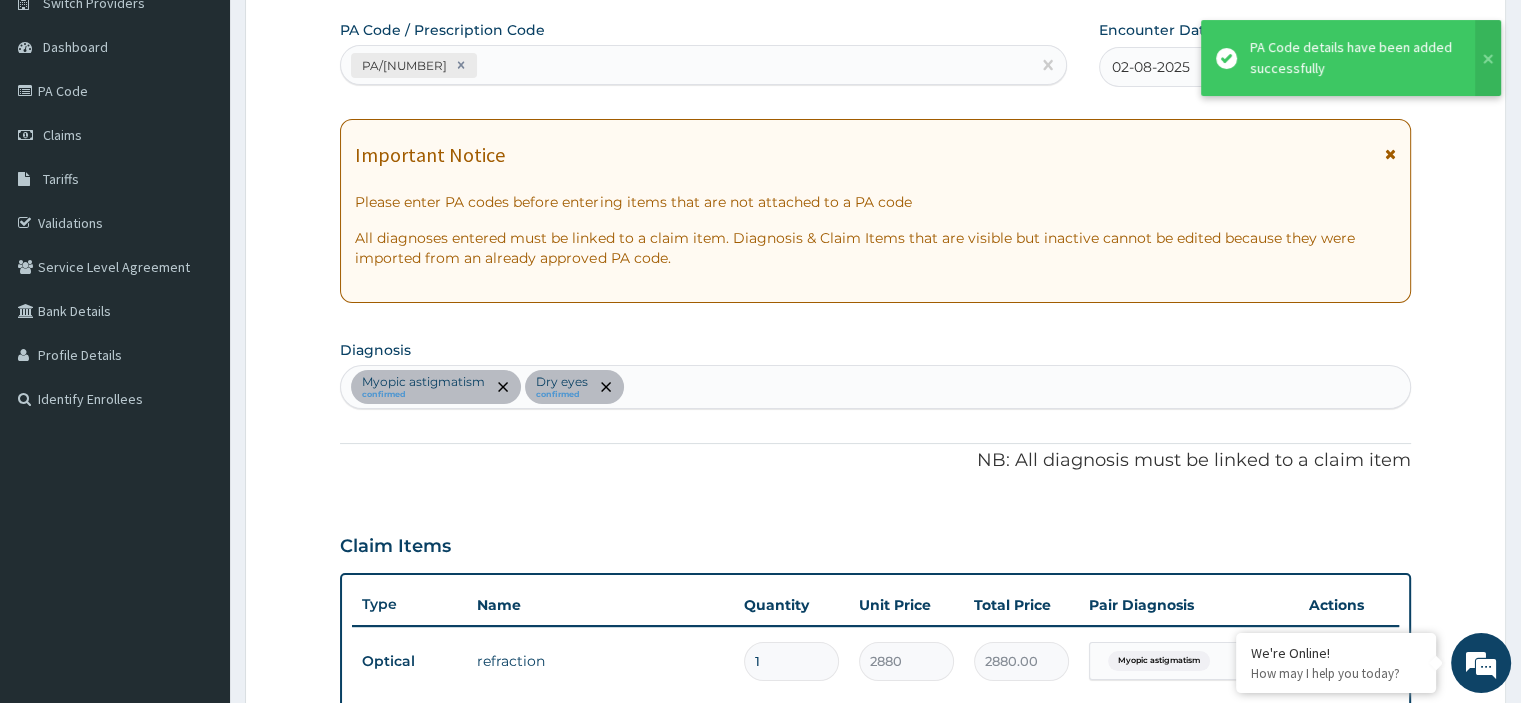 scroll, scrollTop: 891, scrollLeft: 0, axis: vertical 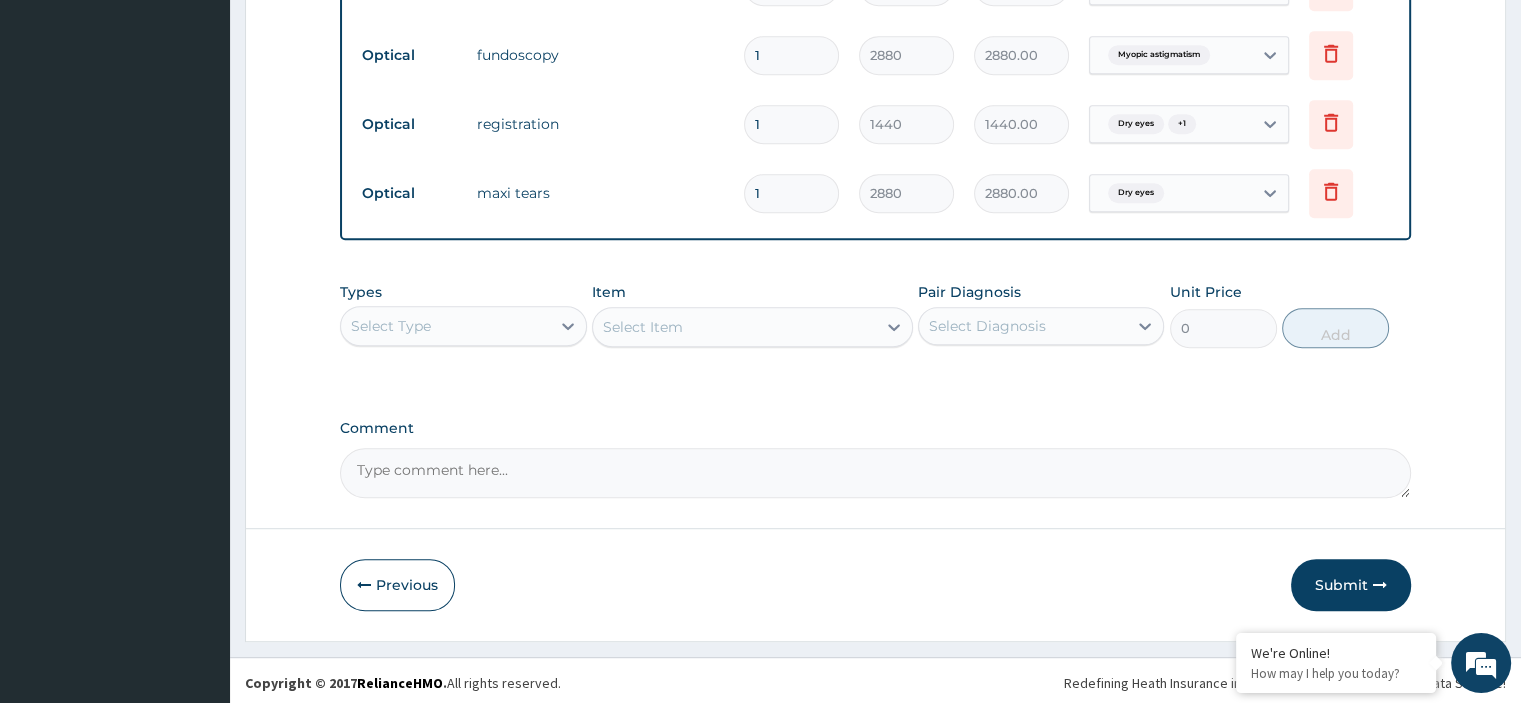 click on "Comment" at bounding box center [875, 473] 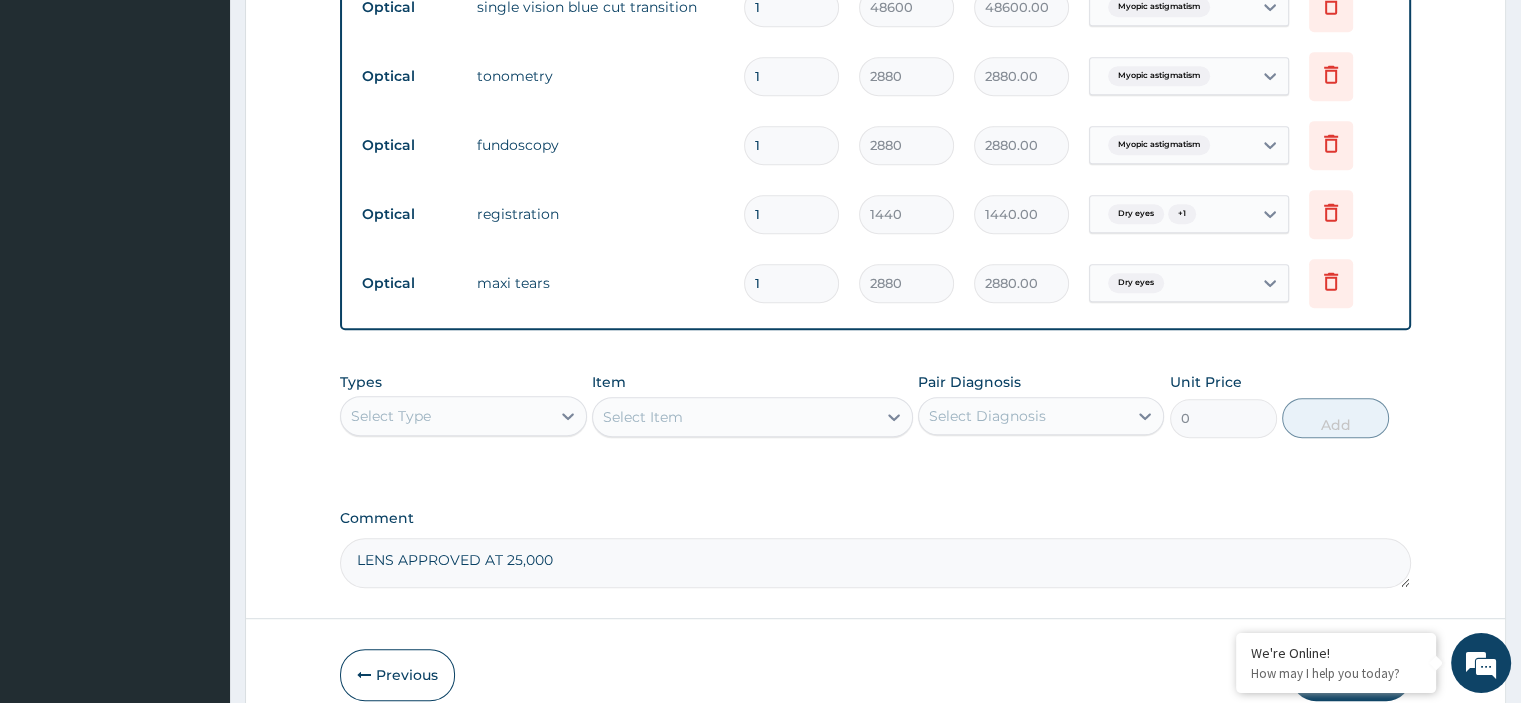scroll, scrollTop: 1053, scrollLeft: 0, axis: vertical 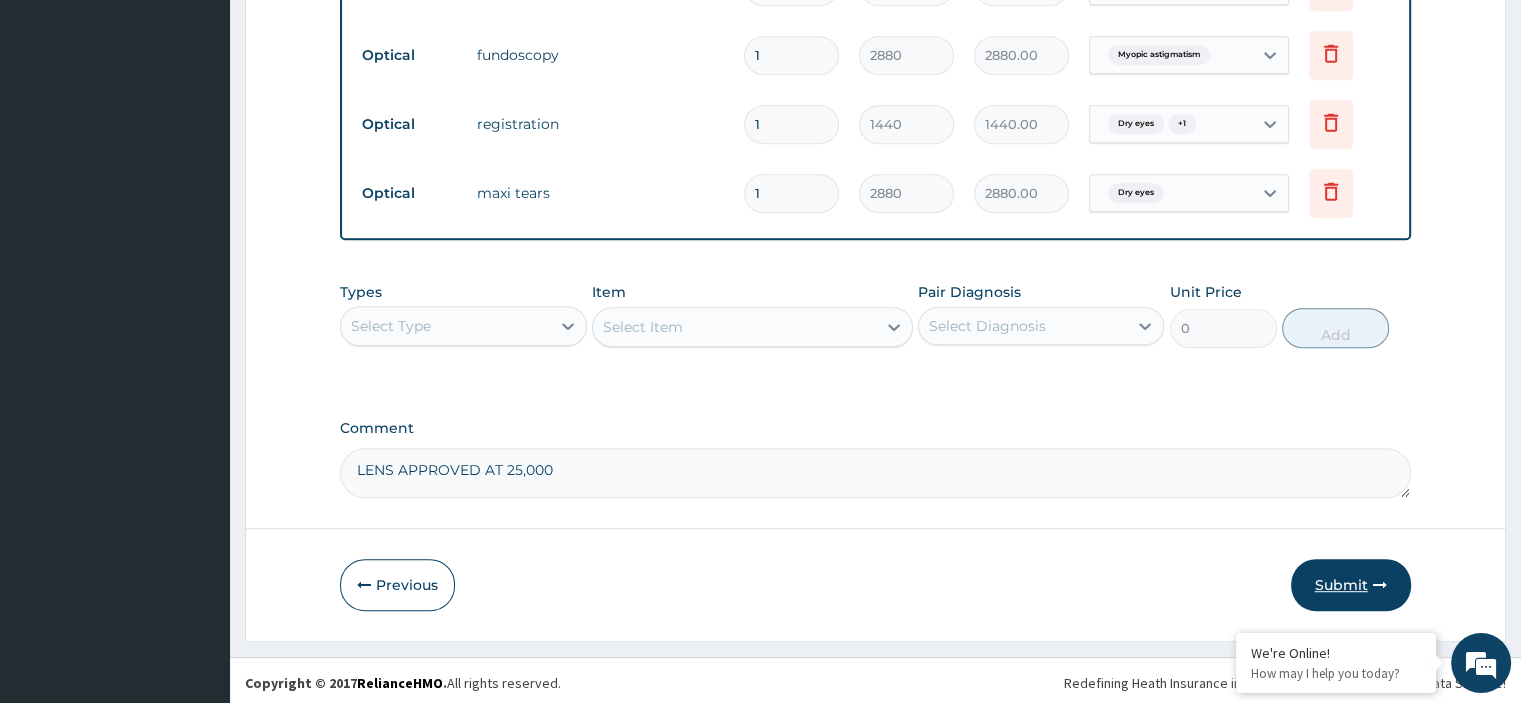 type on "LENS APPROVED AT 25,000" 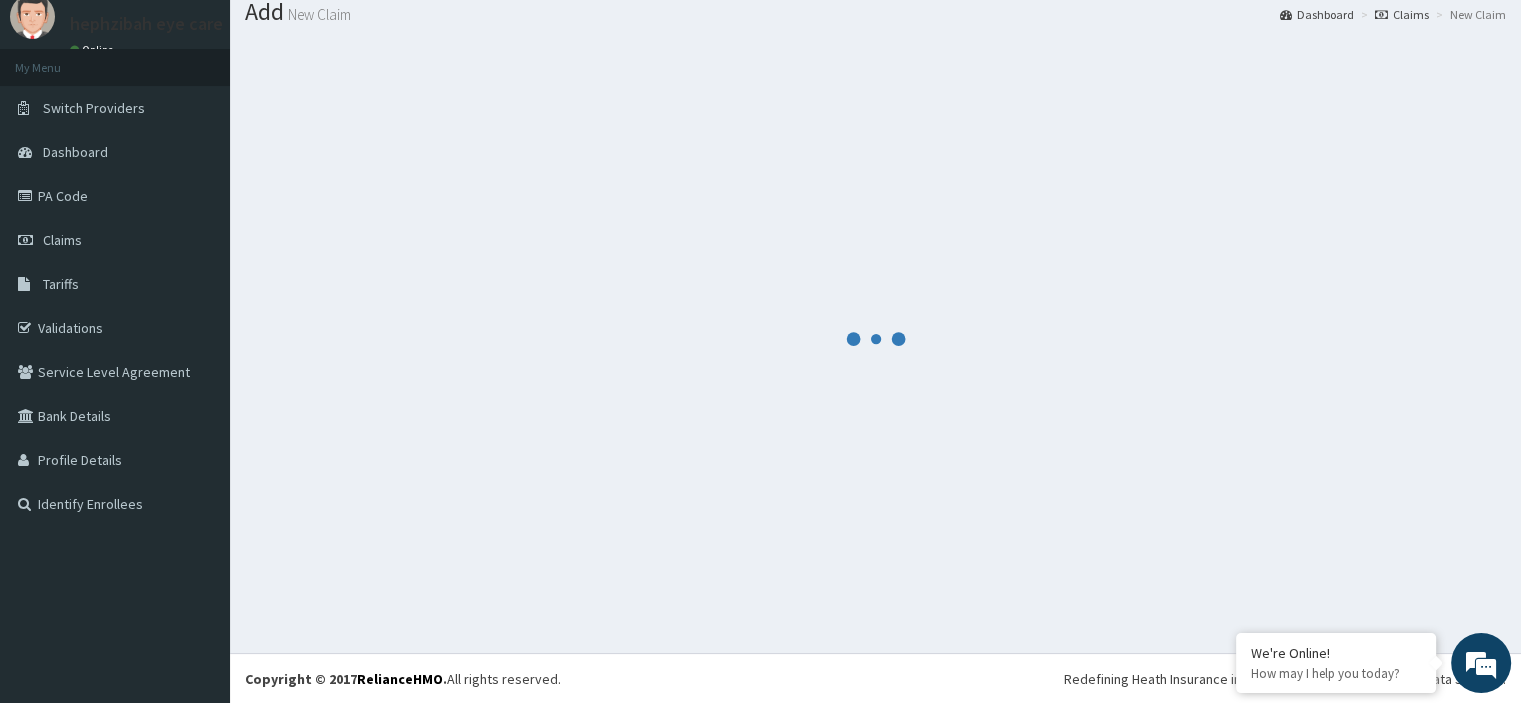 scroll, scrollTop: 1053, scrollLeft: 0, axis: vertical 